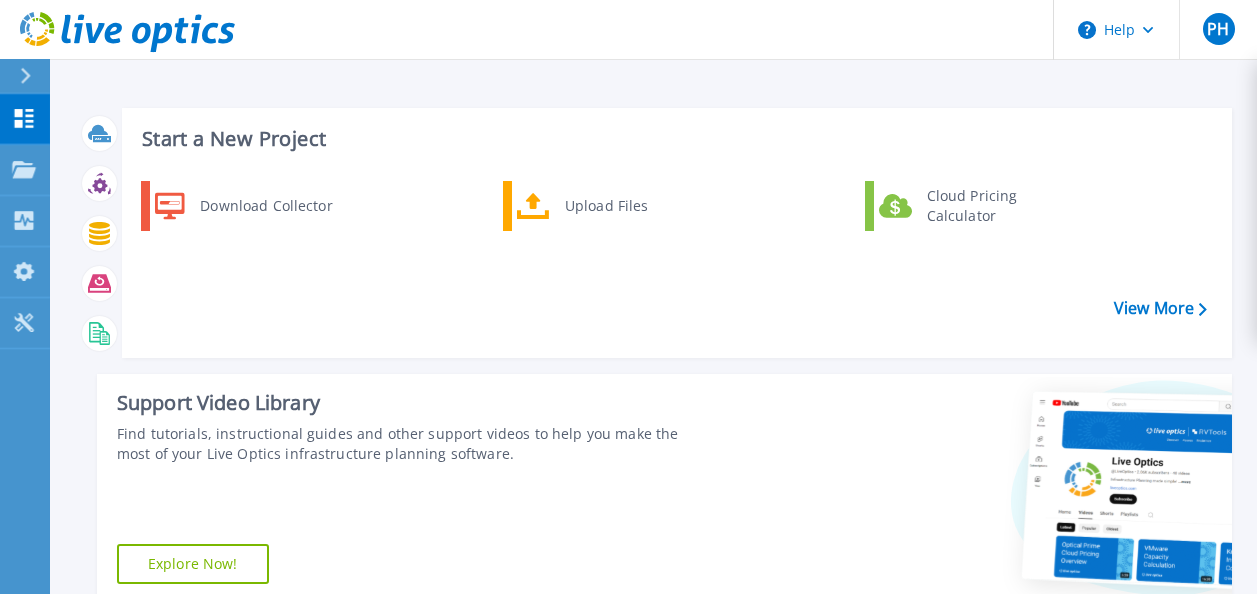 scroll, scrollTop: 0, scrollLeft: 0, axis: both 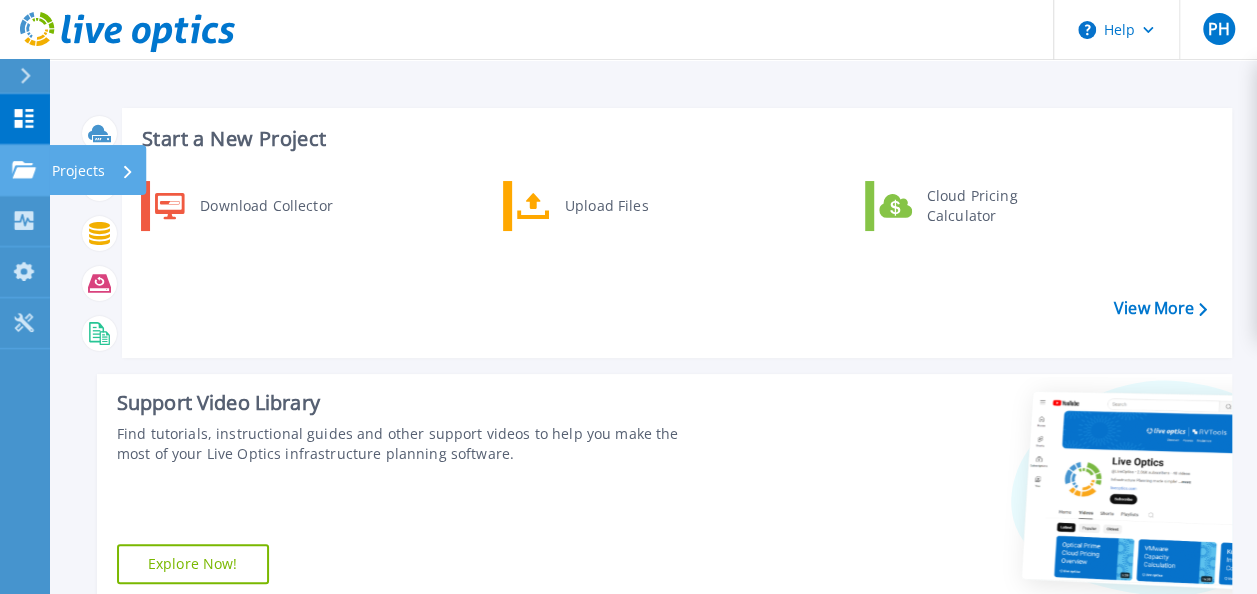 click on "Projects Projects" at bounding box center (25, 170) 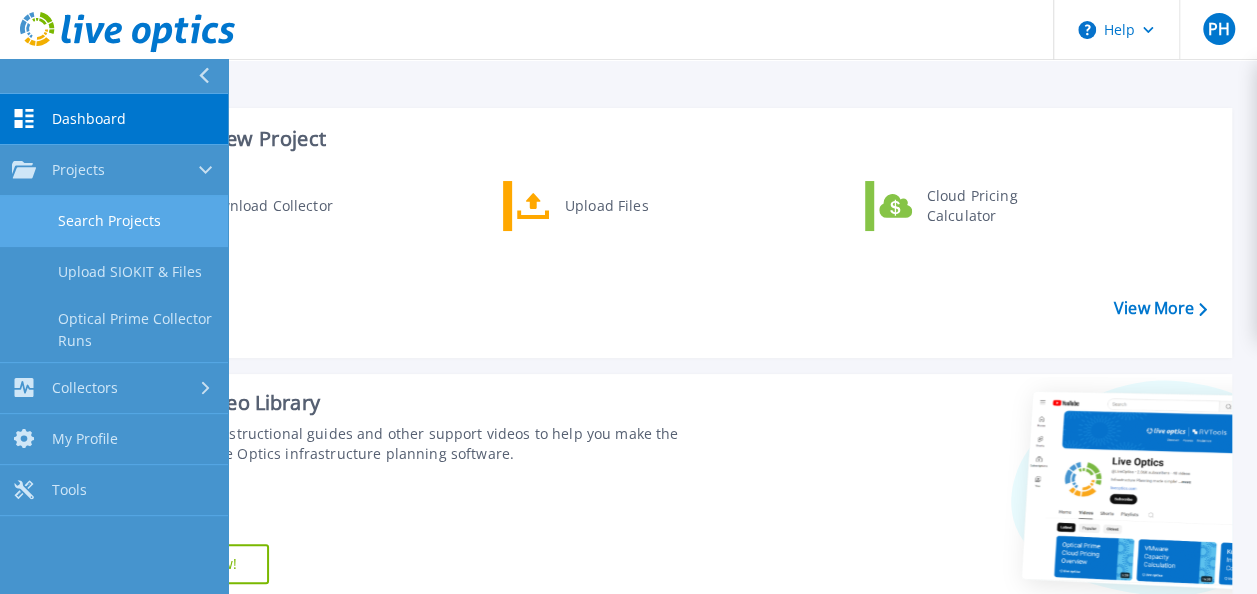 click on "Search Projects" at bounding box center (114, 221) 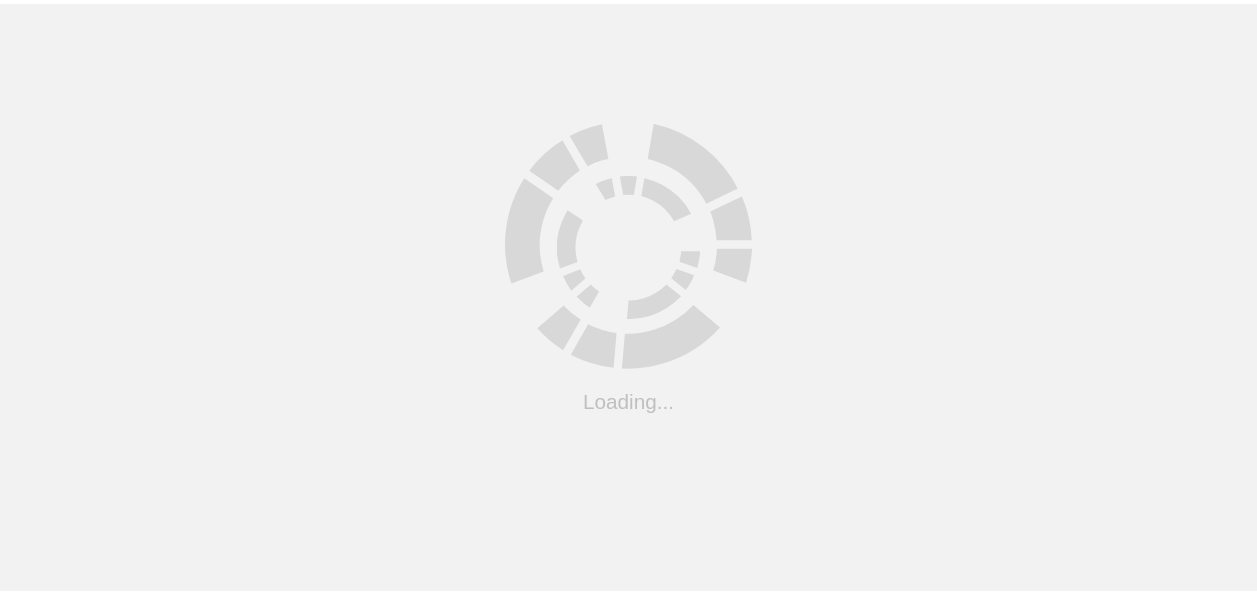 scroll, scrollTop: 0, scrollLeft: 0, axis: both 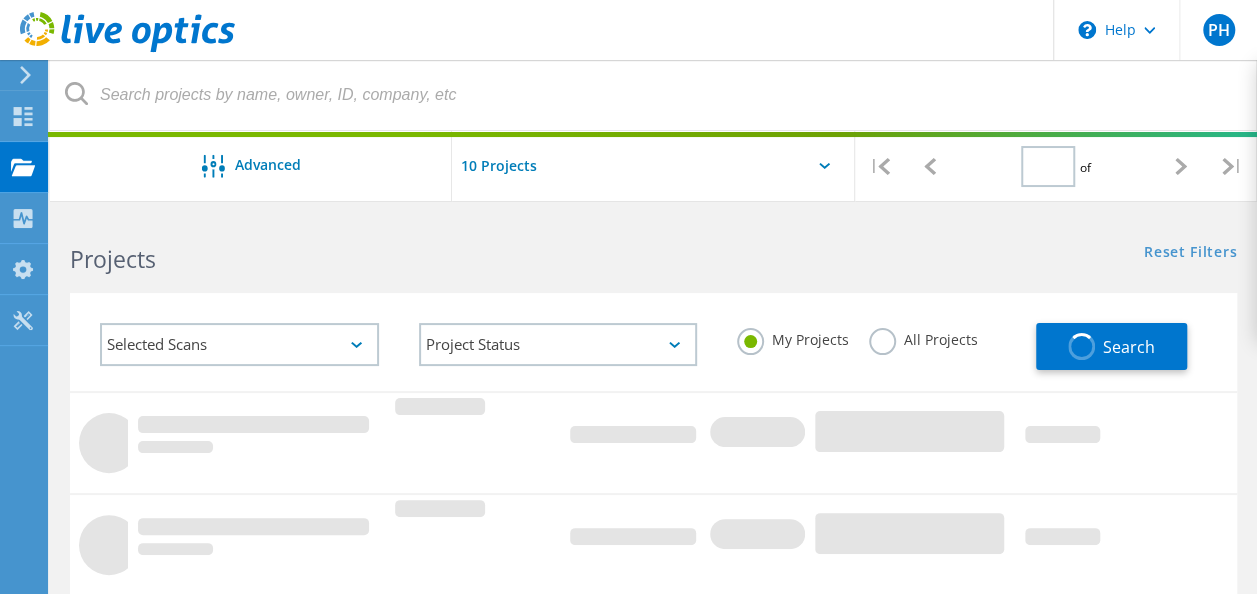 type on "1" 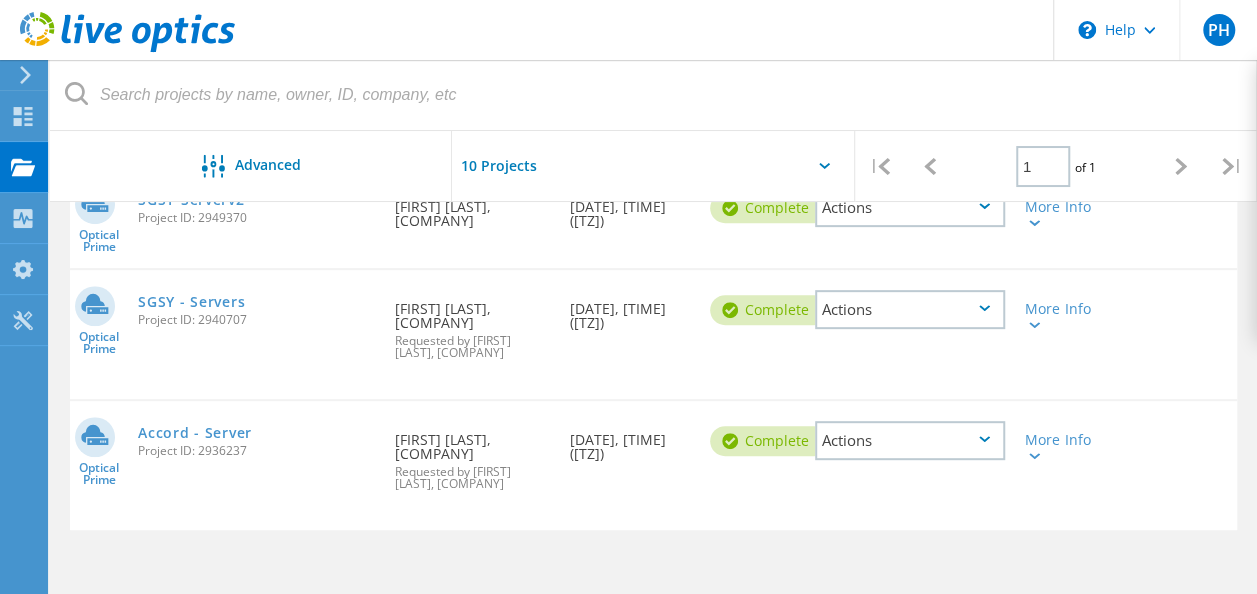 scroll, scrollTop: 300, scrollLeft: 0, axis: vertical 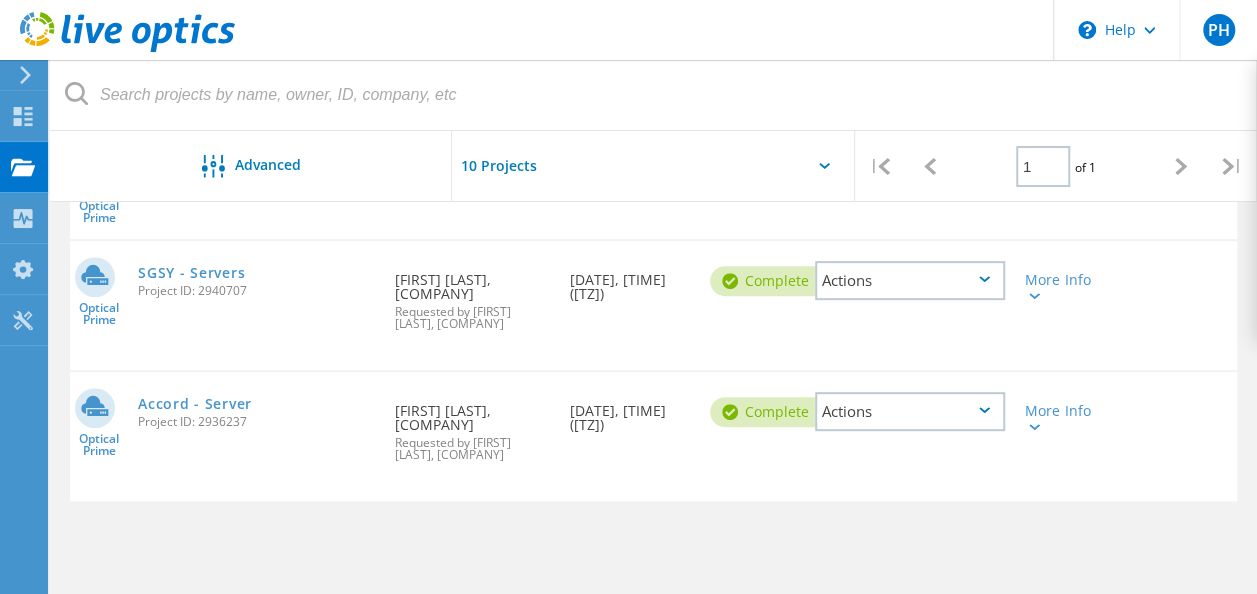 click on "More Info" 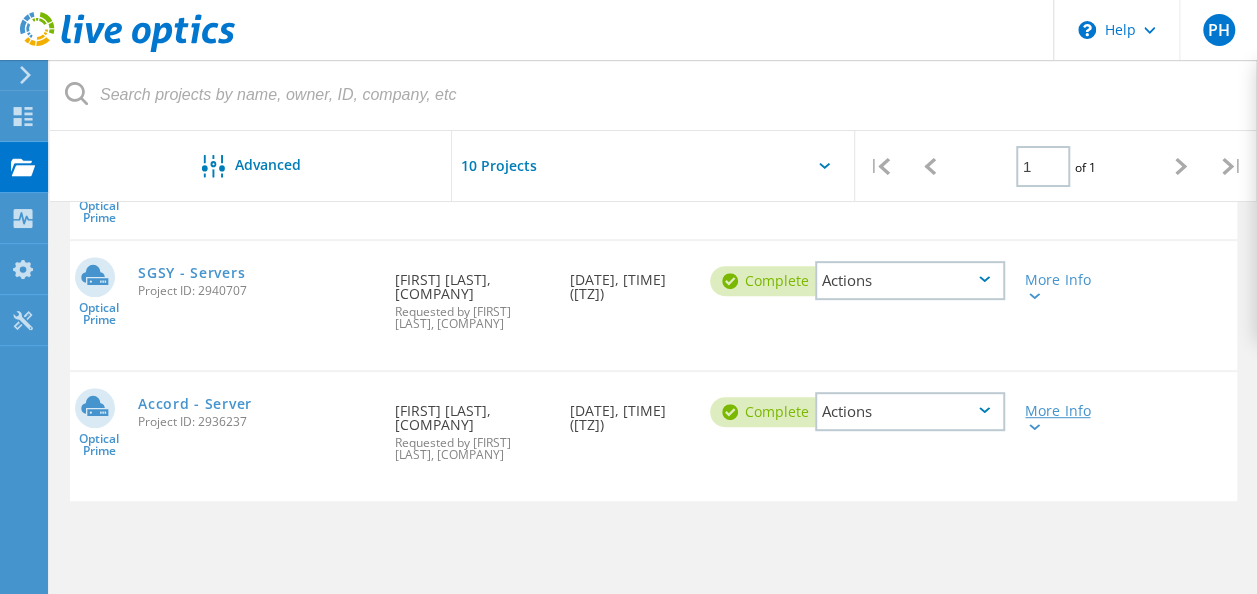 click on "More Info" 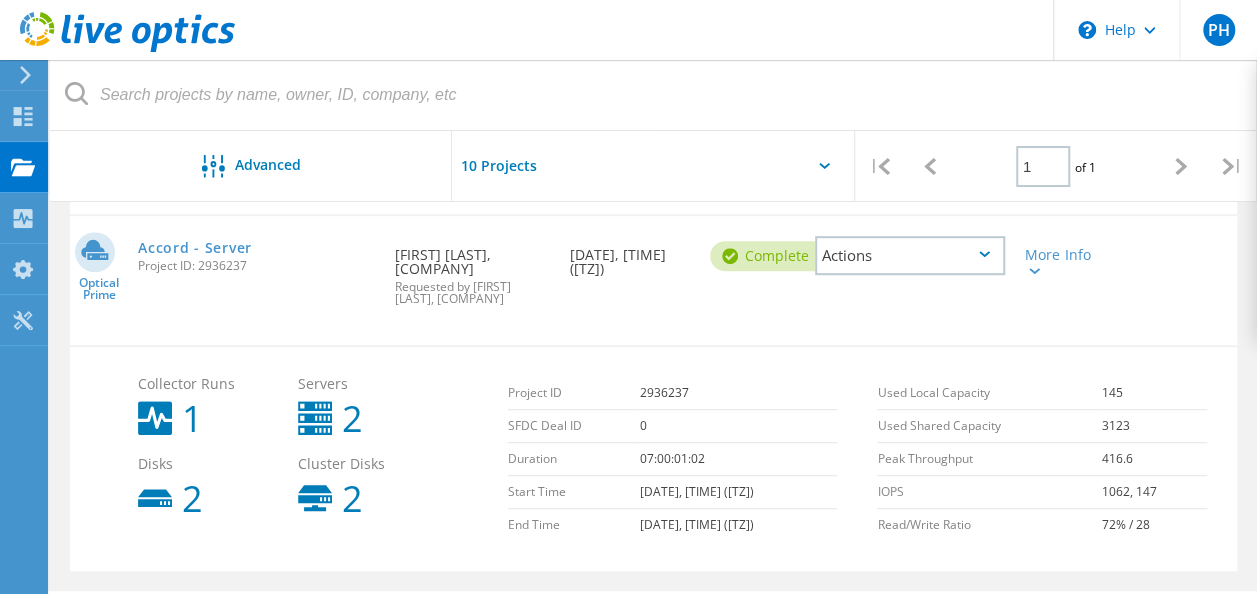 scroll, scrollTop: 412, scrollLeft: 0, axis: vertical 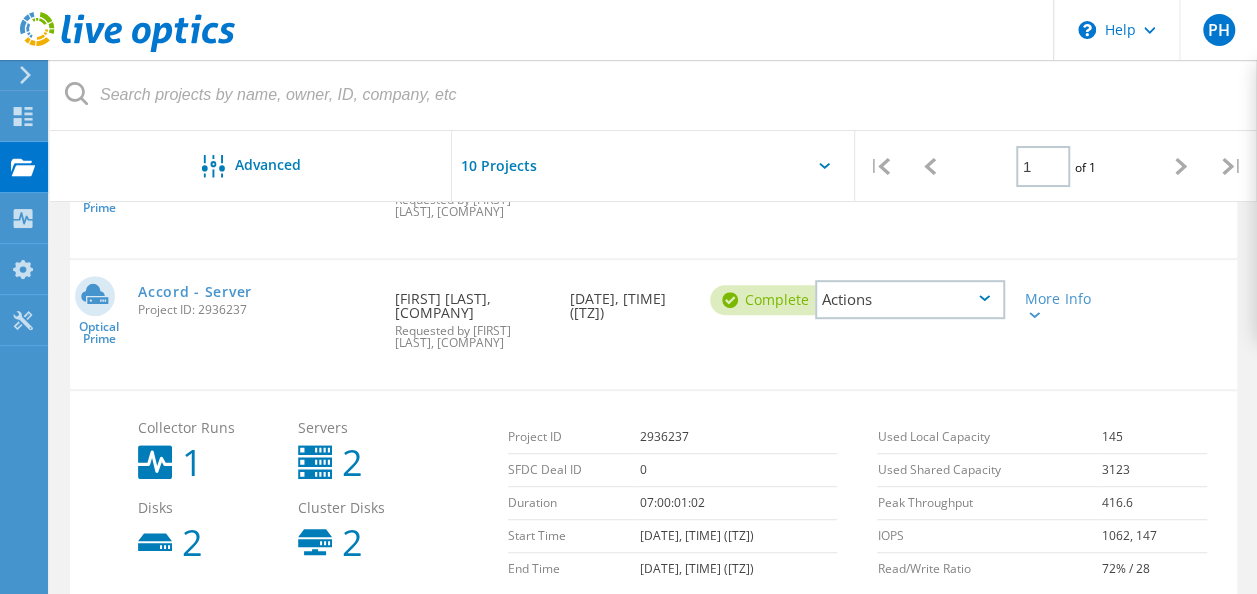 drag, startPoint x: 1139, startPoint y: 471, endPoint x: 1142, endPoint y: 492, distance: 21.213203 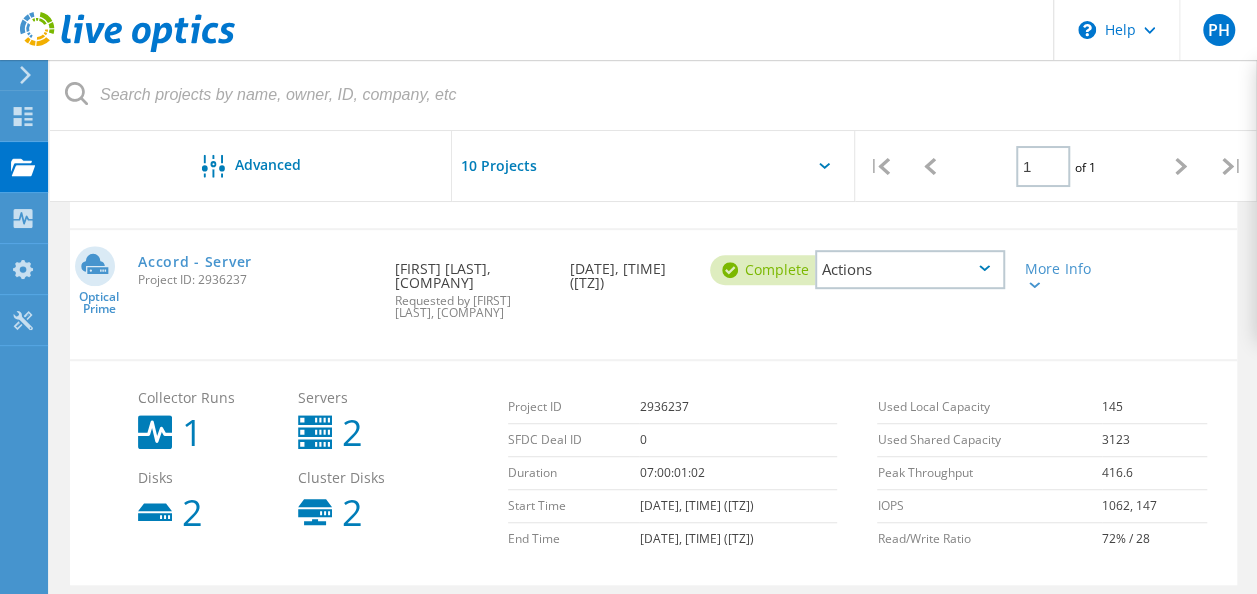 scroll, scrollTop: 412, scrollLeft: 0, axis: vertical 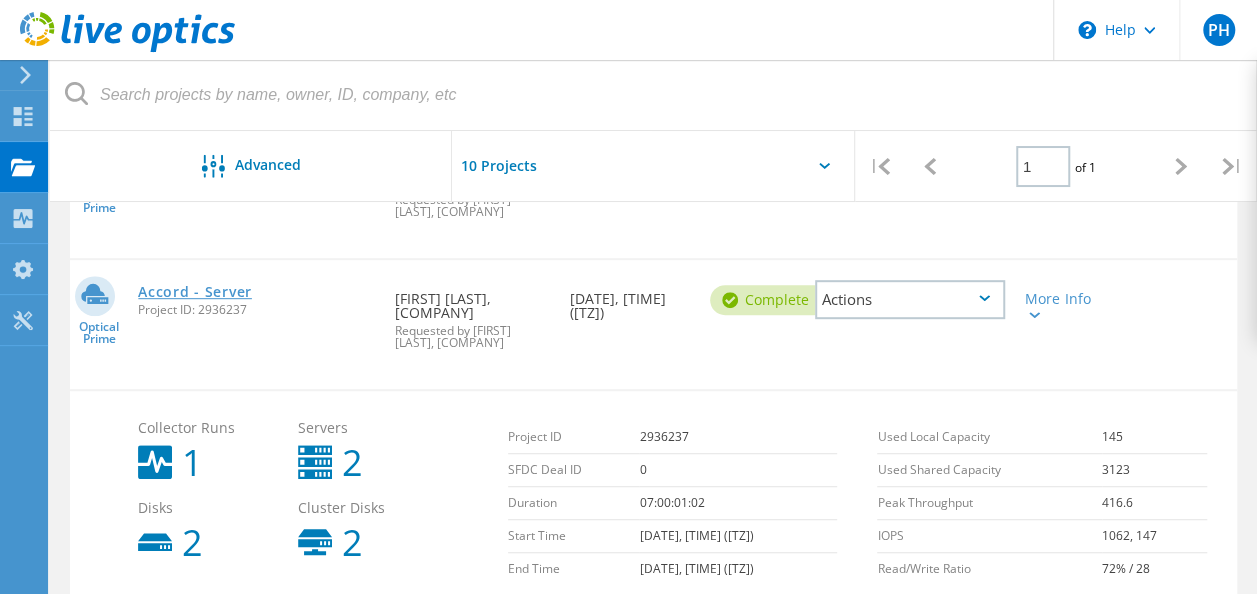 click on "Accord - Server" 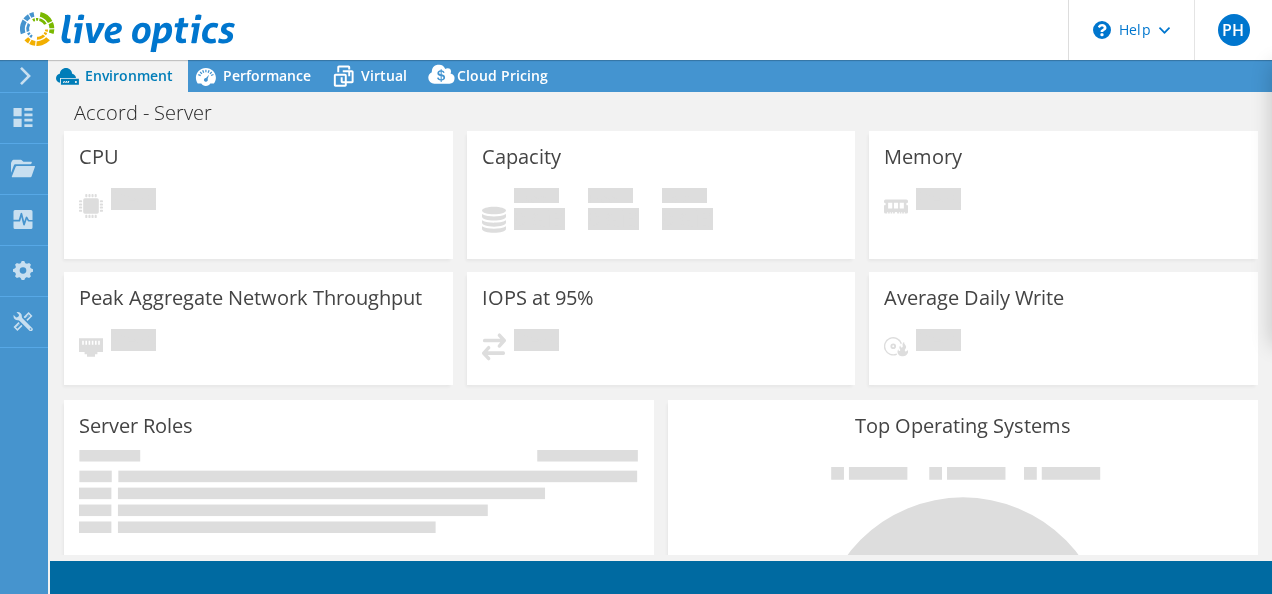 scroll, scrollTop: 0, scrollLeft: 0, axis: both 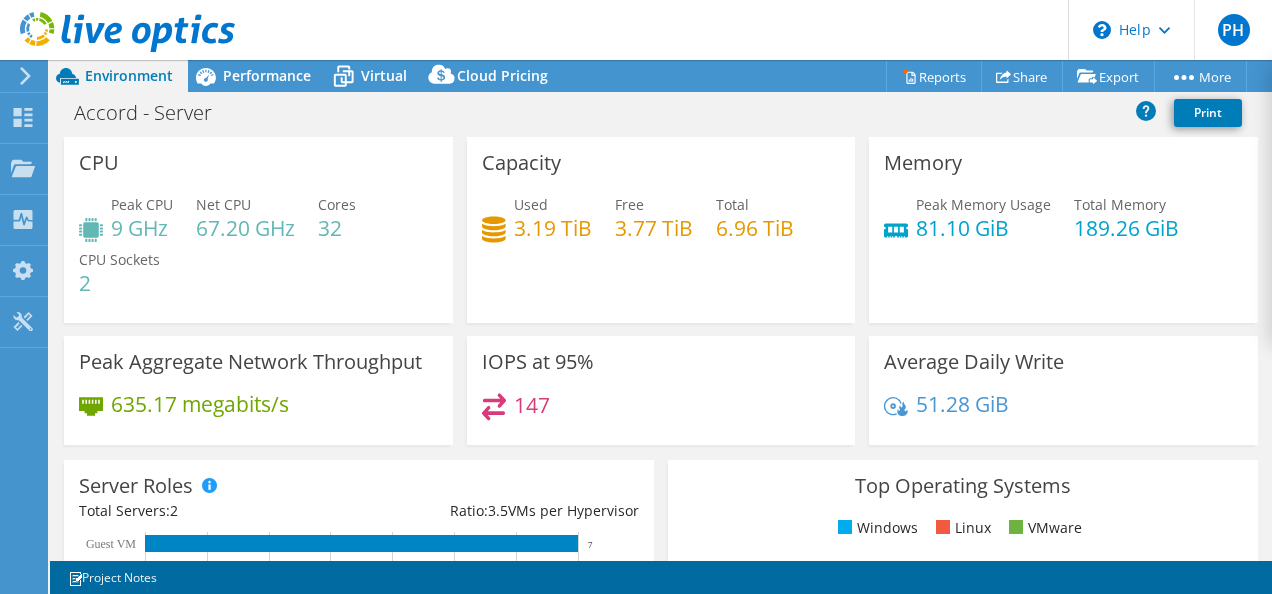 select on "USD" 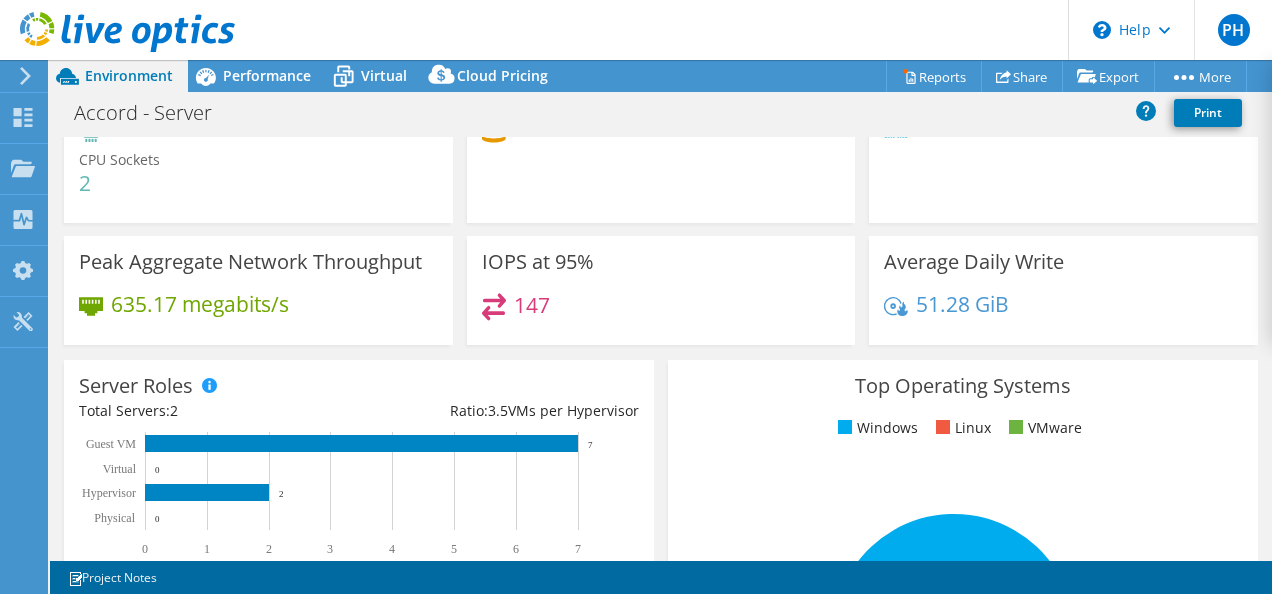 scroll, scrollTop: 0, scrollLeft: 0, axis: both 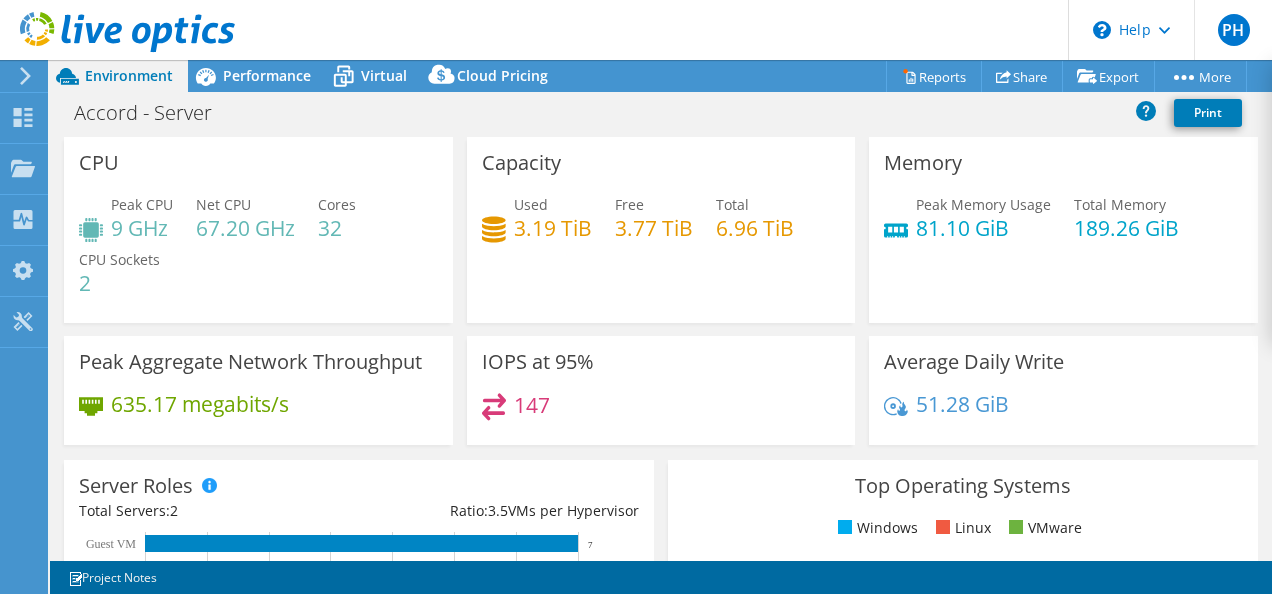 click on "3.77 TiB" at bounding box center (654, 228) 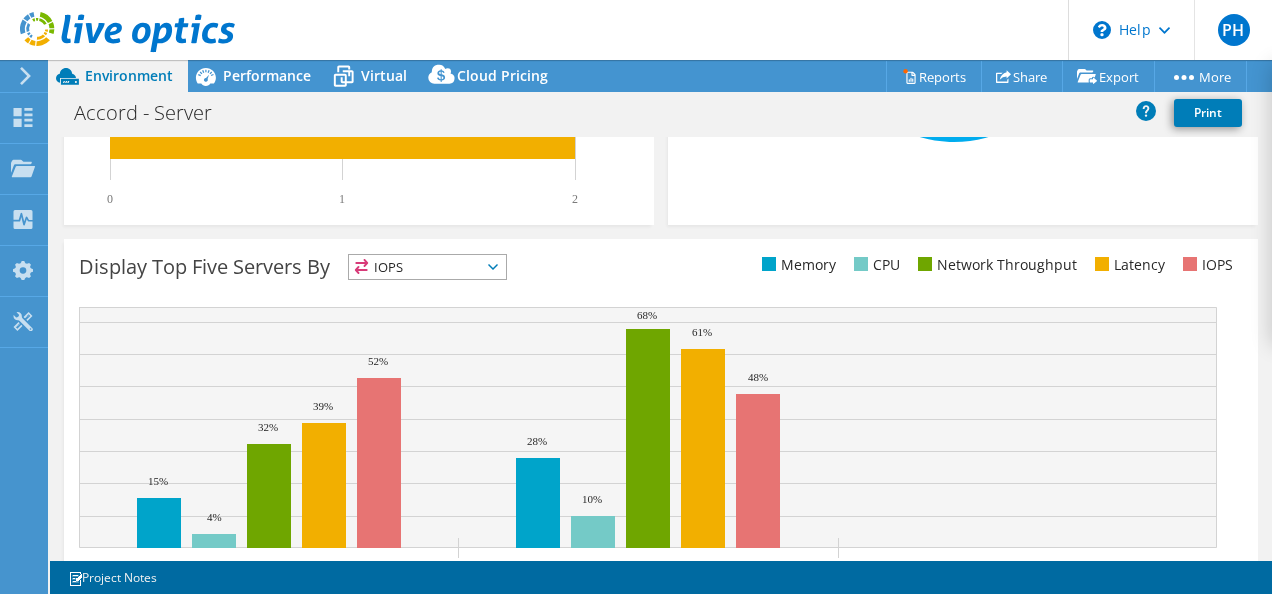 scroll, scrollTop: 794, scrollLeft: 0, axis: vertical 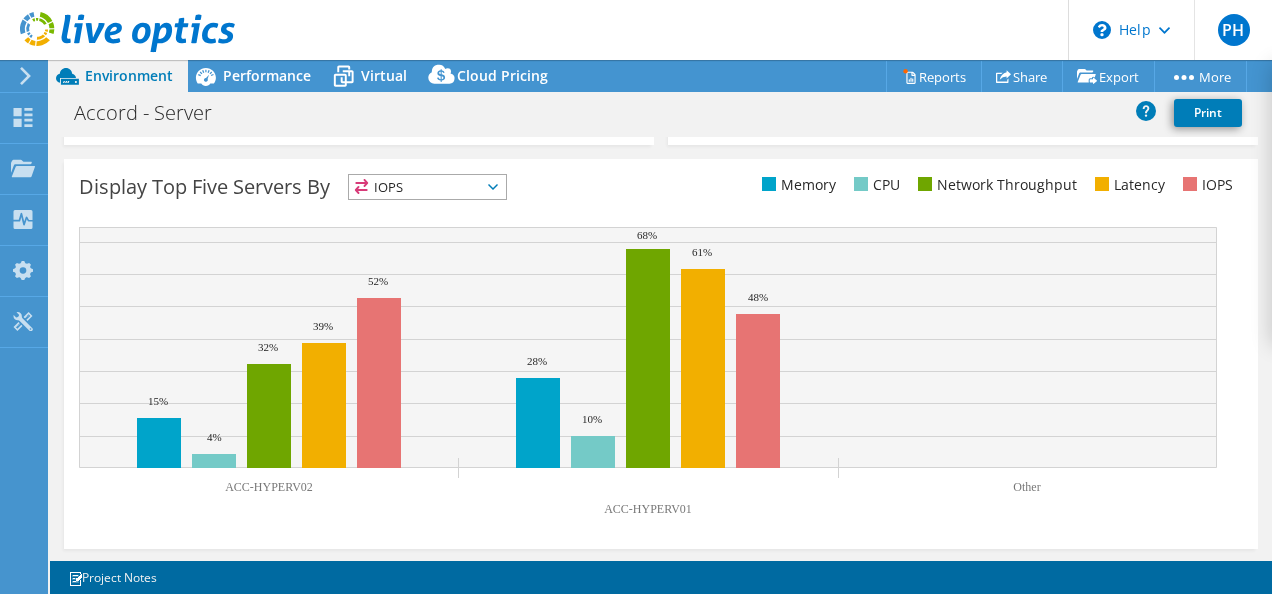 click on "IOPS" at bounding box center [427, 187] 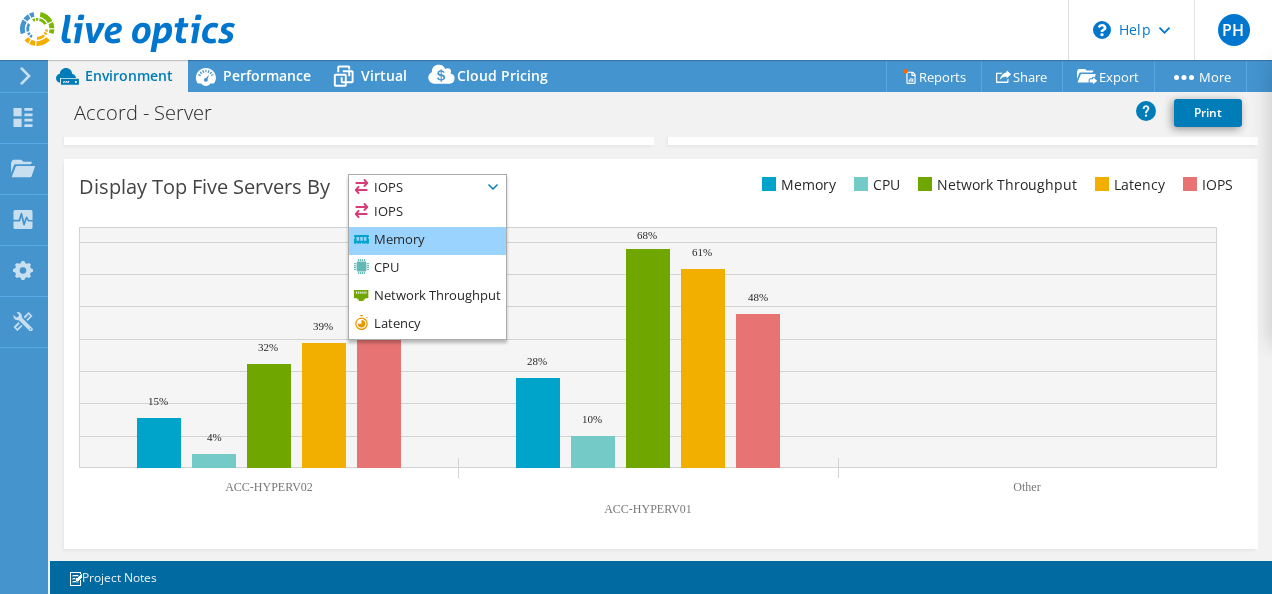 click on "Memory" at bounding box center (427, 241) 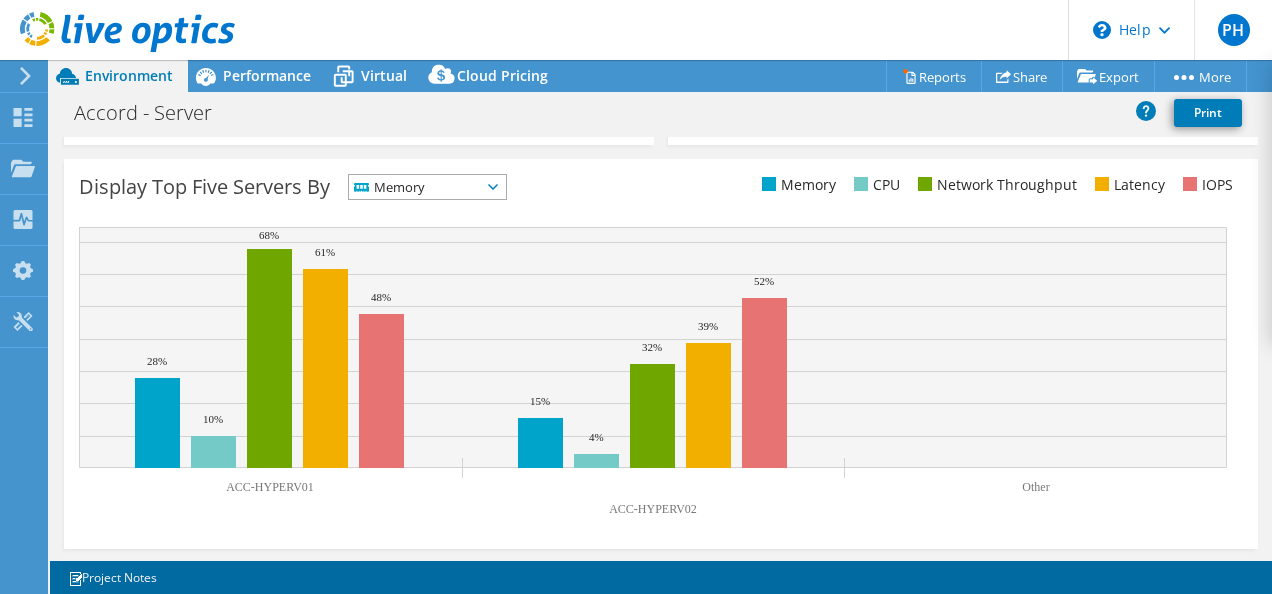 click on "Memory" at bounding box center (415, 187) 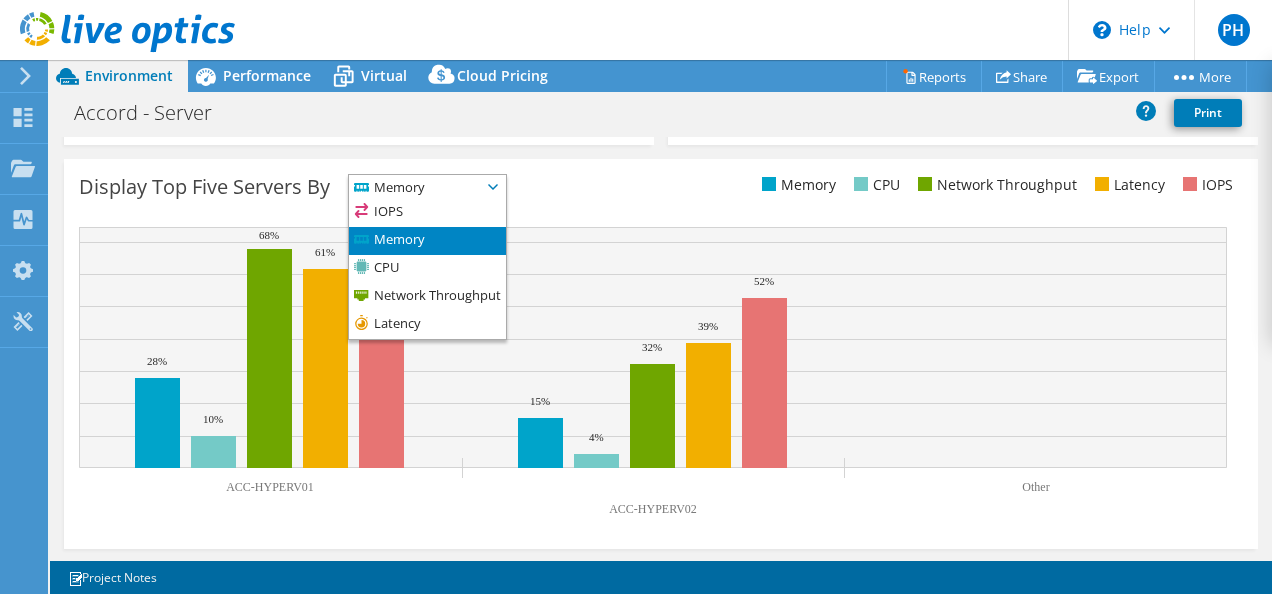 click on "Display Top Five Servers By
Memory
IOPS" at bounding box center [661, 354] 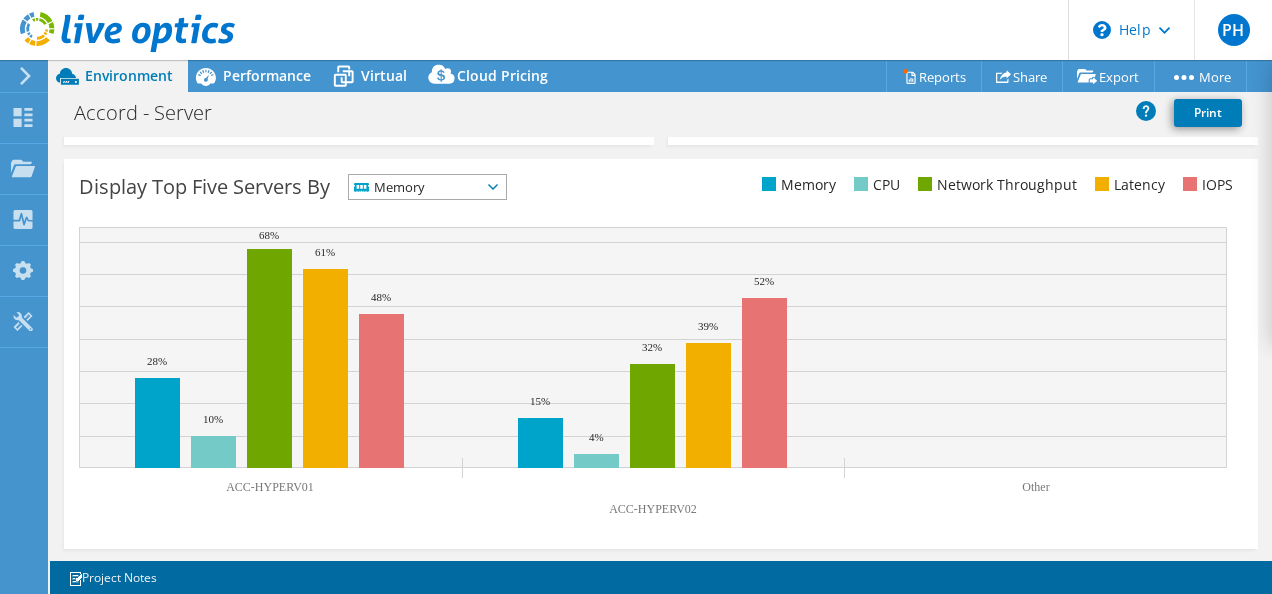 click on "Memory" at bounding box center (415, 187) 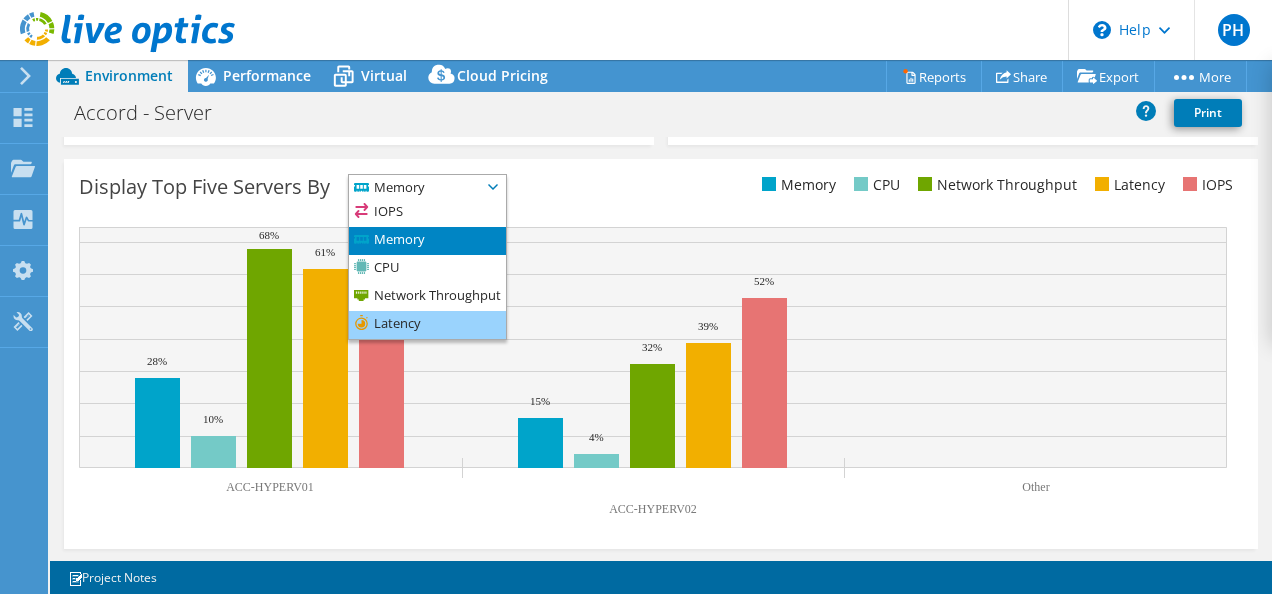 click on "Latency" at bounding box center [427, 325] 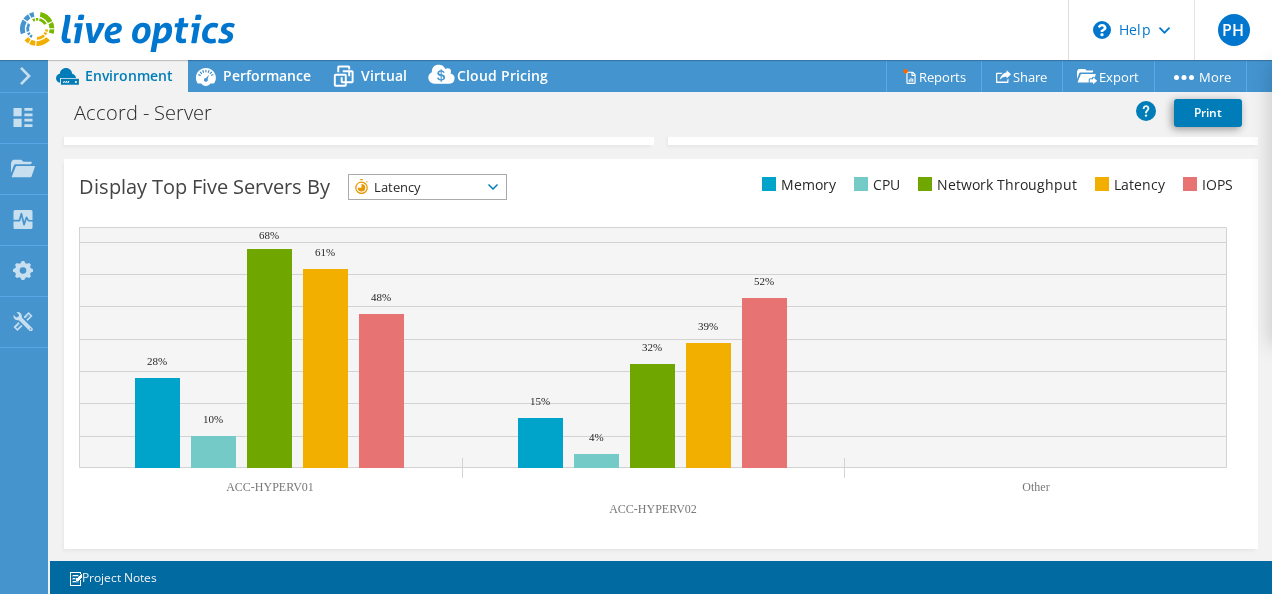 click on "Latency" at bounding box center (415, 187) 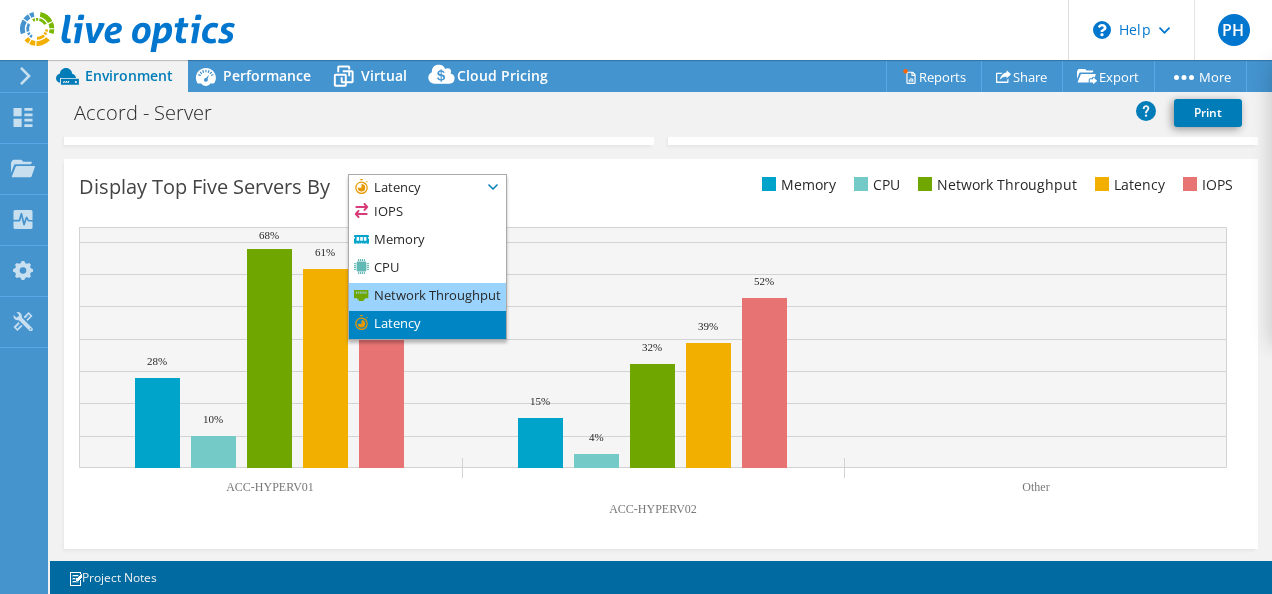 click on "Network Throughput" at bounding box center (427, 297) 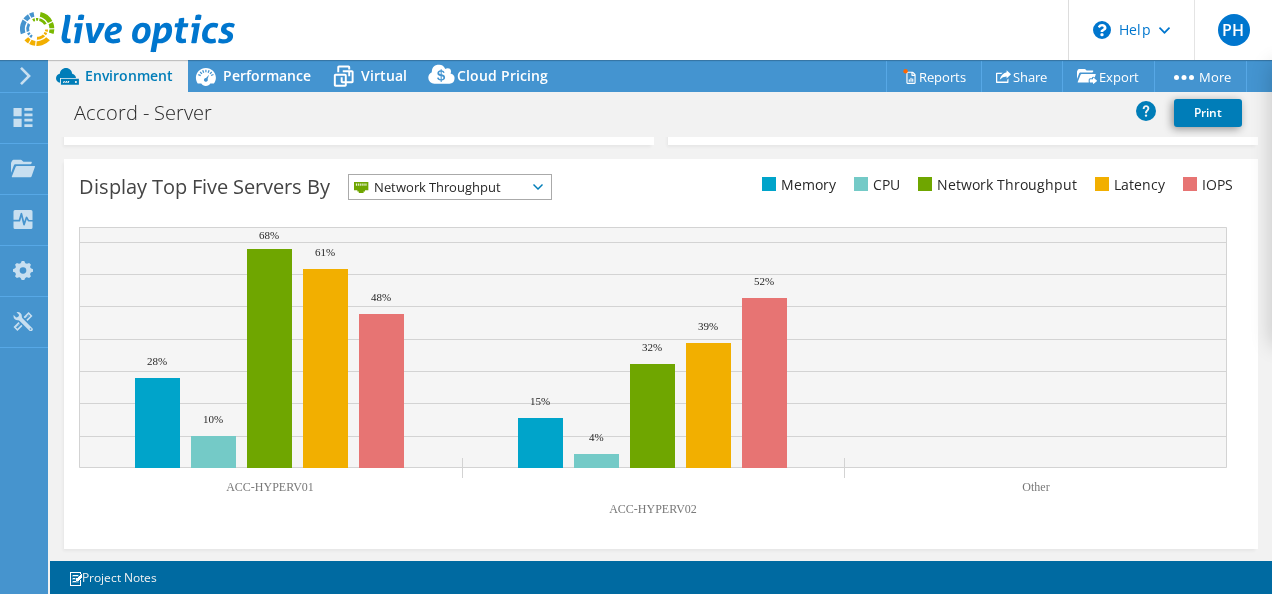 click on "Network Throughput" at bounding box center (437, 187) 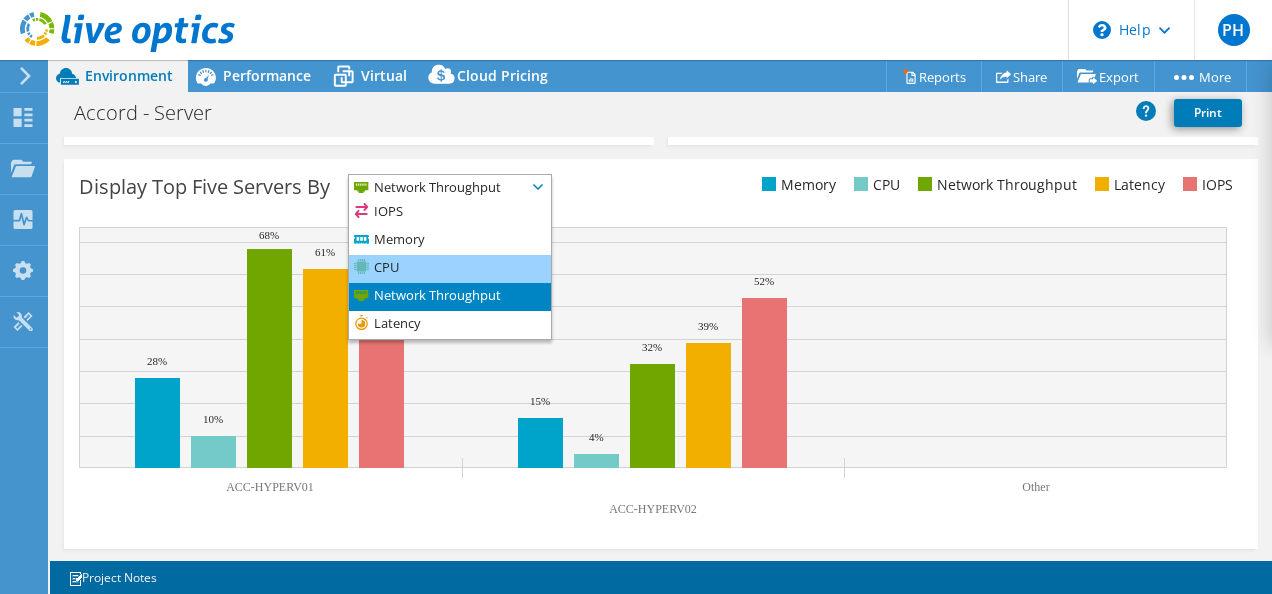 click on "CPU" at bounding box center (450, 269) 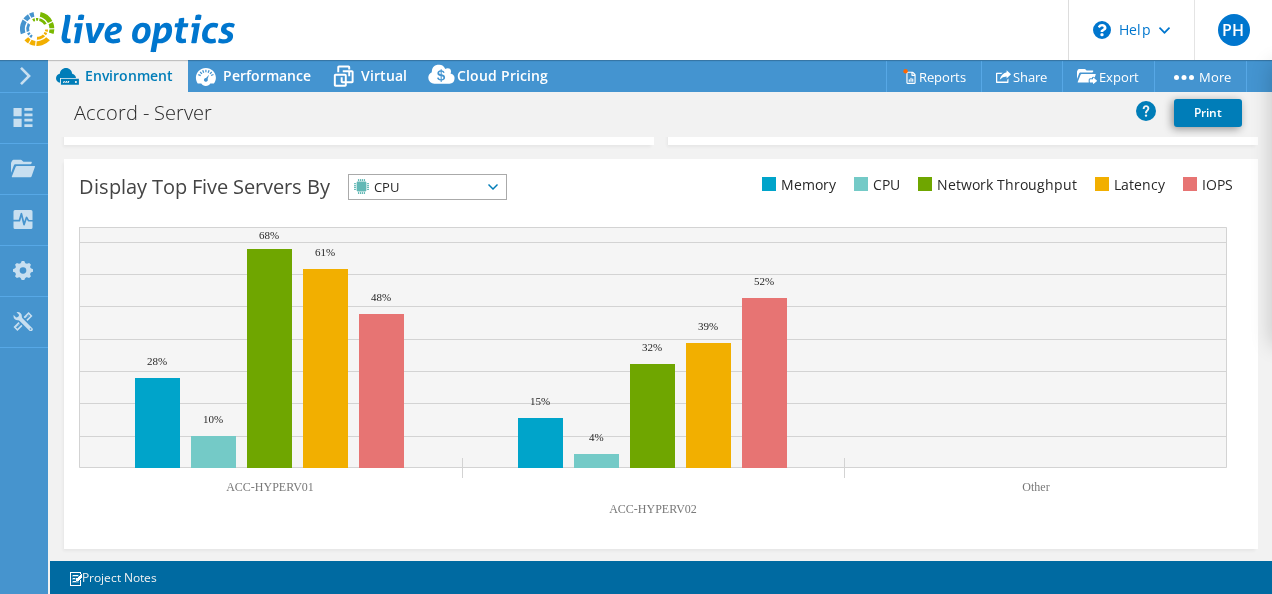 click on "CPU" at bounding box center [415, 187] 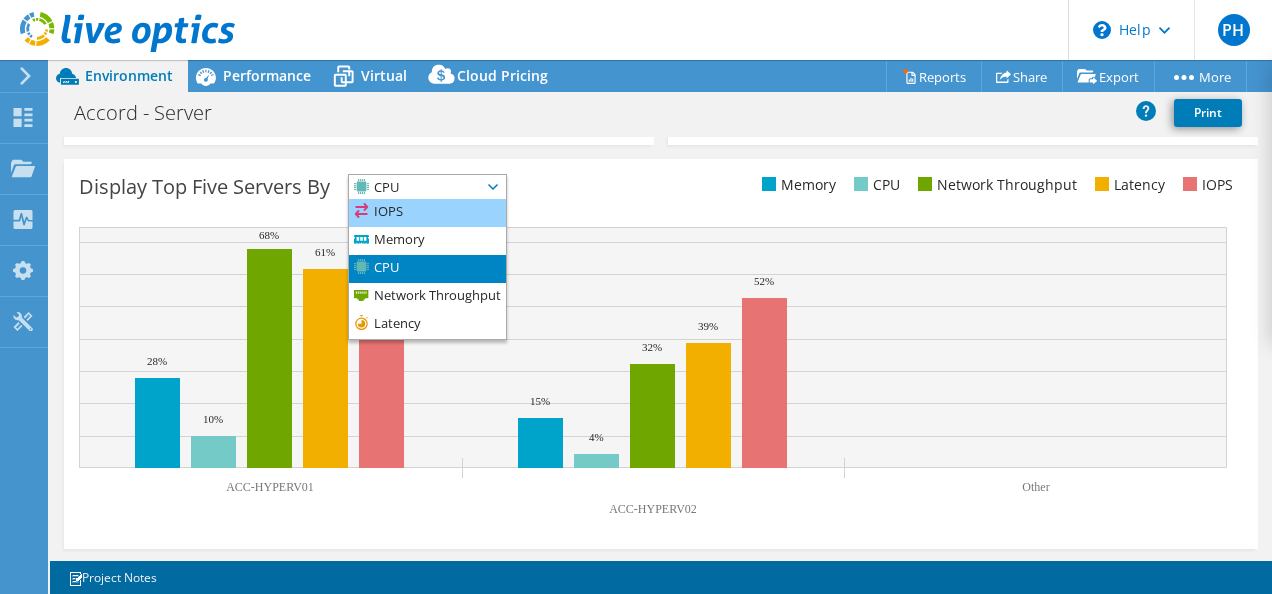 click on "IOPS" at bounding box center (427, 213) 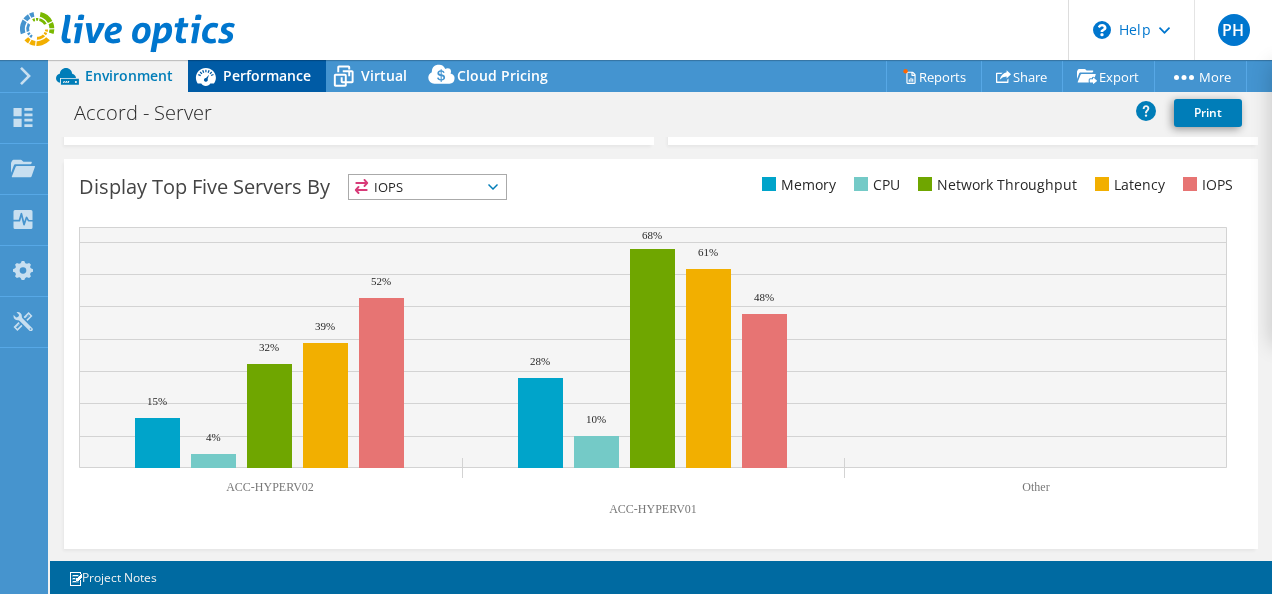 click on "Performance" at bounding box center (257, 76) 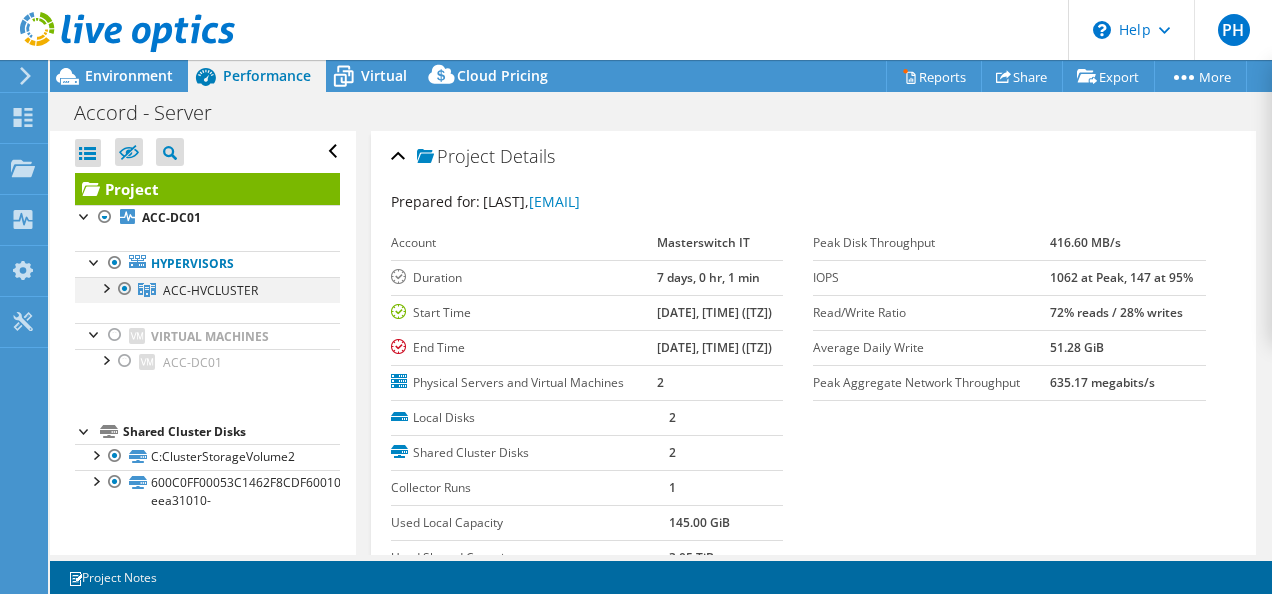 click at bounding box center (105, 287) 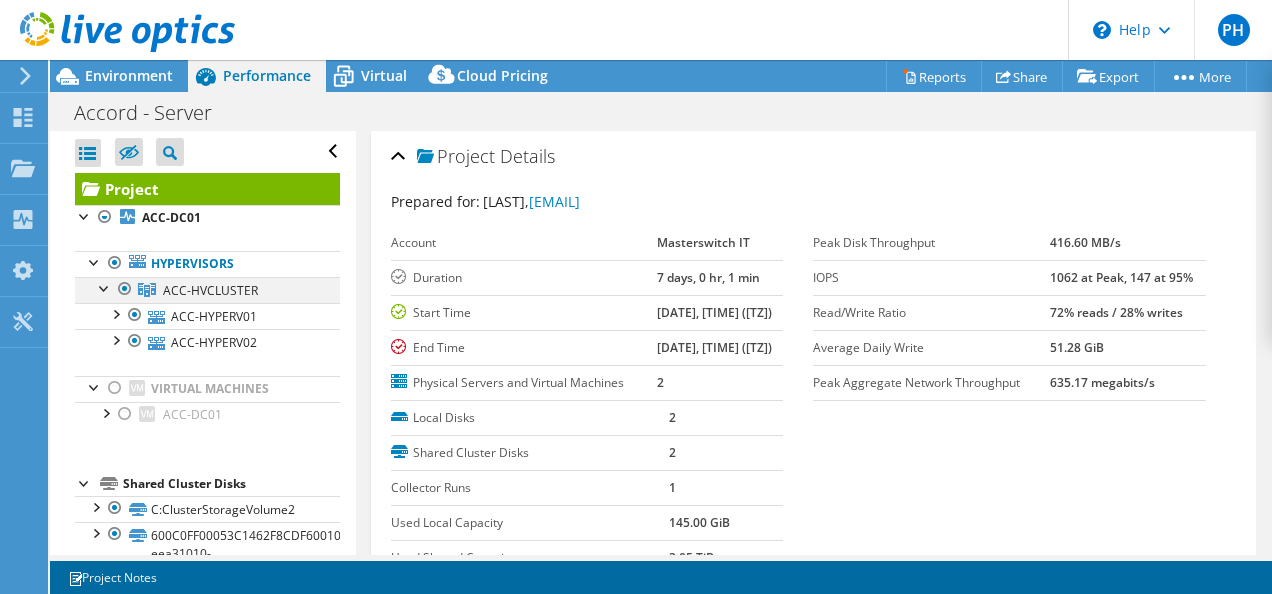 click at bounding box center [105, 287] 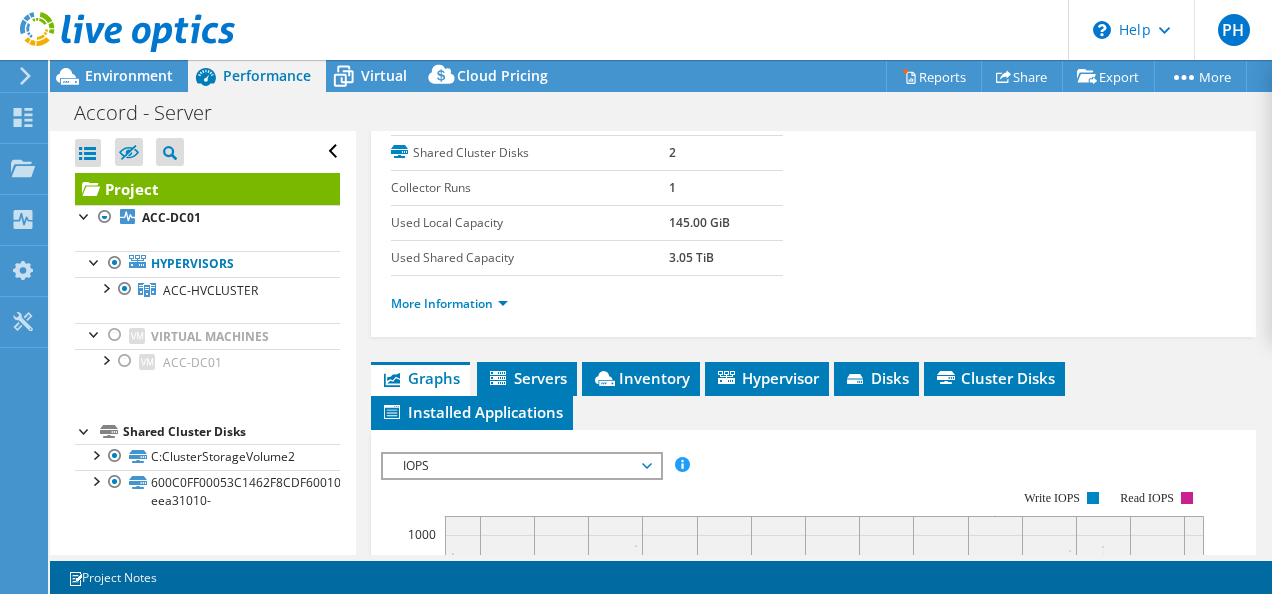 scroll, scrollTop: 400, scrollLeft: 0, axis: vertical 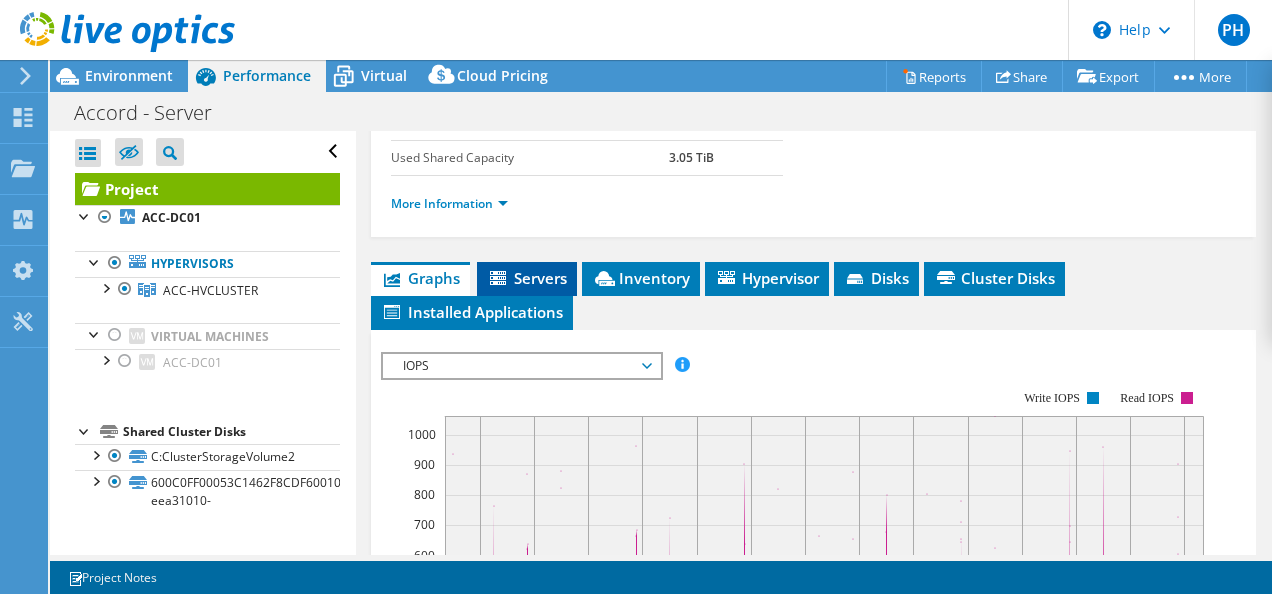 click on "Servers" at bounding box center [527, 278] 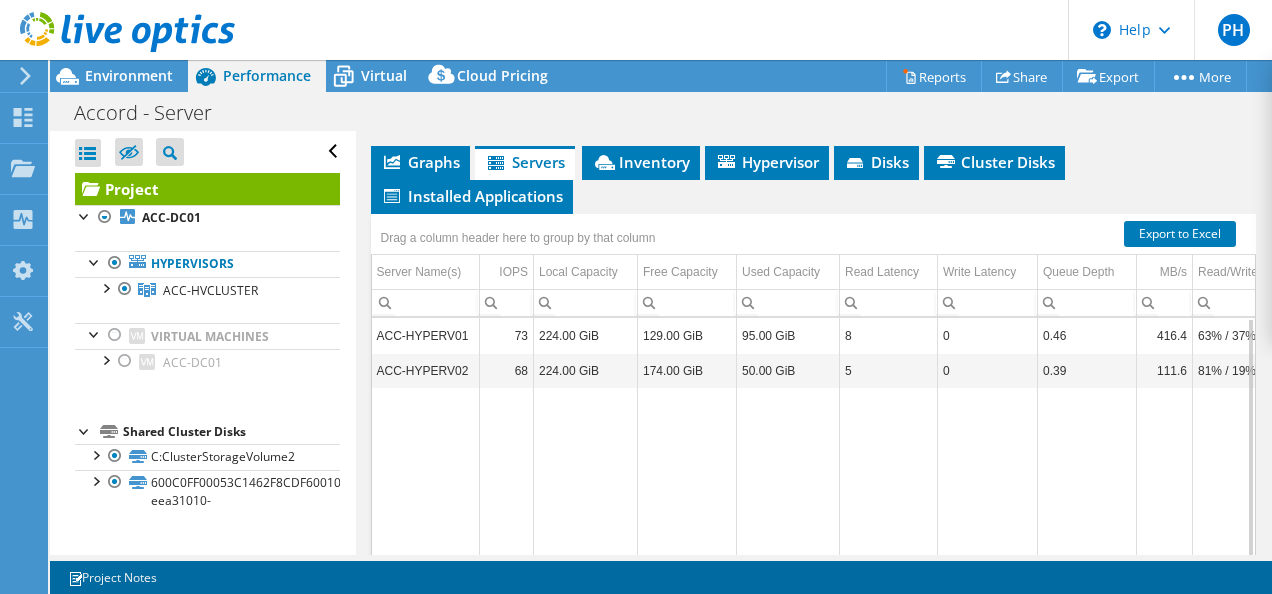 scroll, scrollTop: 500, scrollLeft: 0, axis: vertical 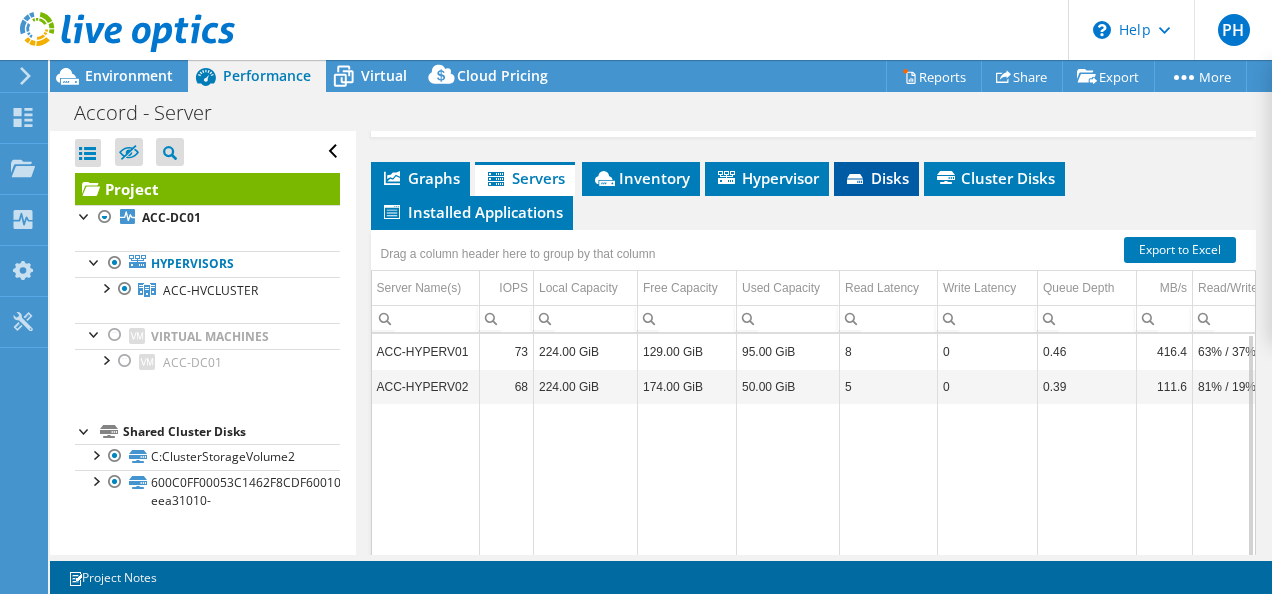 click on "Disks" at bounding box center [876, 179] 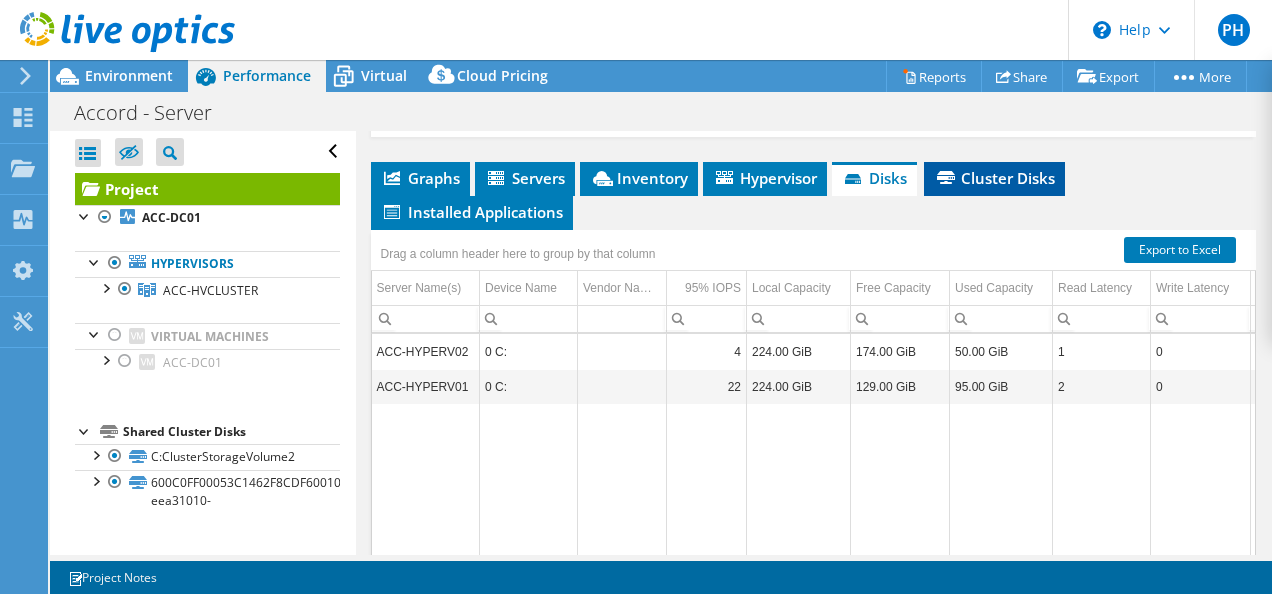 click on "Cluster Disks" at bounding box center [994, 179] 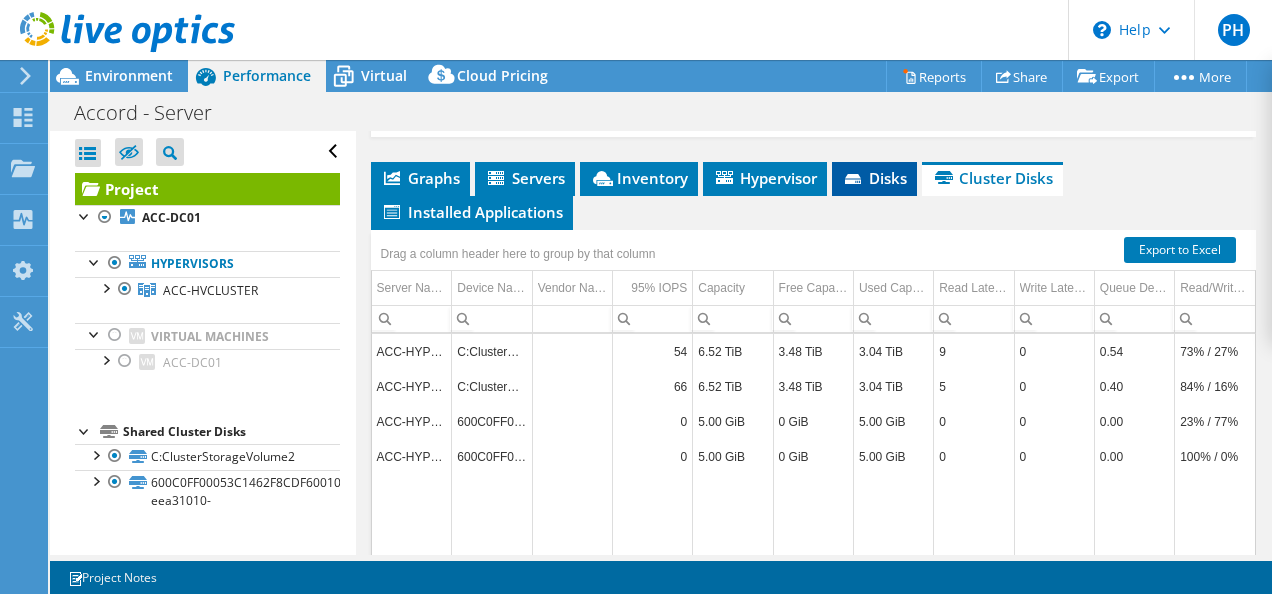 click on "Disks" at bounding box center [874, 179] 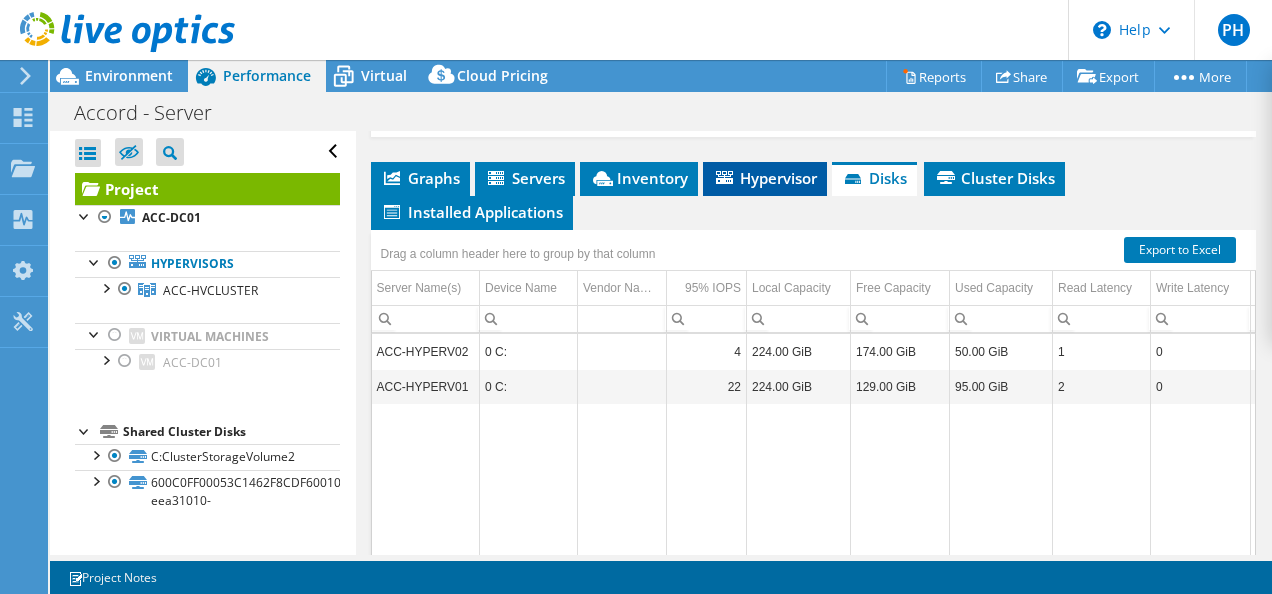 click on "Hypervisor" at bounding box center [765, 178] 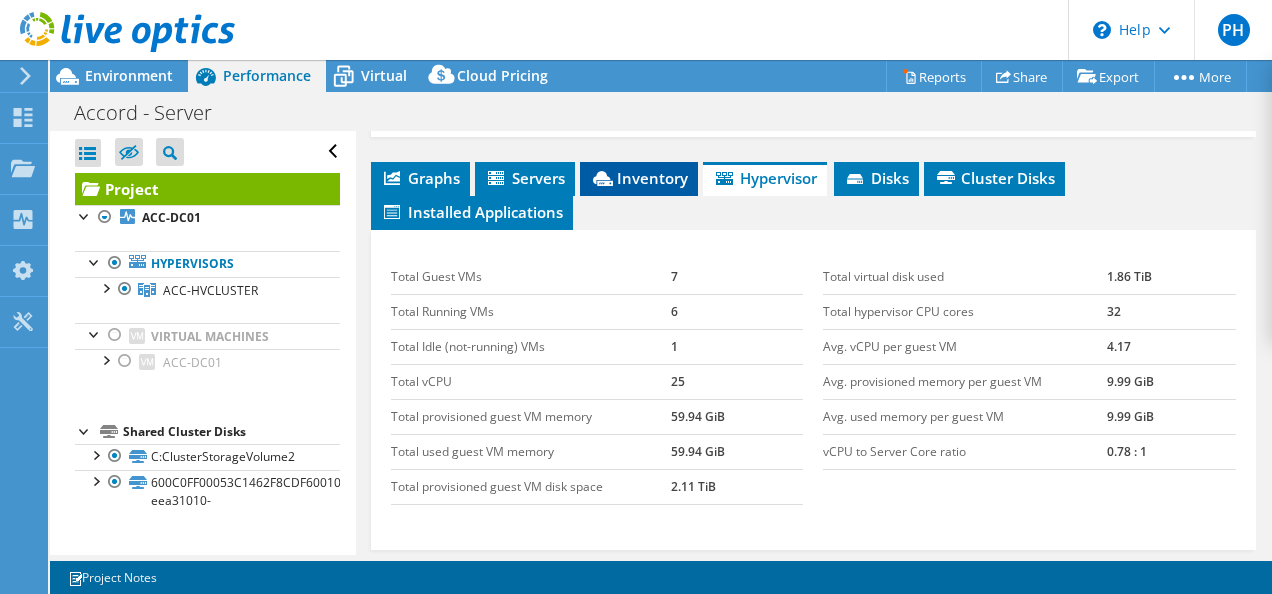 click 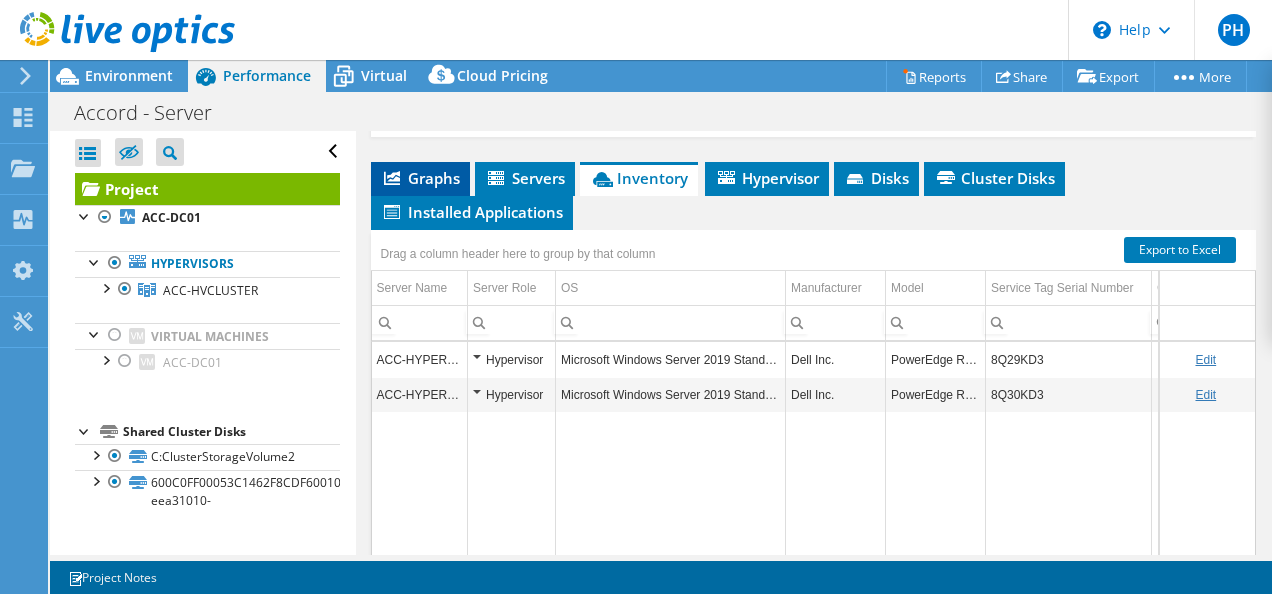 click on "Graphs" at bounding box center (420, 179) 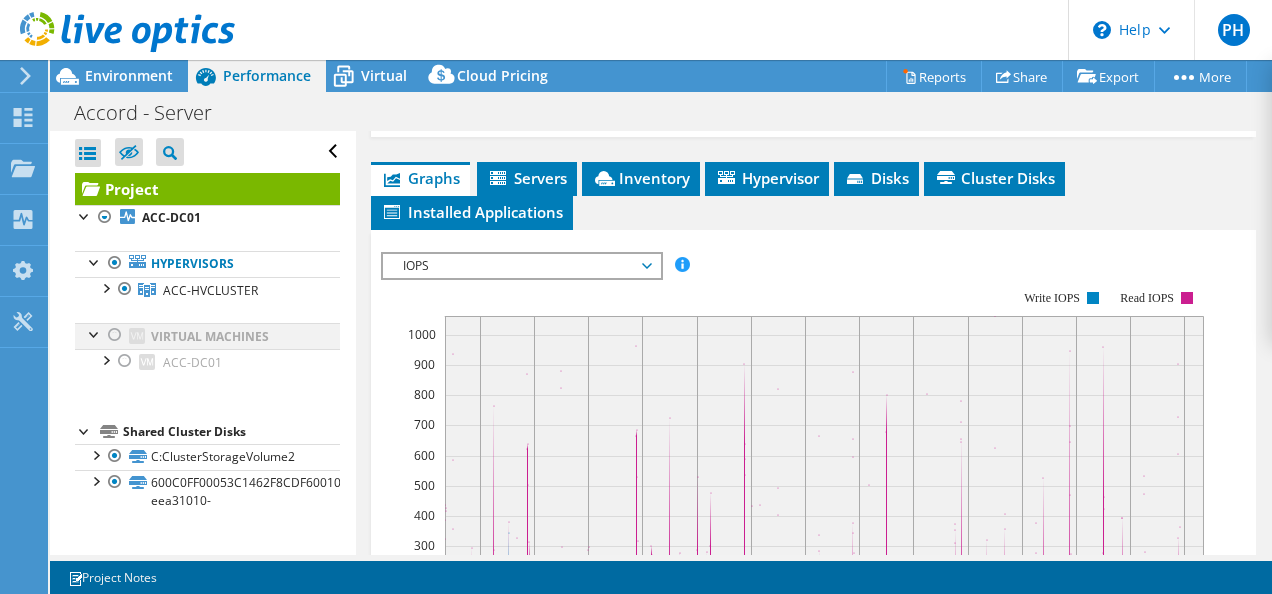 click at bounding box center [115, 335] 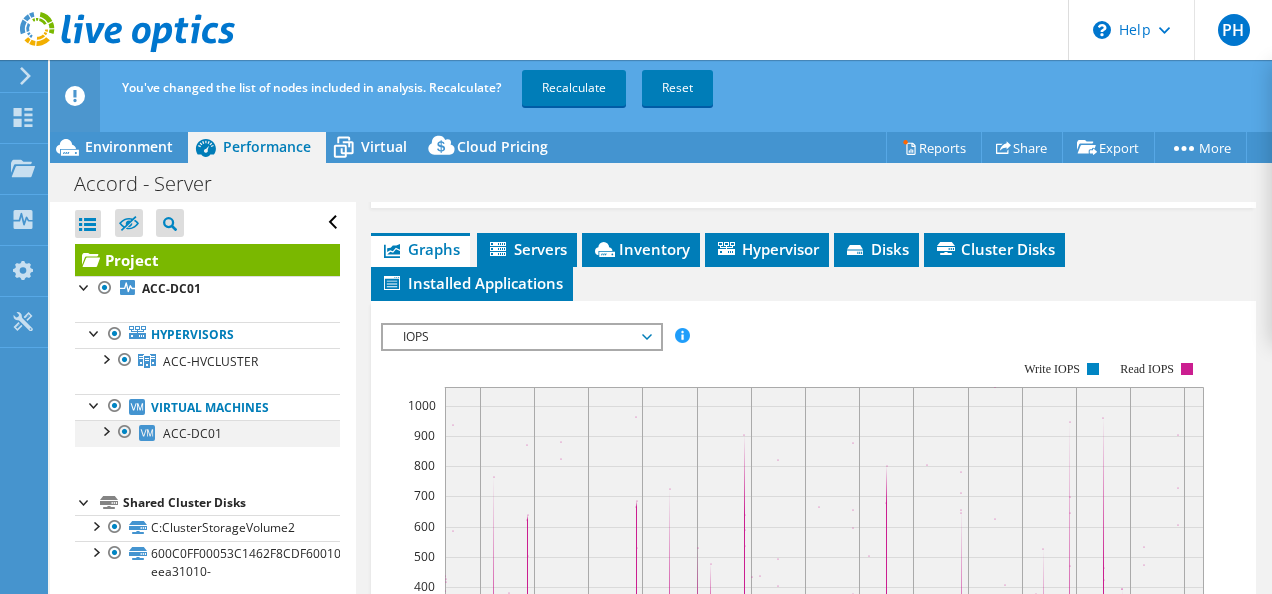 click at bounding box center (105, 430) 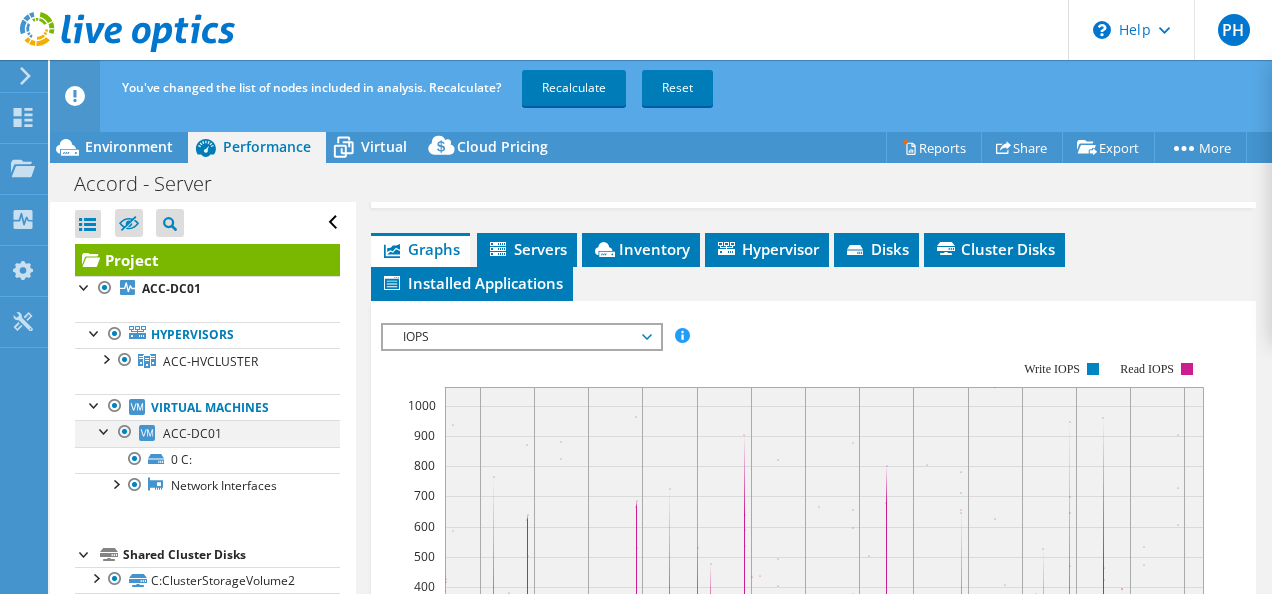 click at bounding box center (105, 430) 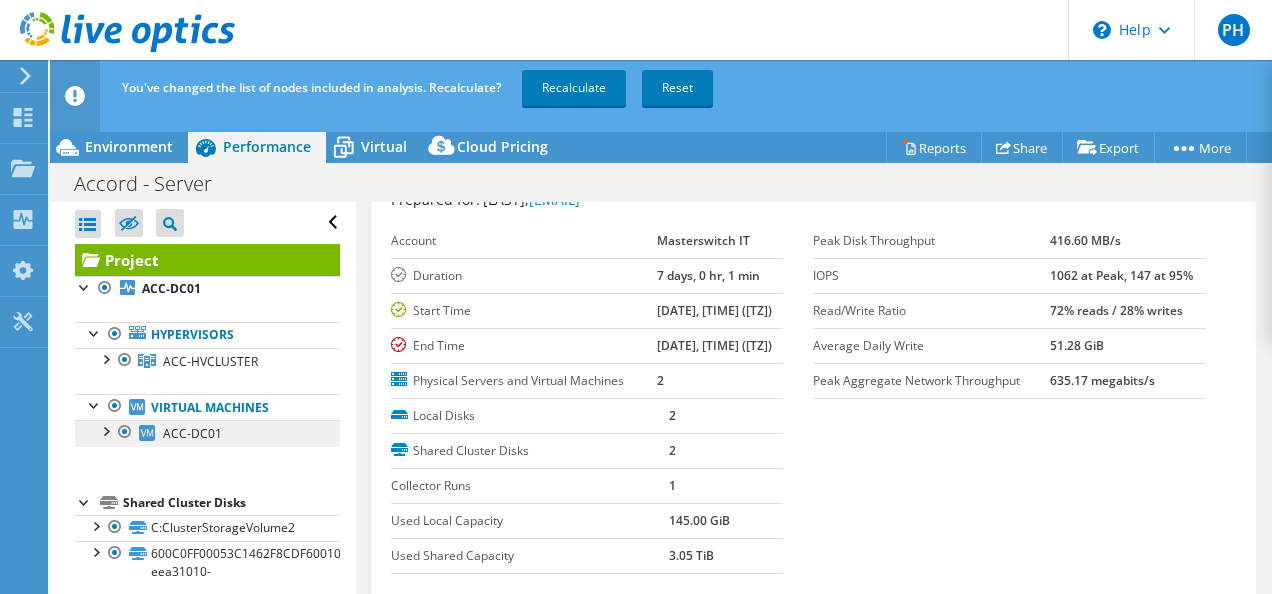 scroll, scrollTop: 100, scrollLeft: 0, axis: vertical 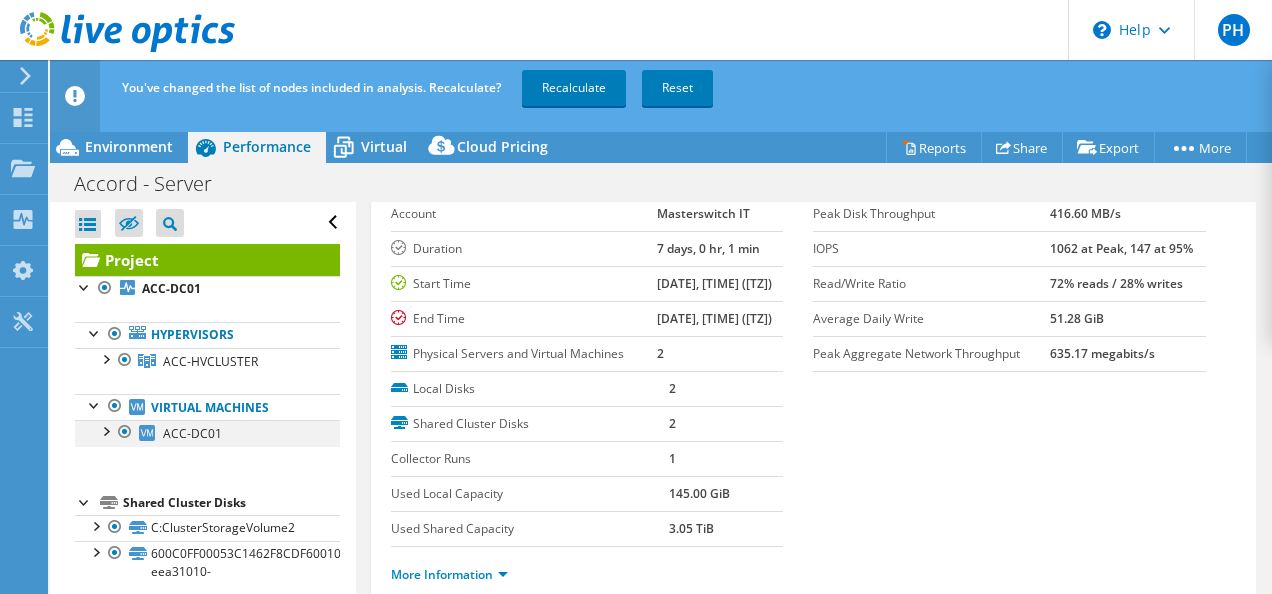 click at bounding box center (105, 430) 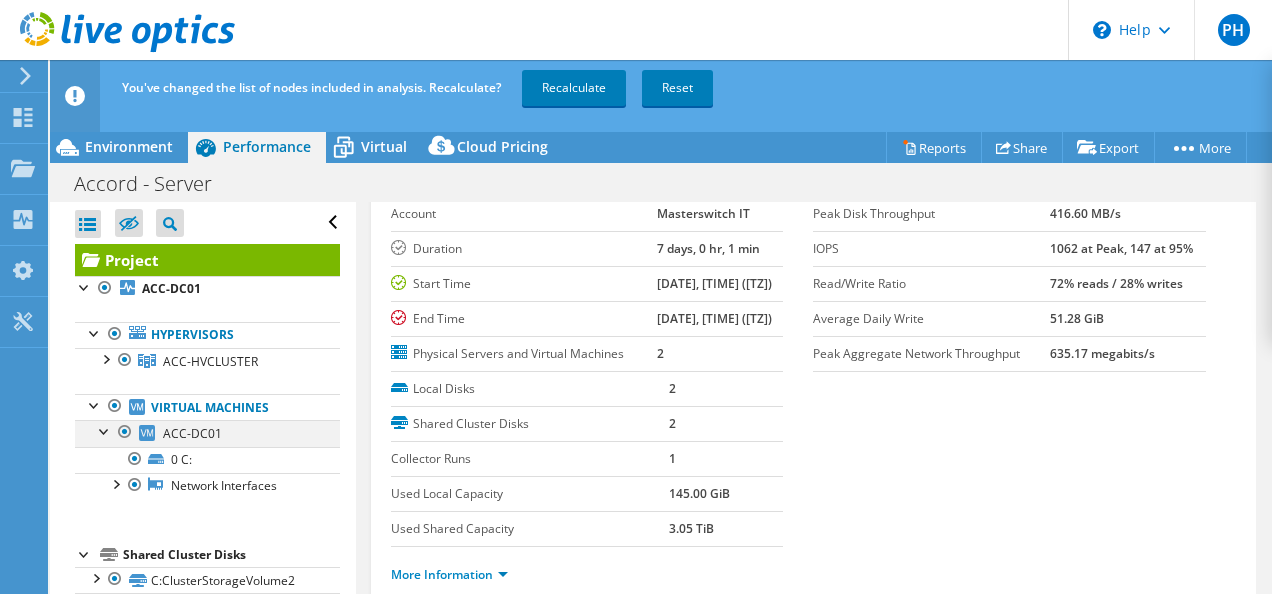 click at bounding box center (105, 430) 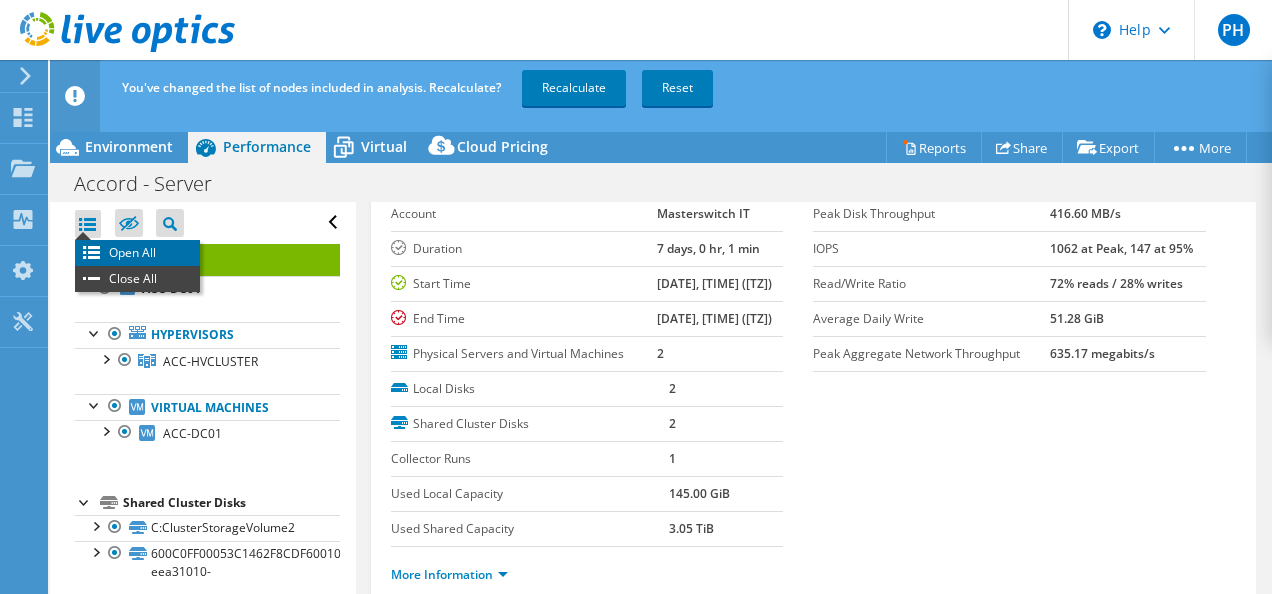 click on "Open All" at bounding box center (137, 253) 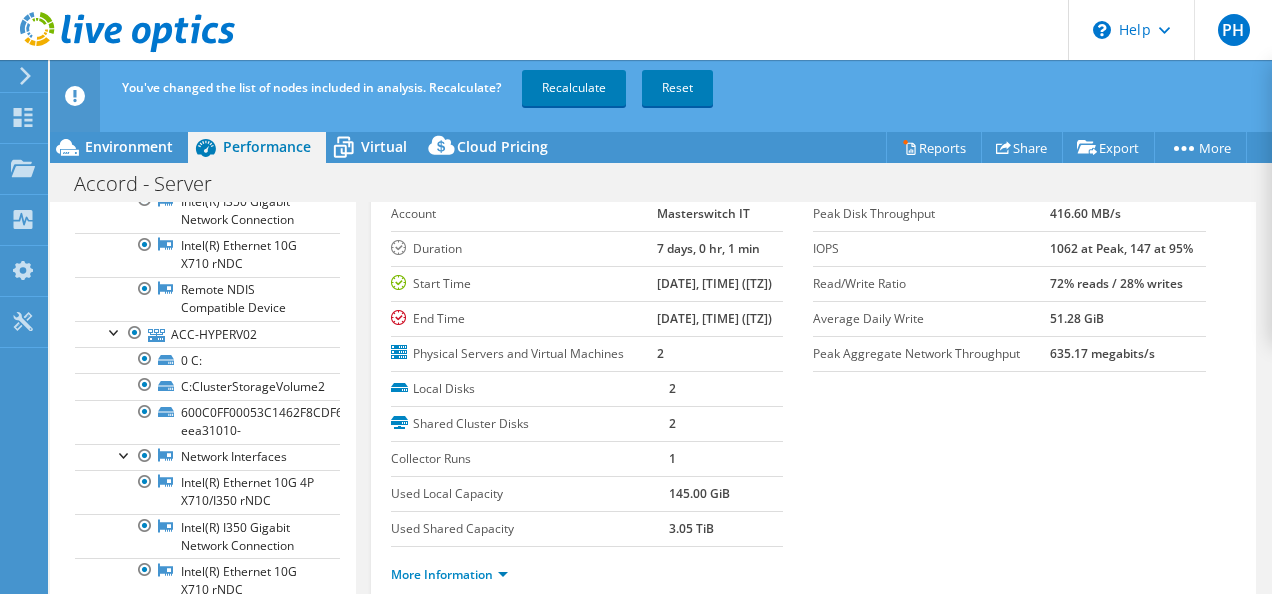 scroll, scrollTop: 0, scrollLeft: 0, axis: both 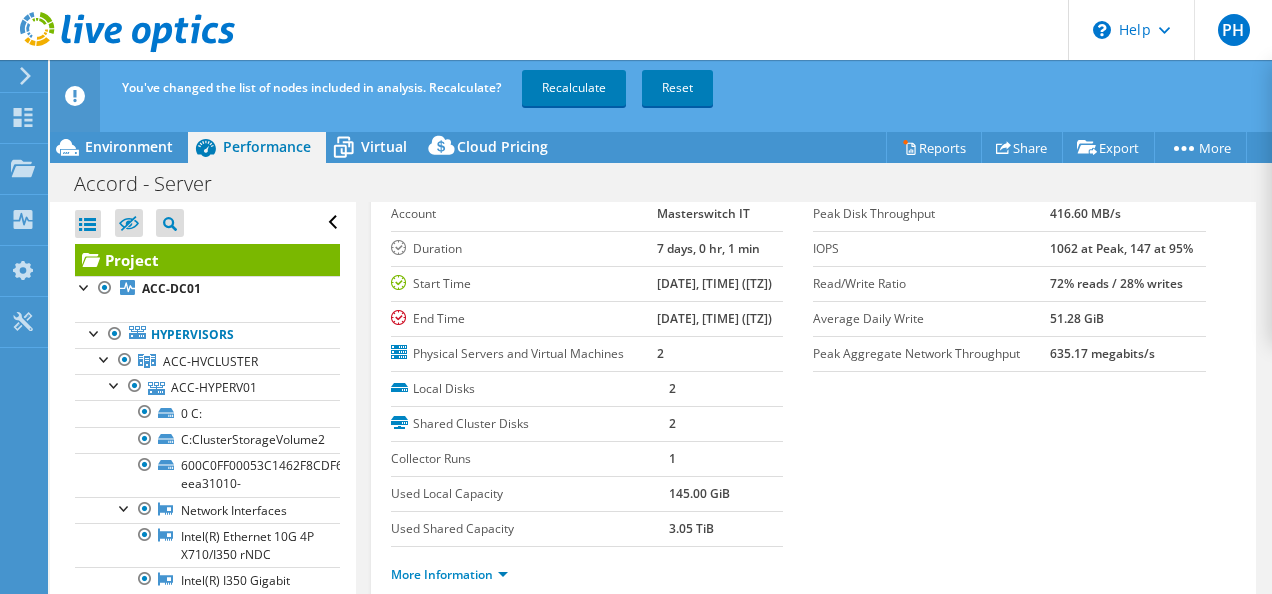 click on "Accord - Server
Print" at bounding box center (661, 183) 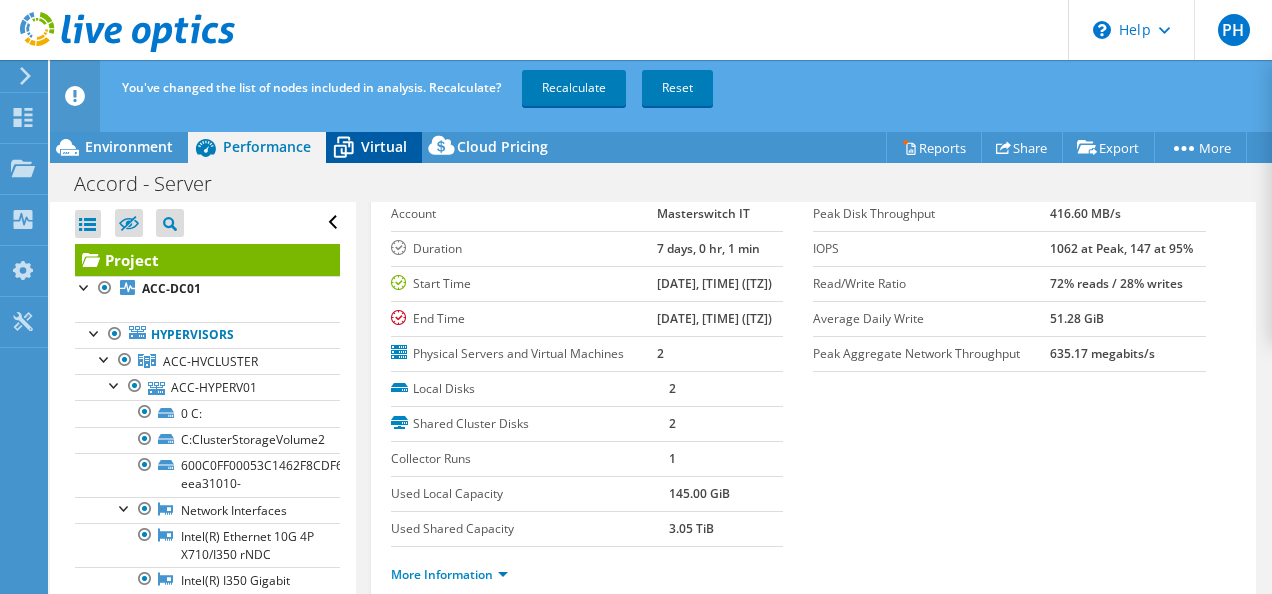click on "Virtual" at bounding box center (374, 147) 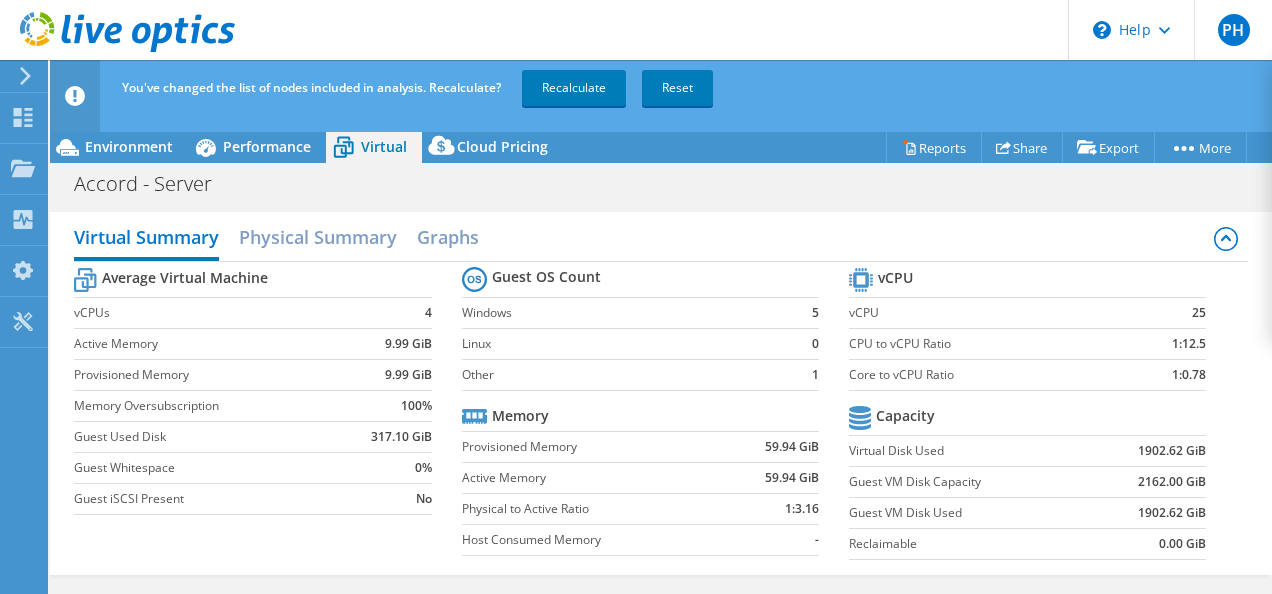 scroll, scrollTop: 398, scrollLeft: 0, axis: vertical 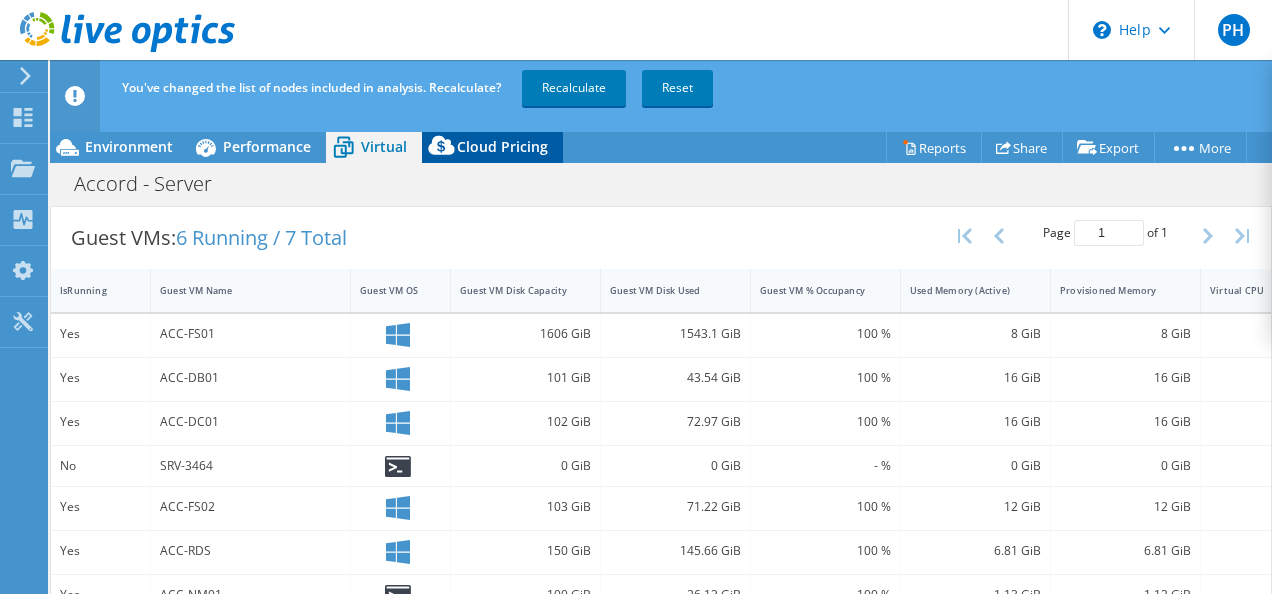 click on "Cloud Pricing" at bounding box center [502, 146] 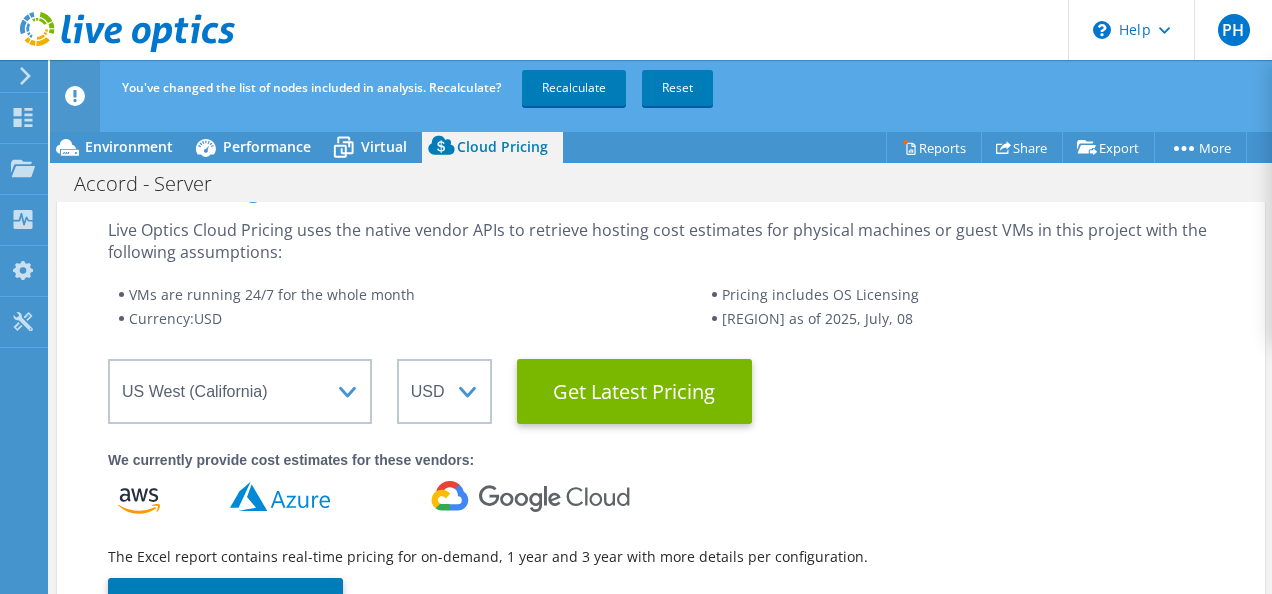 scroll, scrollTop: 0, scrollLeft: 0, axis: both 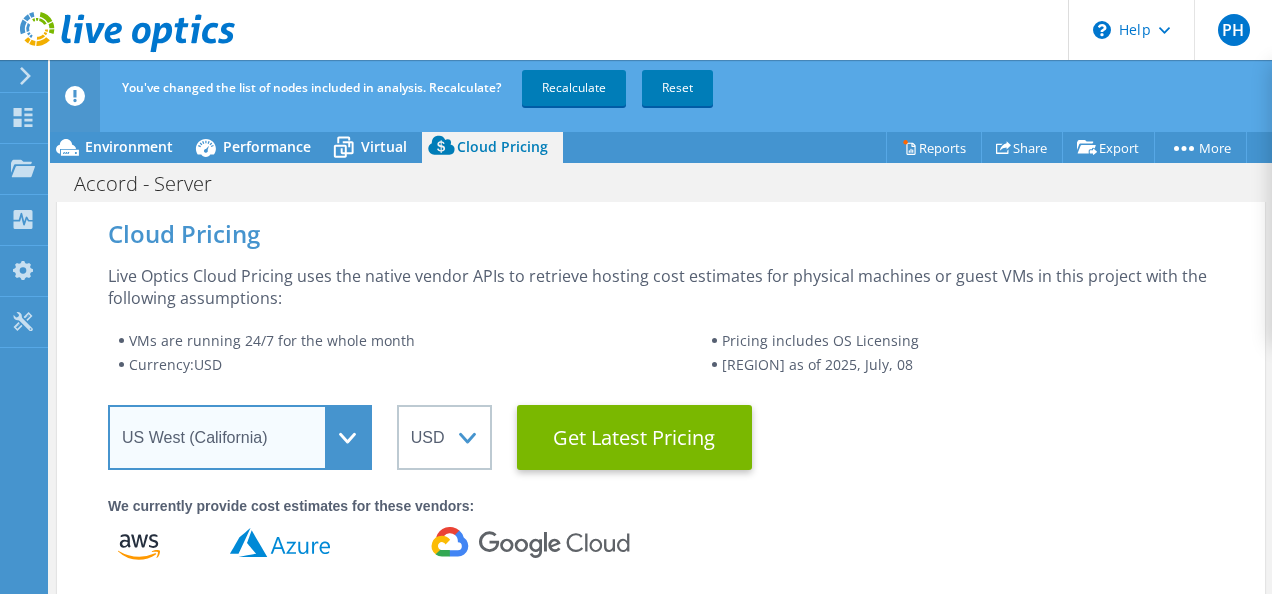 click on "Select a Region Asia Pacific (Hong Kong) Asia Pacific (Mumbai) Asia Pacific (Seoul) Asia Pacific (Singapore) Asia Pacific (Tokyo) Australia Canada Europe (Frankfurt) Europe (London) South America (Sao Paulo) US East (Virginia) US West (California)" at bounding box center (240, 437) 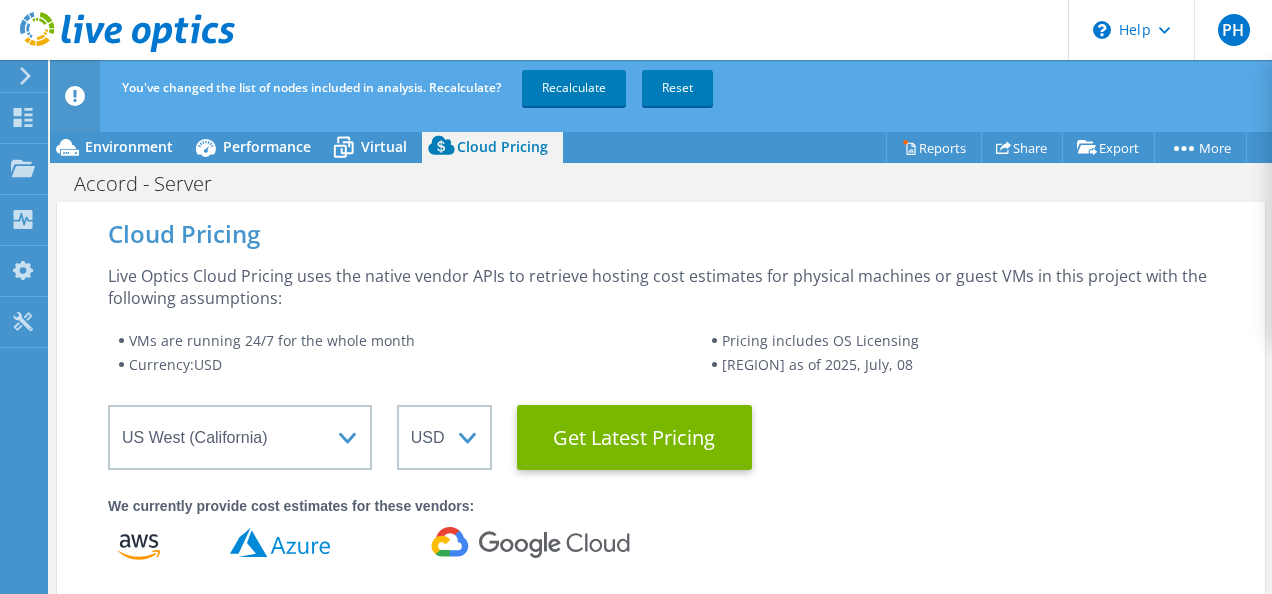 click on "We currently provide cost estimates for these vendors:" at bounding box center (661, 506) 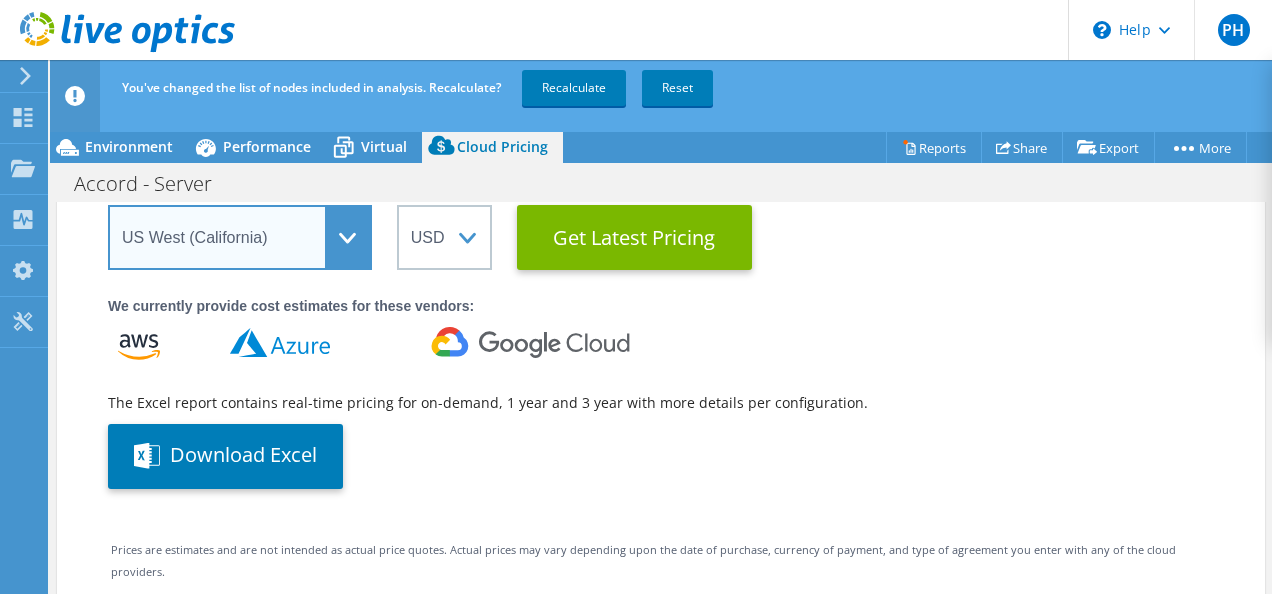 click on "Select a Region Asia Pacific (Hong Kong) Asia Pacific (Mumbai) Asia Pacific (Seoul) Asia Pacific (Singapore) Asia Pacific (Tokyo) Australia Canada Europe (Frankfurt) Europe (London) South America (Sao Paulo) US East (Virginia) US West (California)" at bounding box center (240, 237) 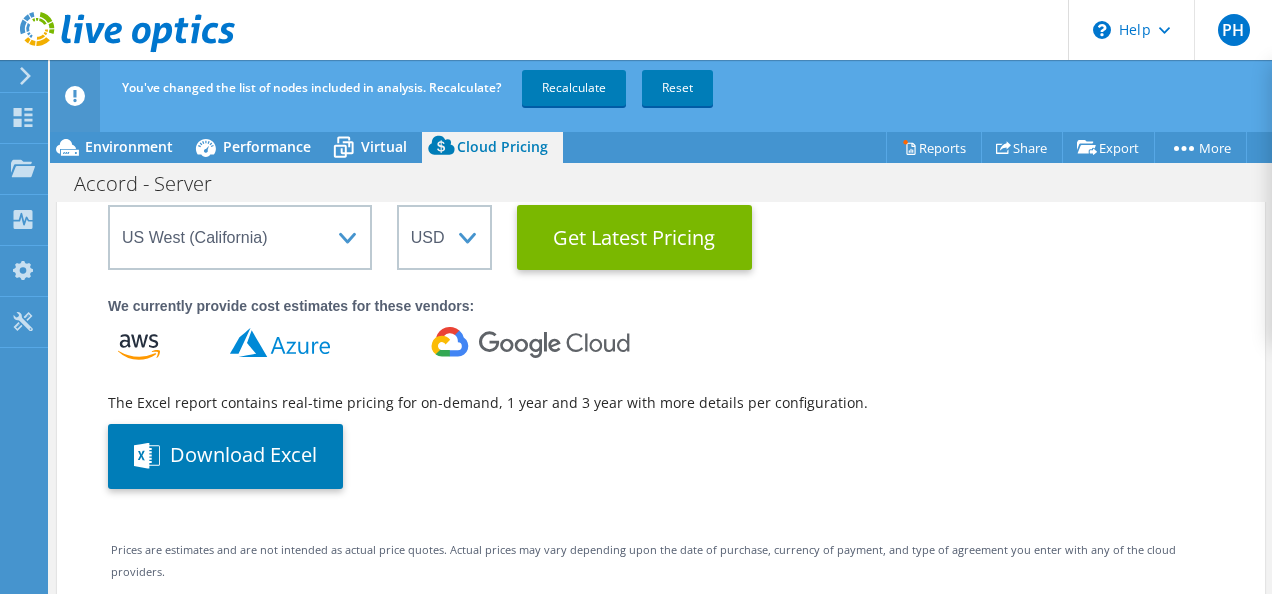 click on "Download Excel" at bounding box center (661, 456) 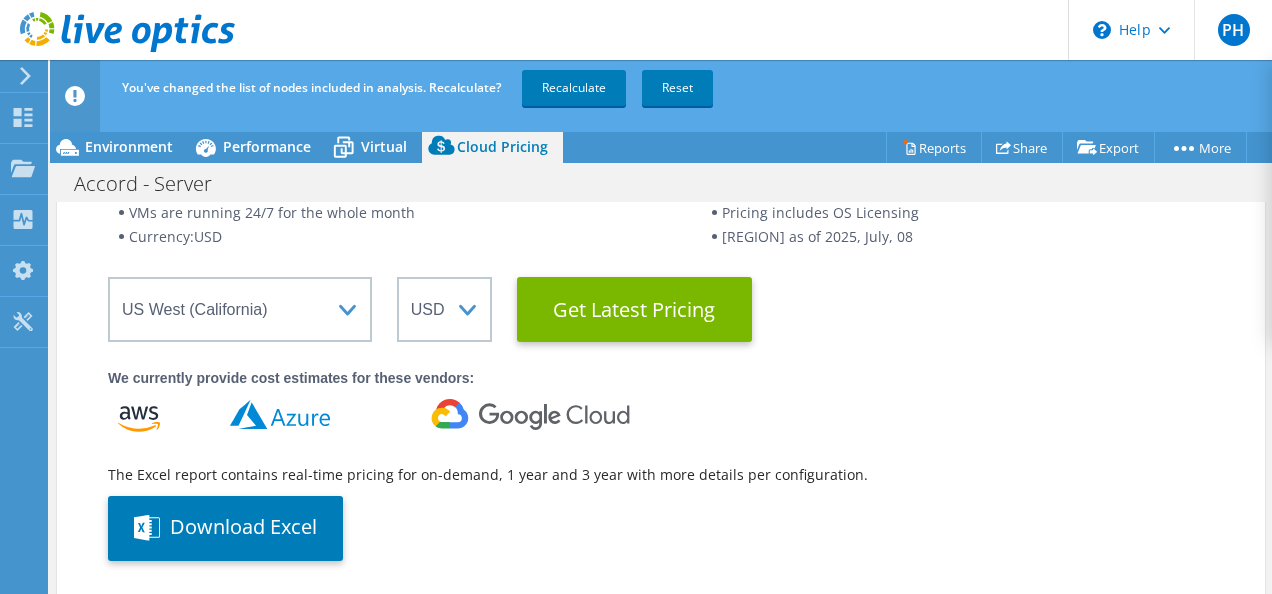scroll, scrollTop: 100, scrollLeft: 0, axis: vertical 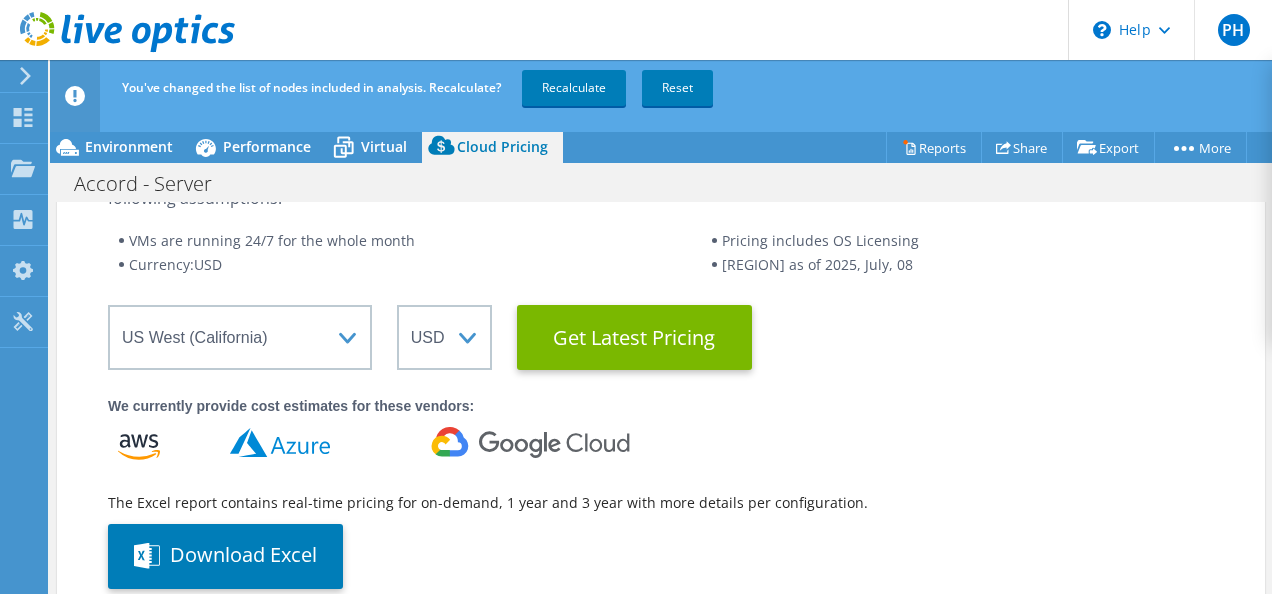drag, startPoint x: 912, startPoint y: 266, endPoint x: 684, endPoint y: 268, distance: 228.00877 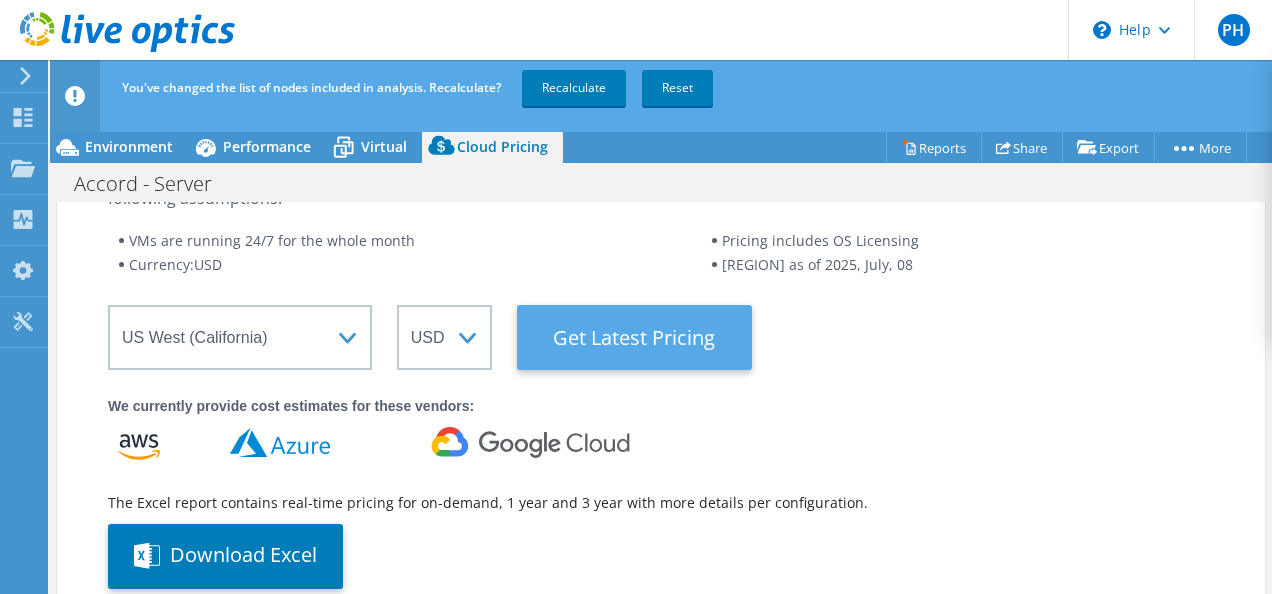 scroll, scrollTop: 0, scrollLeft: 0, axis: both 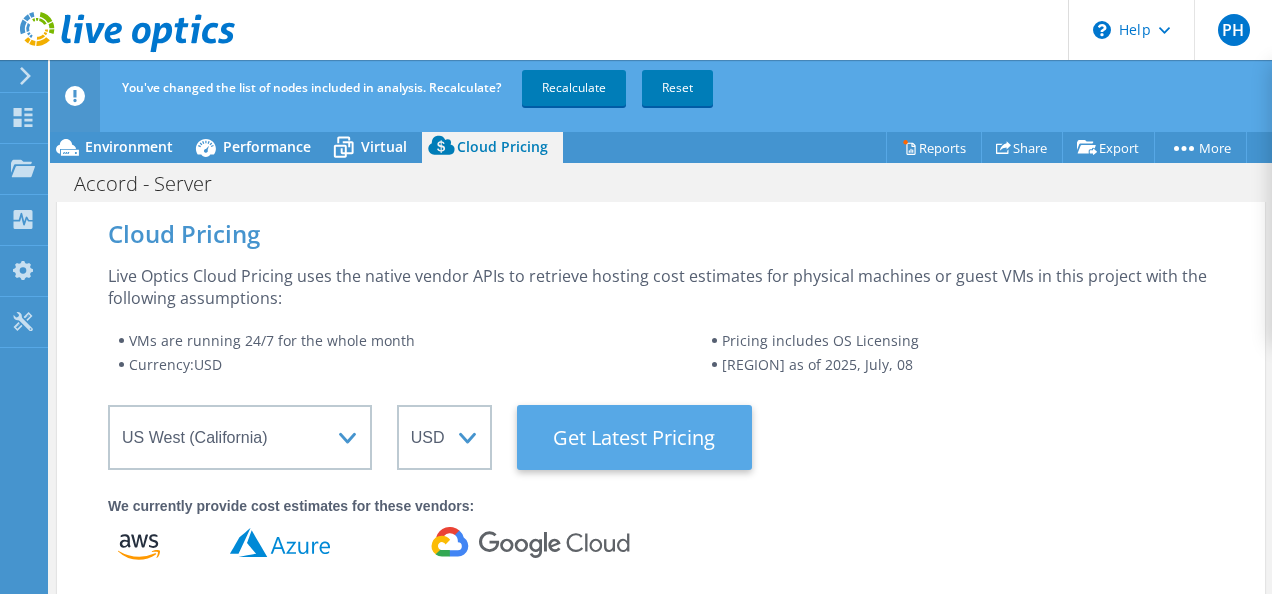 click on "Get Latest Pricing" at bounding box center [634, 437] 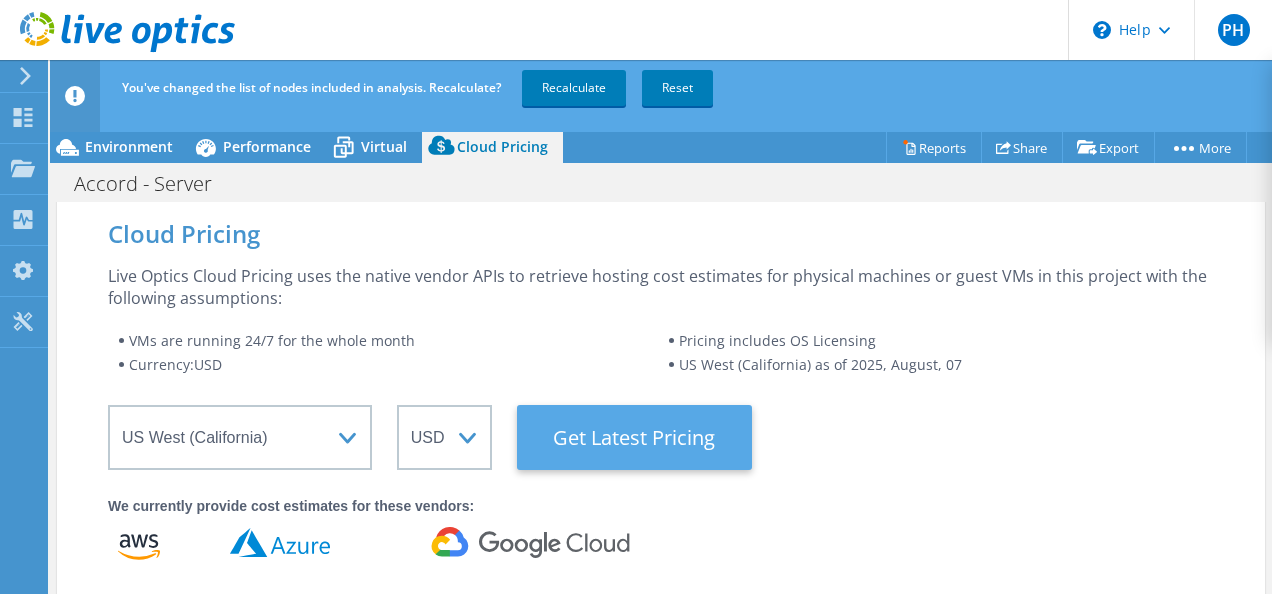 click on "Get Latest Pricing" at bounding box center (634, 437) 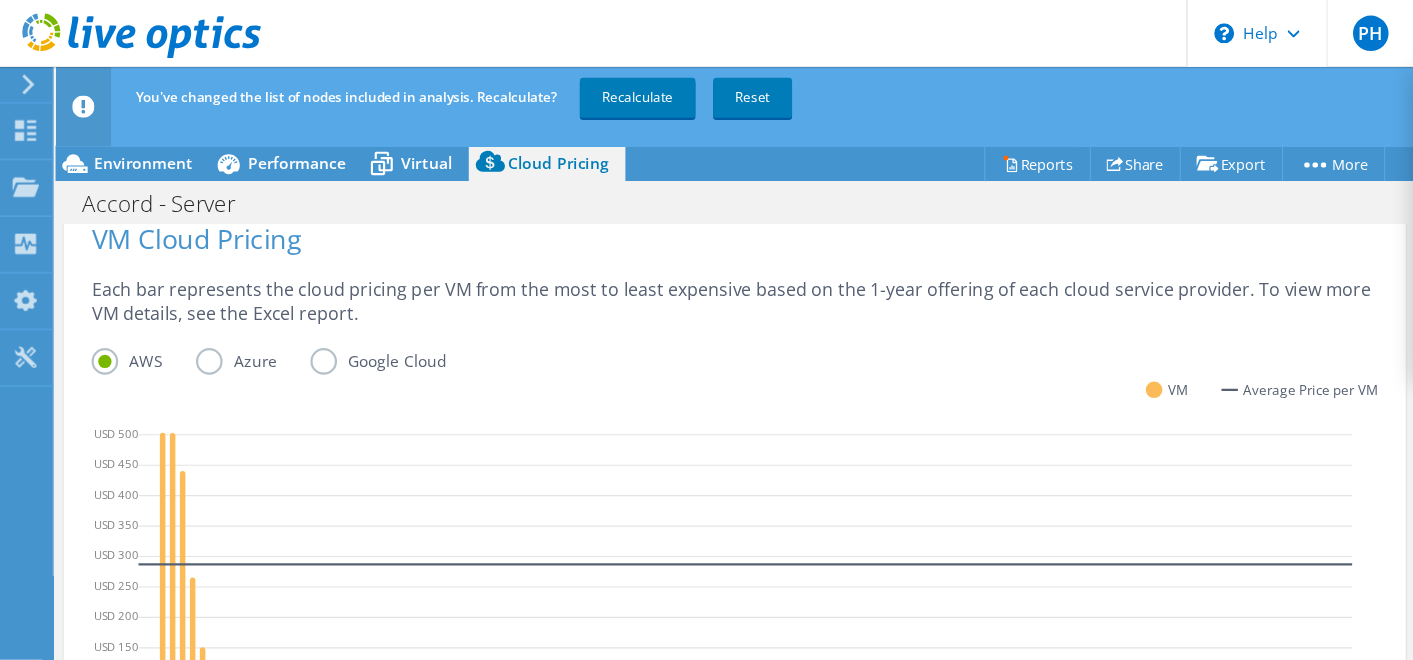 scroll, scrollTop: 800, scrollLeft: 0, axis: vertical 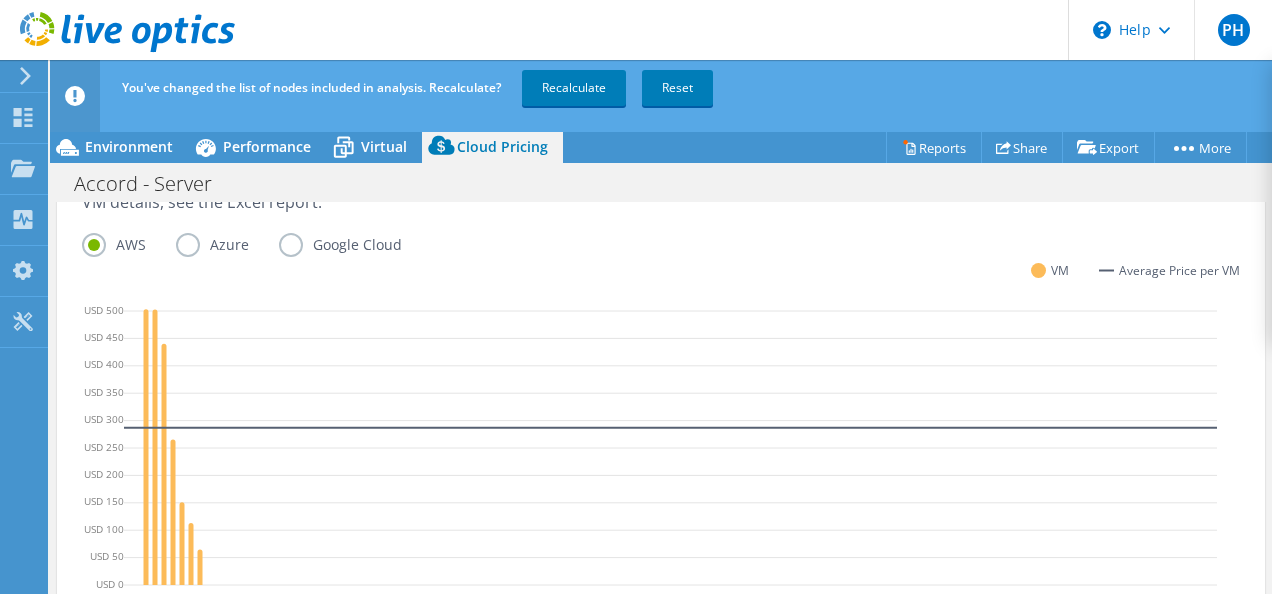type 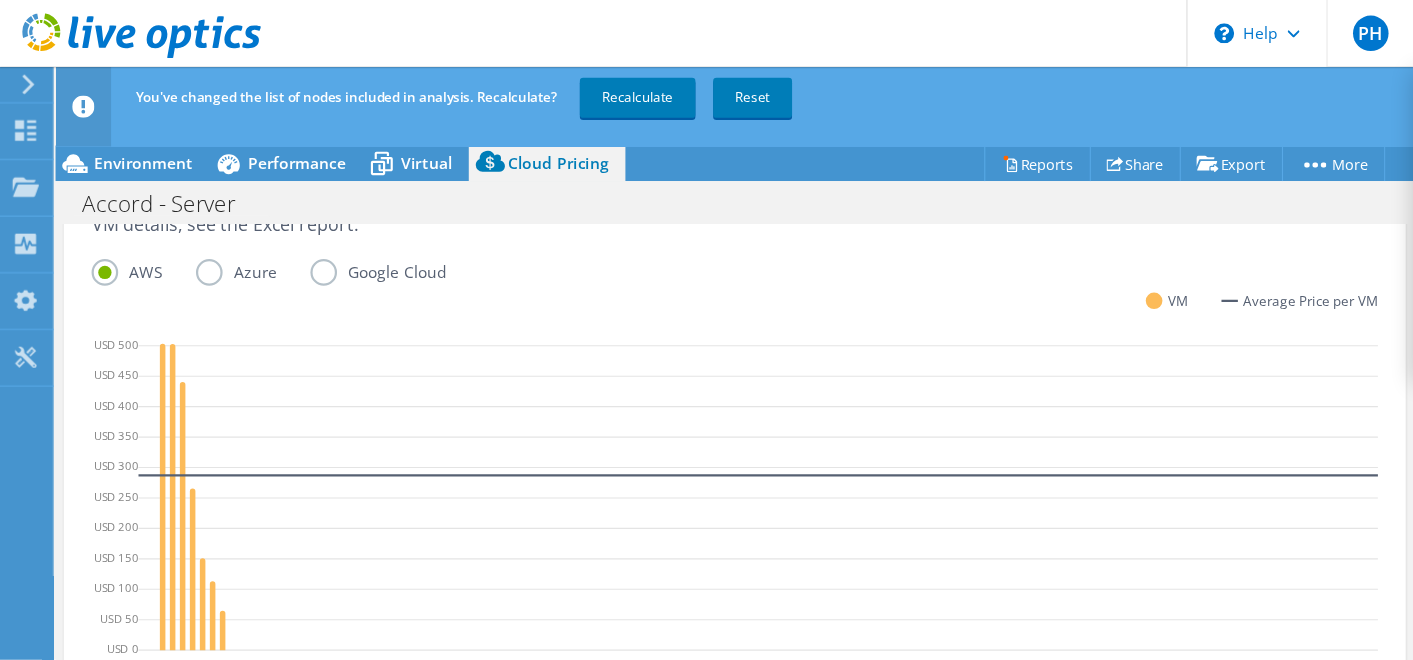 scroll, scrollTop: 800, scrollLeft: 0, axis: vertical 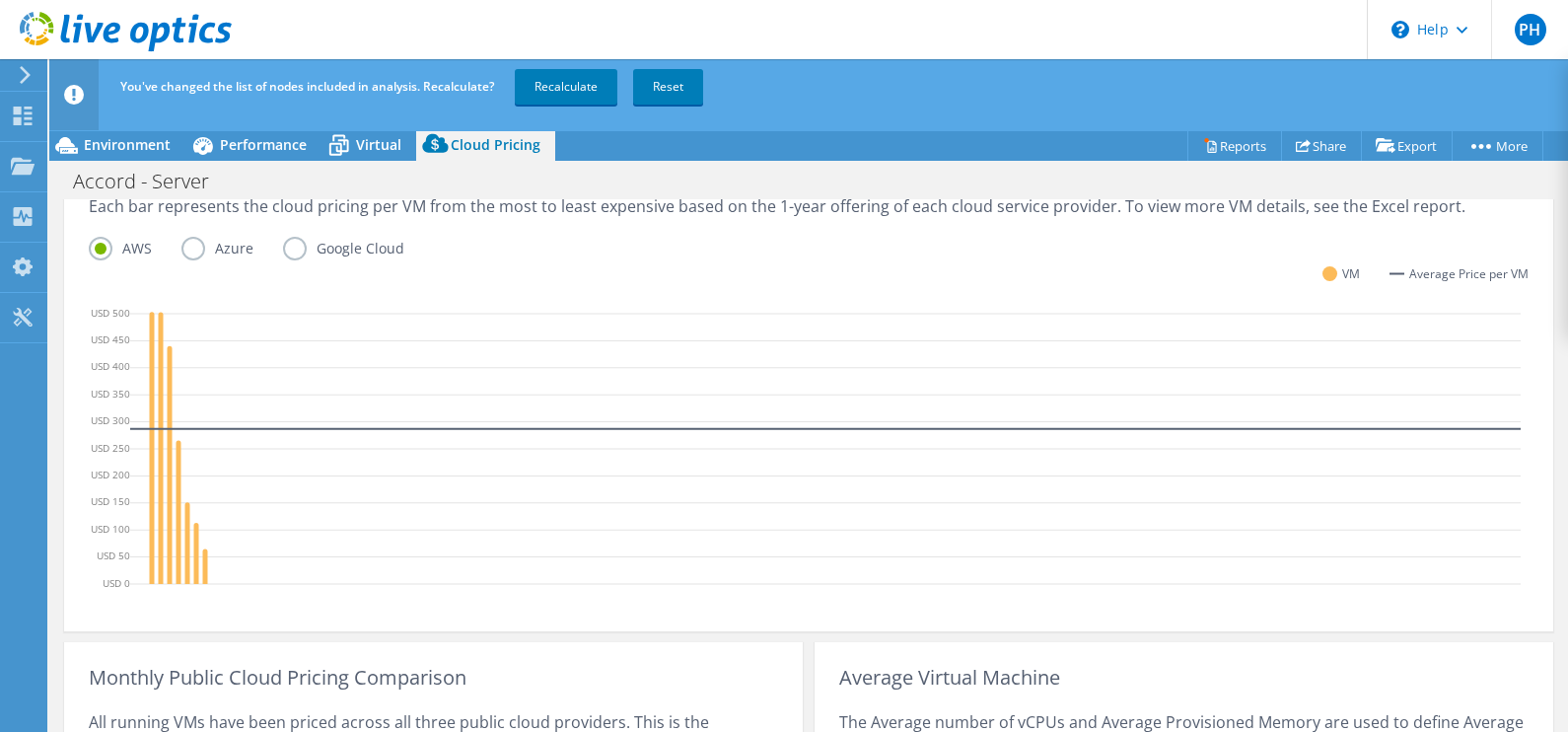 click on "AWS" at bounding box center (135, 249) 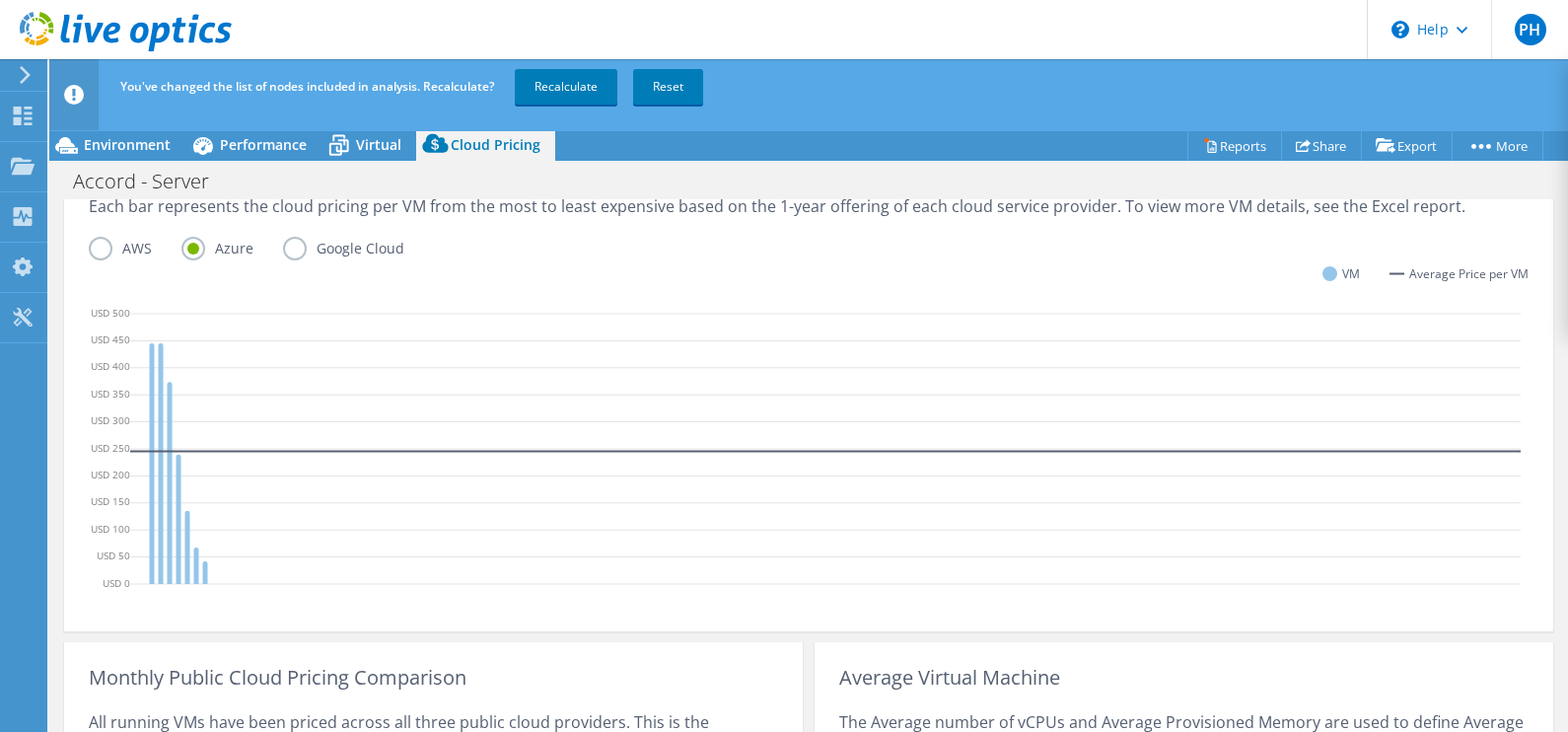 click on "AWS" at bounding box center (135, 249) 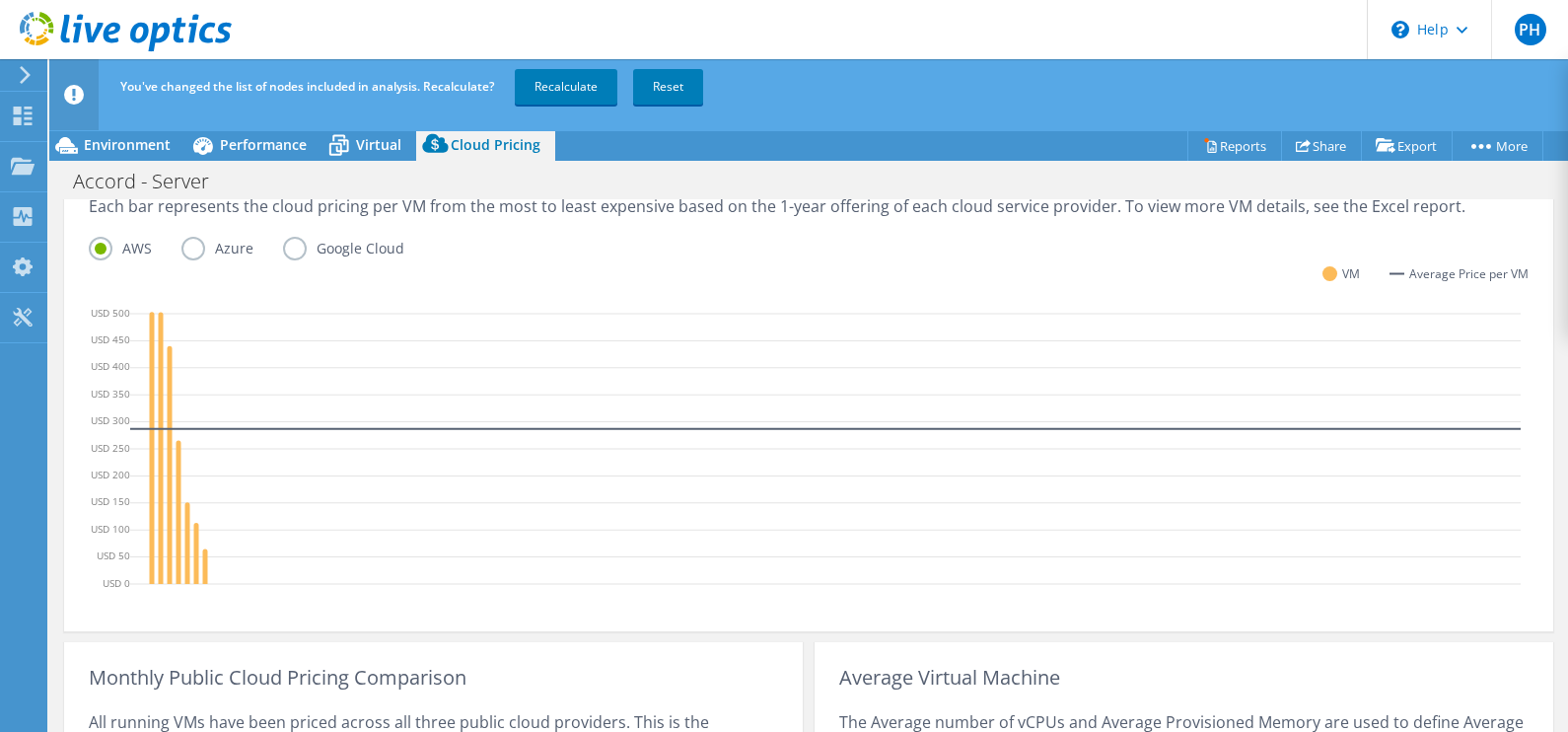 click on "Azure" at bounding box center (232, 249) 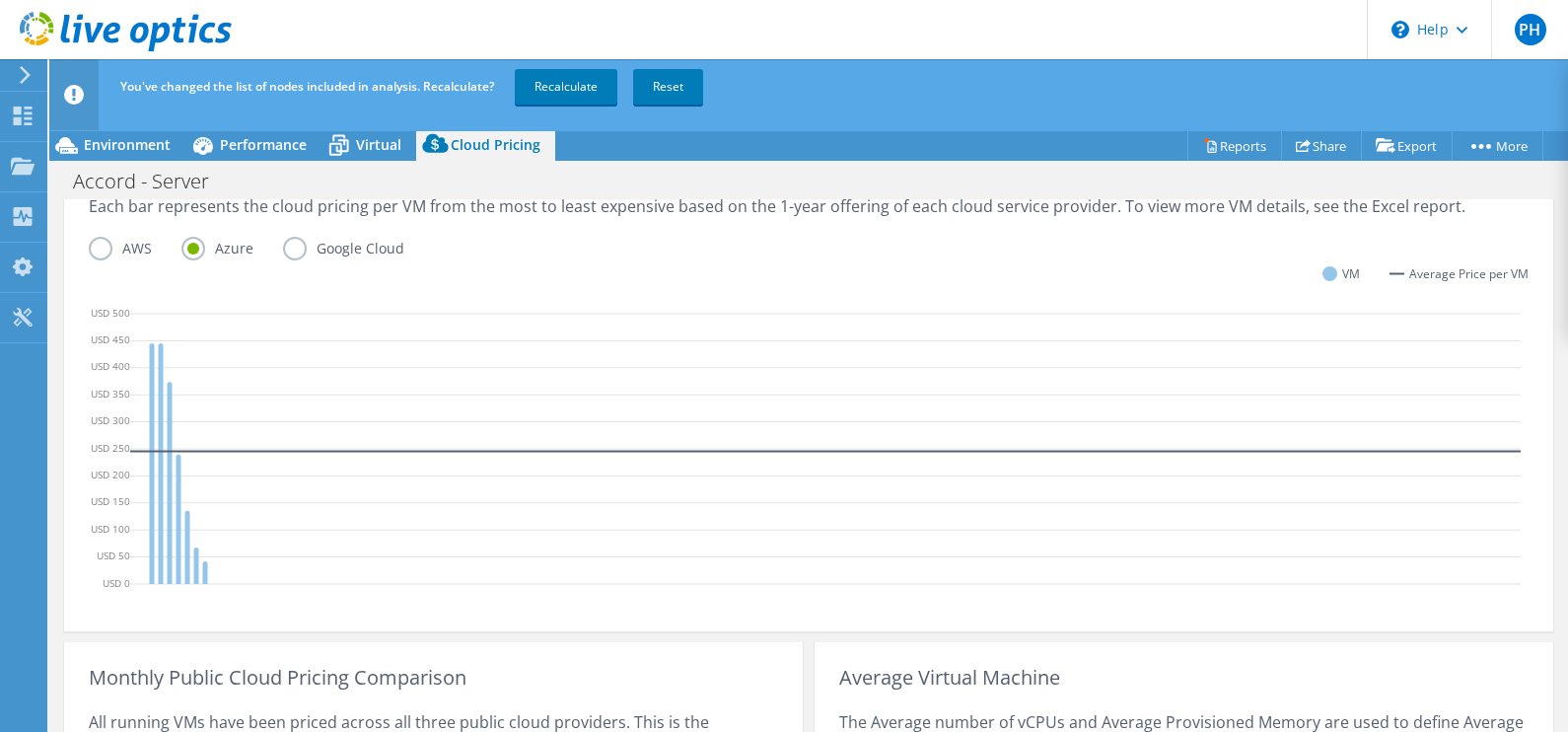 click on "AWS" at bounding box center [135, 249] 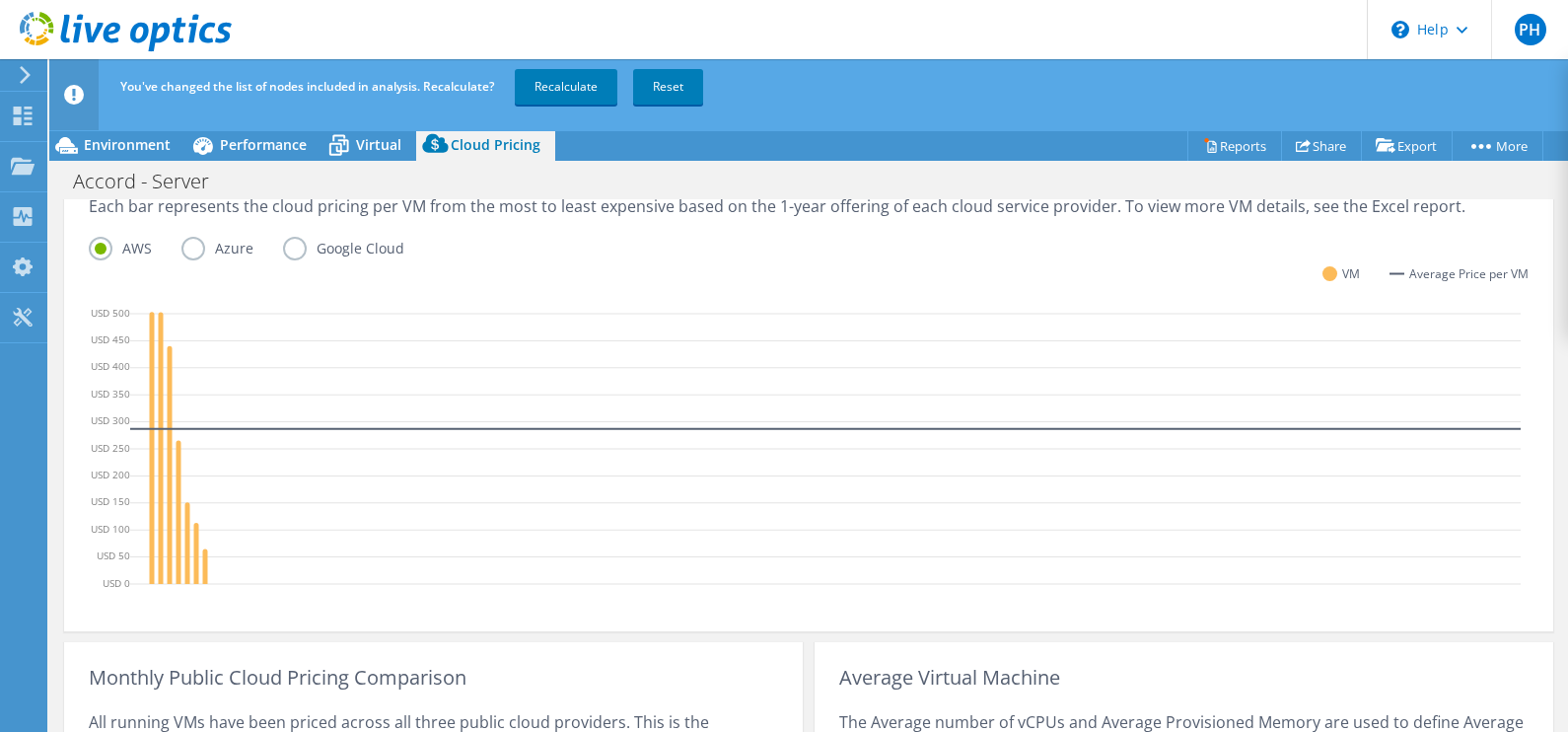 click on "Google Cloud" at bounding box center (358, 249) 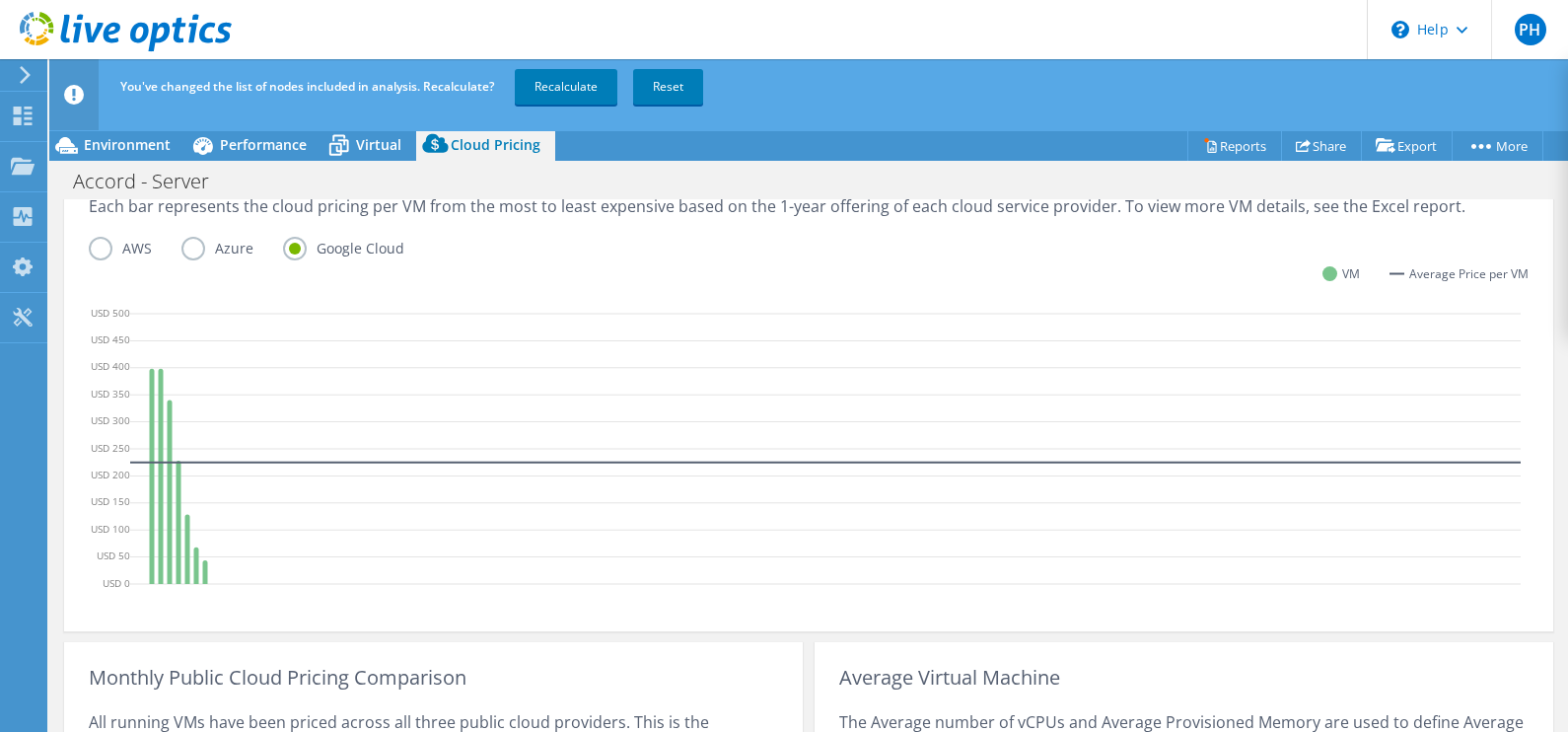 click on "Azure" at bounding box center (232, 249) 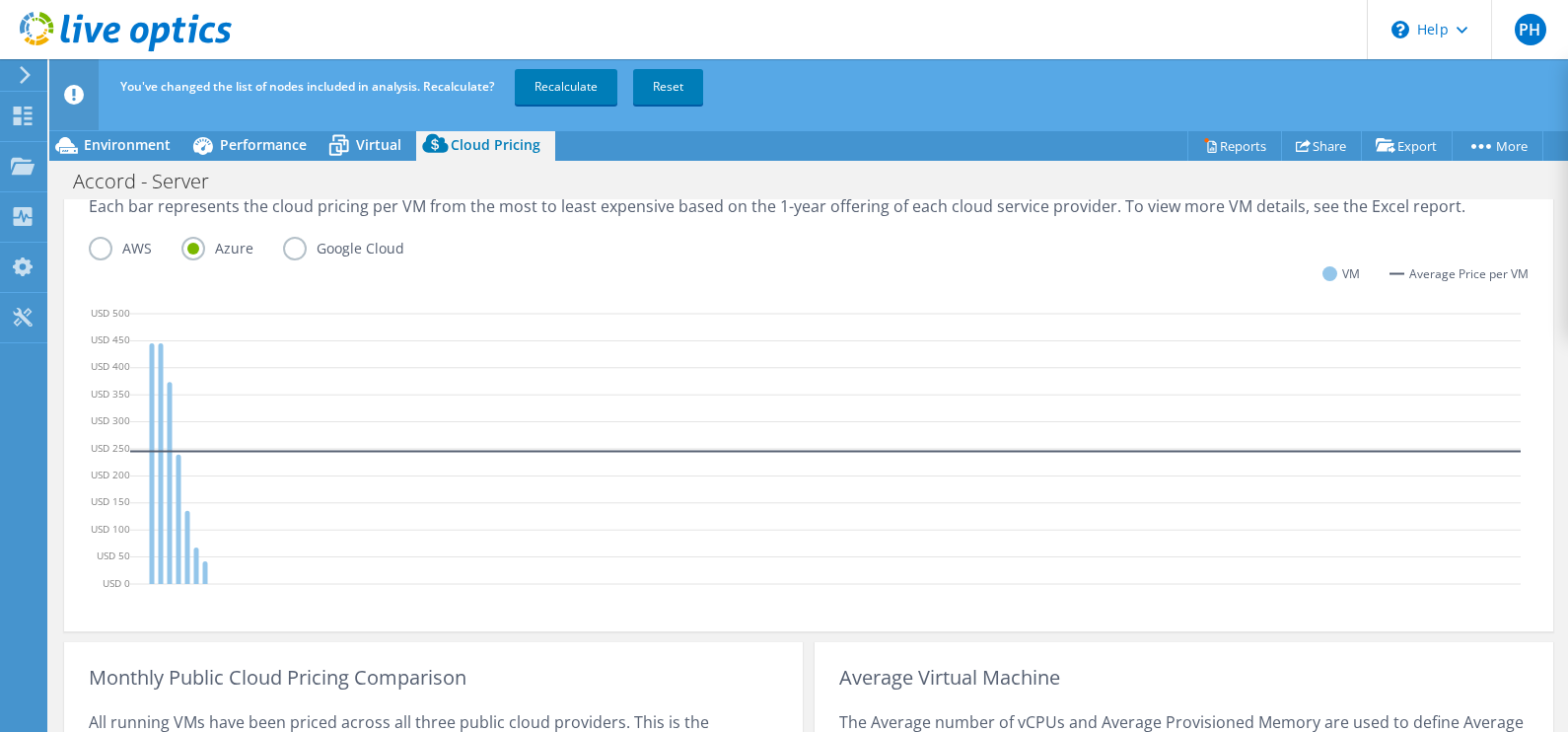 click on "Google Cloud" at bounding box center [358, 249] 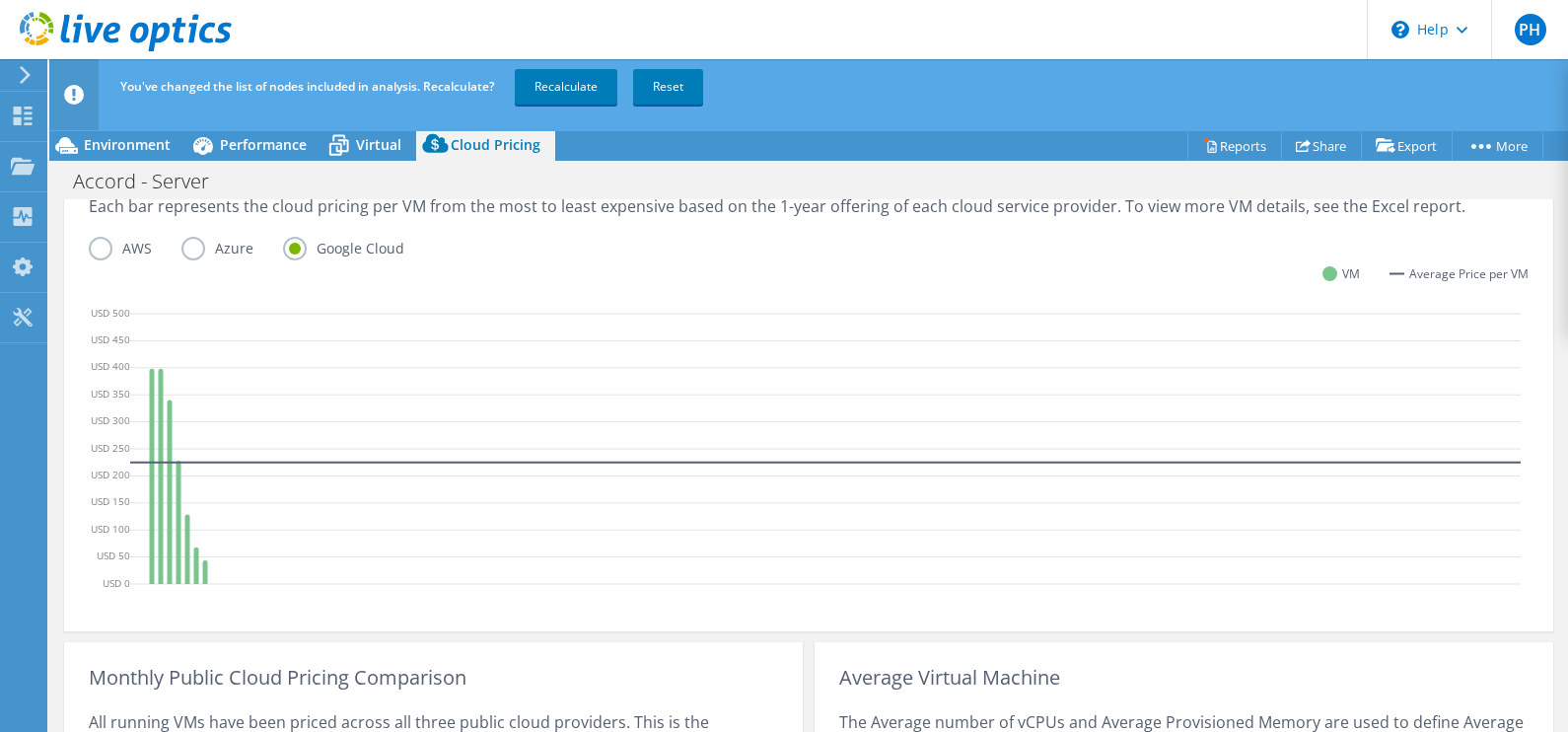click on "Azure" at bounding box center [232, 249] 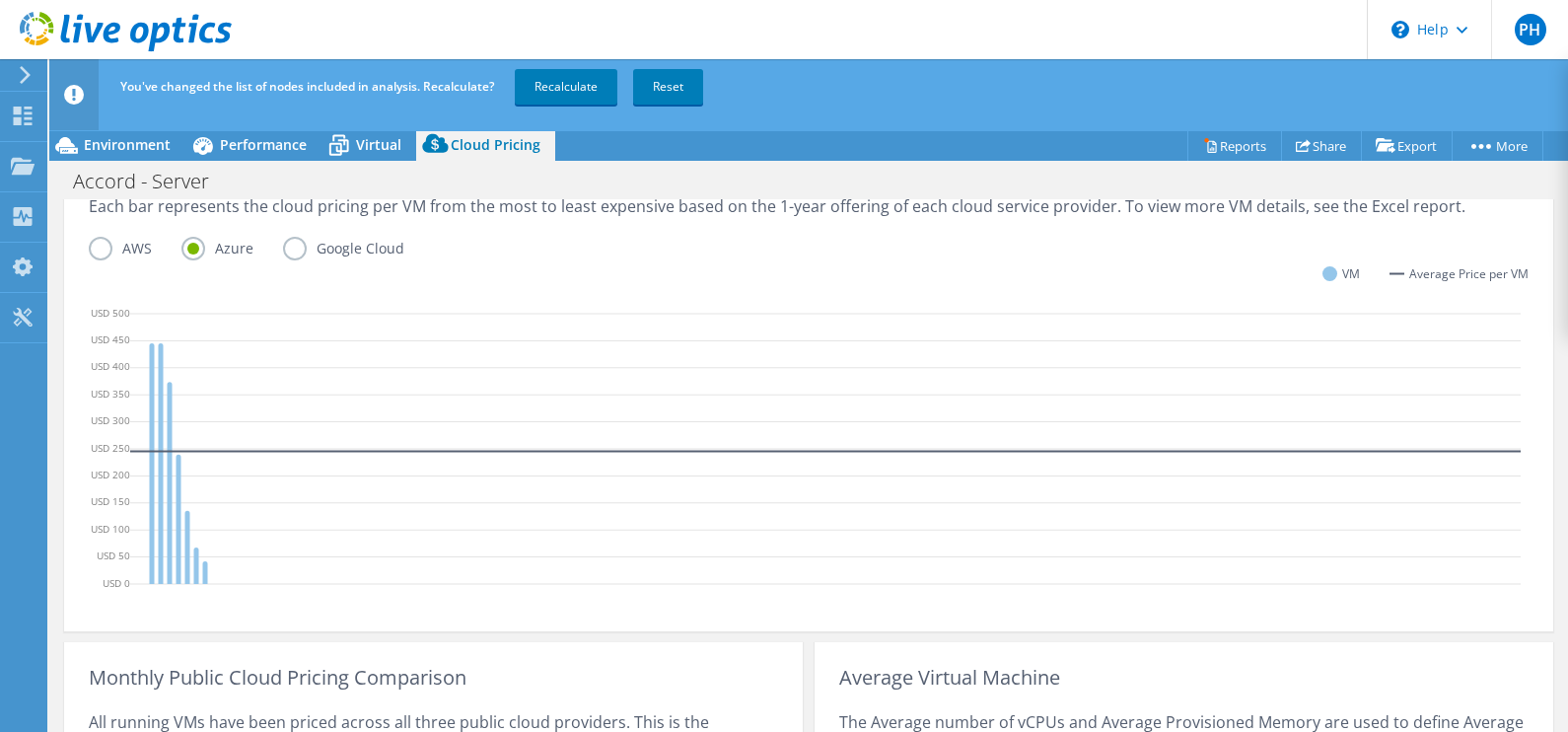 click on "Google Cloud" at bounding box center (358, 249) 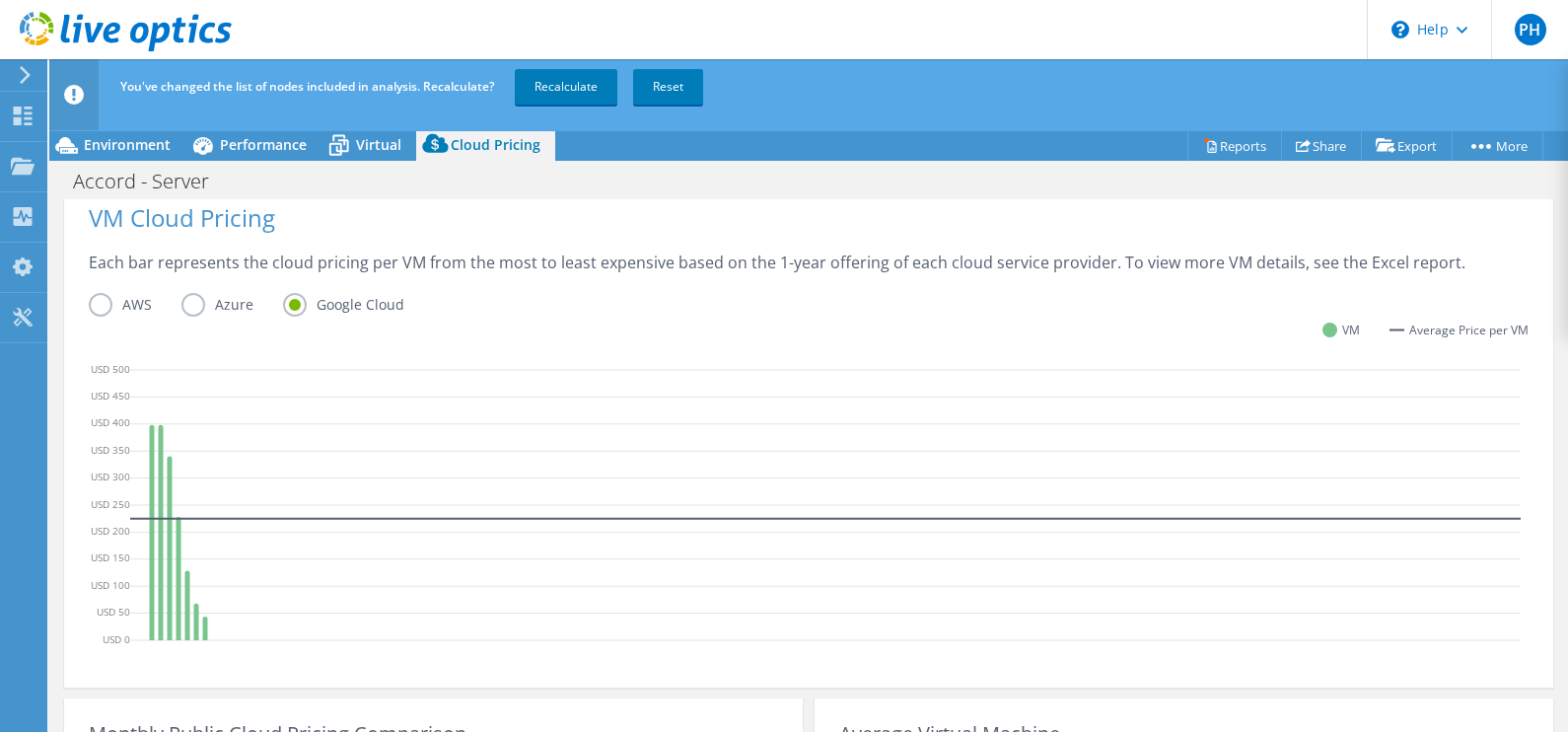 scroll, scrollTop: 0, scrollLeft: 0, axis: both 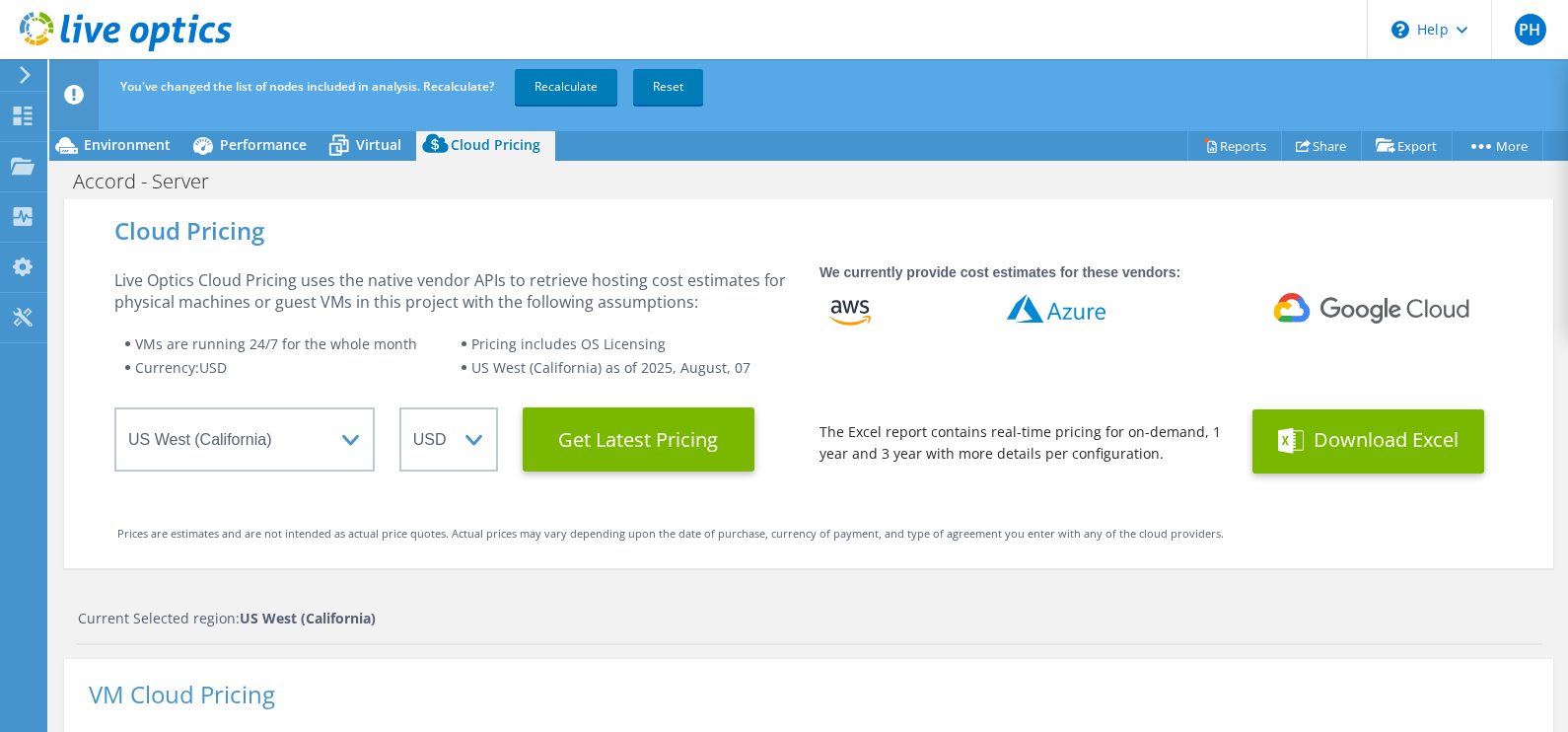 click on "Download Excel" at bounding box center [1368, 441] 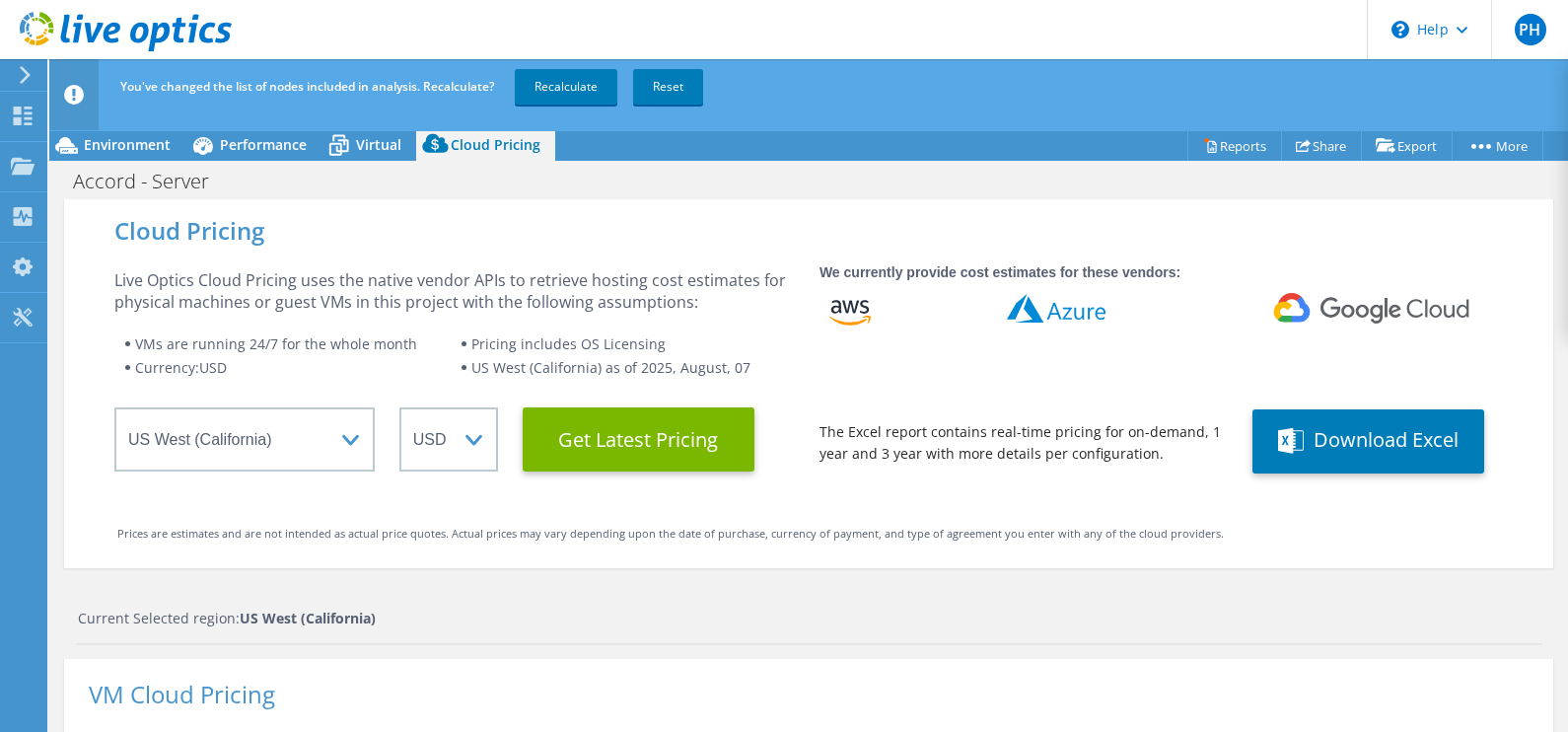 click on "Cloud Pricing Live Optics Cloud Pricing uses the native vendor APIs to retrieve hosting cost estimates for physical machines or guest VMs in this project with the following assumptions: VMs are running 24/7 for the whole month Pricing includes OS Licensing Currency:  USD US West (California) as of 2025, August, 07 Select a Region Asia Pacific (Hong Kong) Asia Pacific (Mumbai) Asia Pacific (Seoul) Asia Pacific (Singapore) Asia Pacific (Tokyo) Australia Canada Europe (Frankfurt) Europe (London) South America (Sao Paulo) US East (Virginia) US West (California) ARS AUD BRL CAD CHF CLP CNY DKK EUR GBP HKD HUF INR JPY MXN MYR NOK NZD PEN SEK SGD THB USD UYU ZAR Get Latest Pricing We currently provide cost estimates for these vendors: The Excel report contains real-time pricing for on-demand, 1 year and 3 year with more details per configuration. Download Excel" at bounding box center (809, 384) 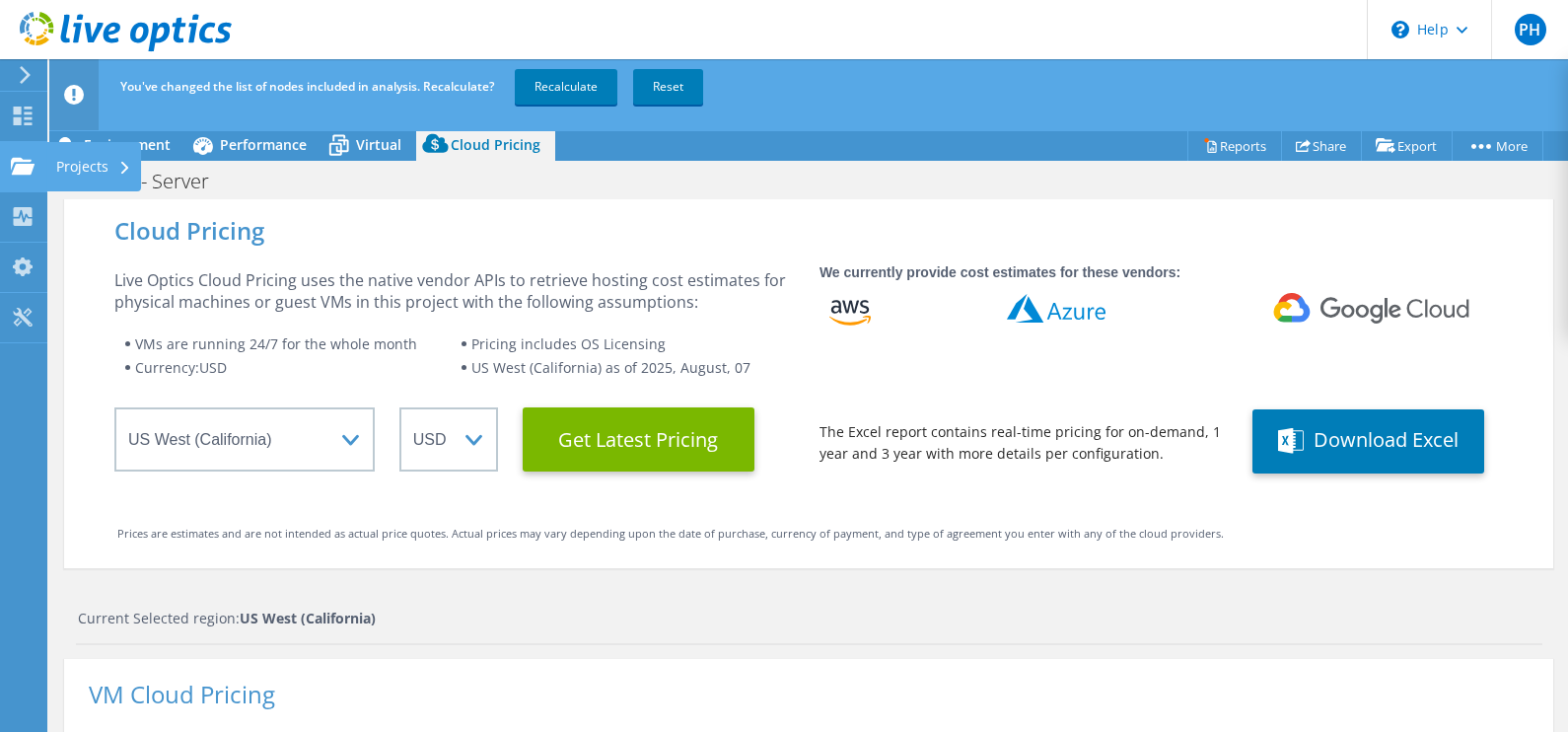 click 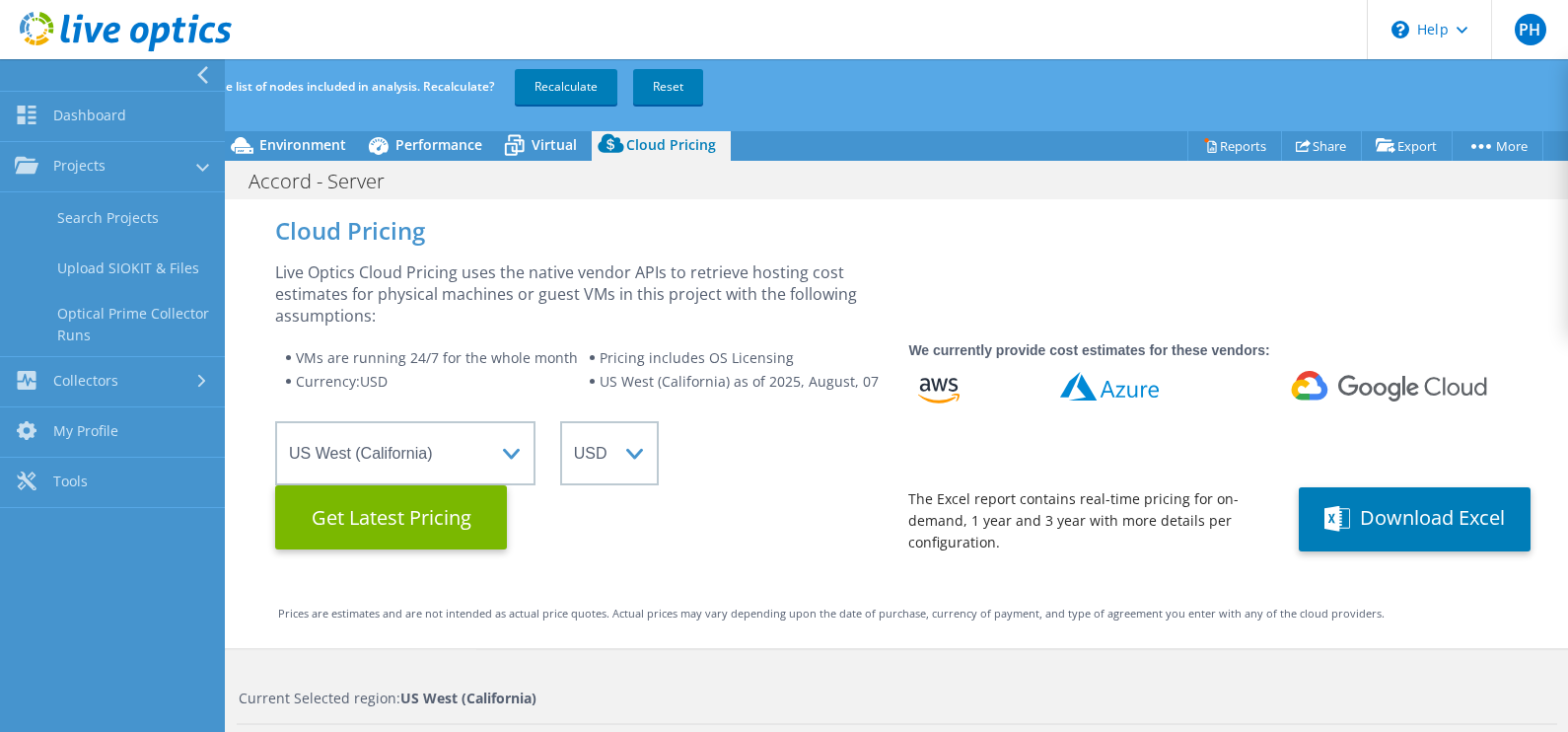 scroll, scrollTop: 617, scrollLeft: 0, axis: vertical 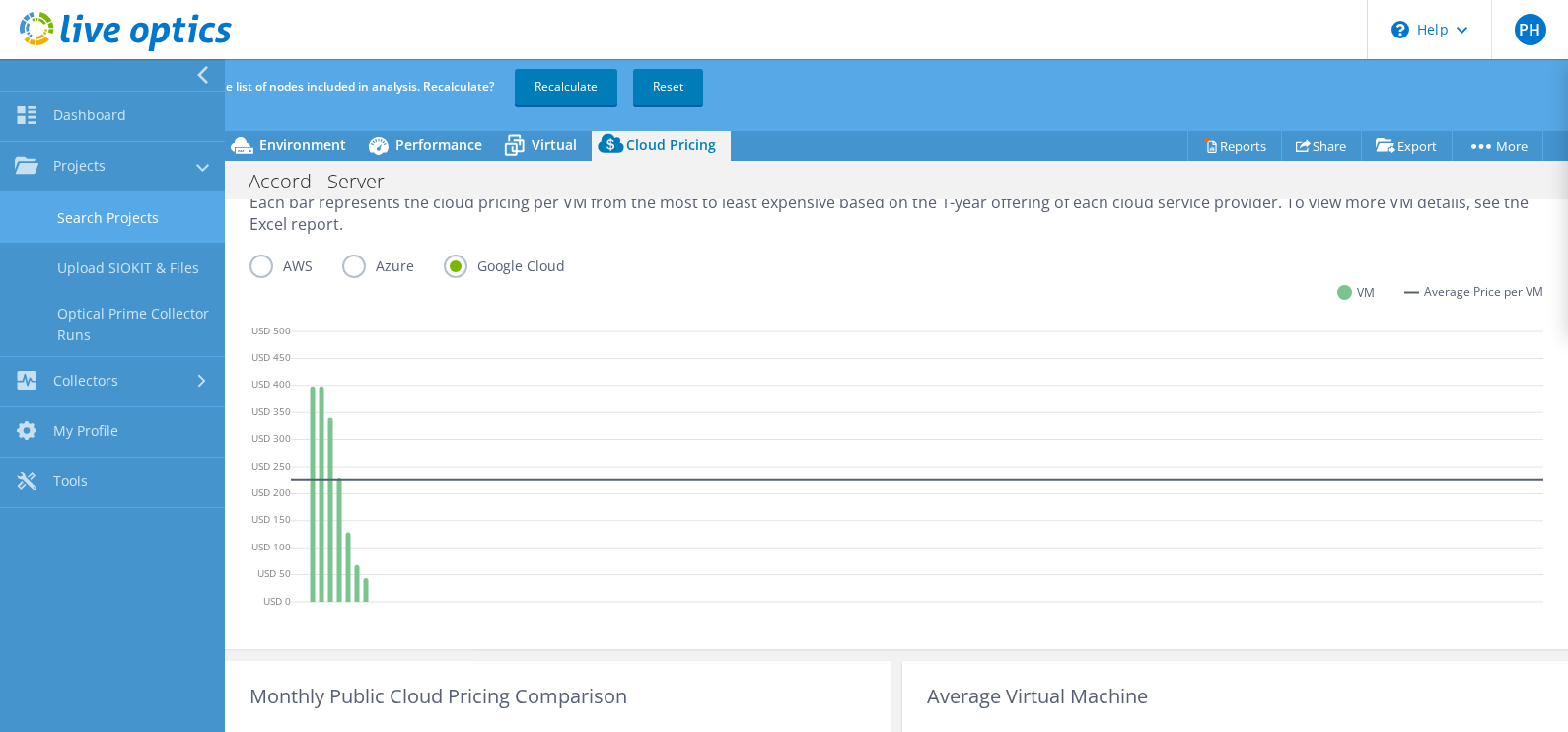 click on "Search Projects" at bounding box center [112, 217] 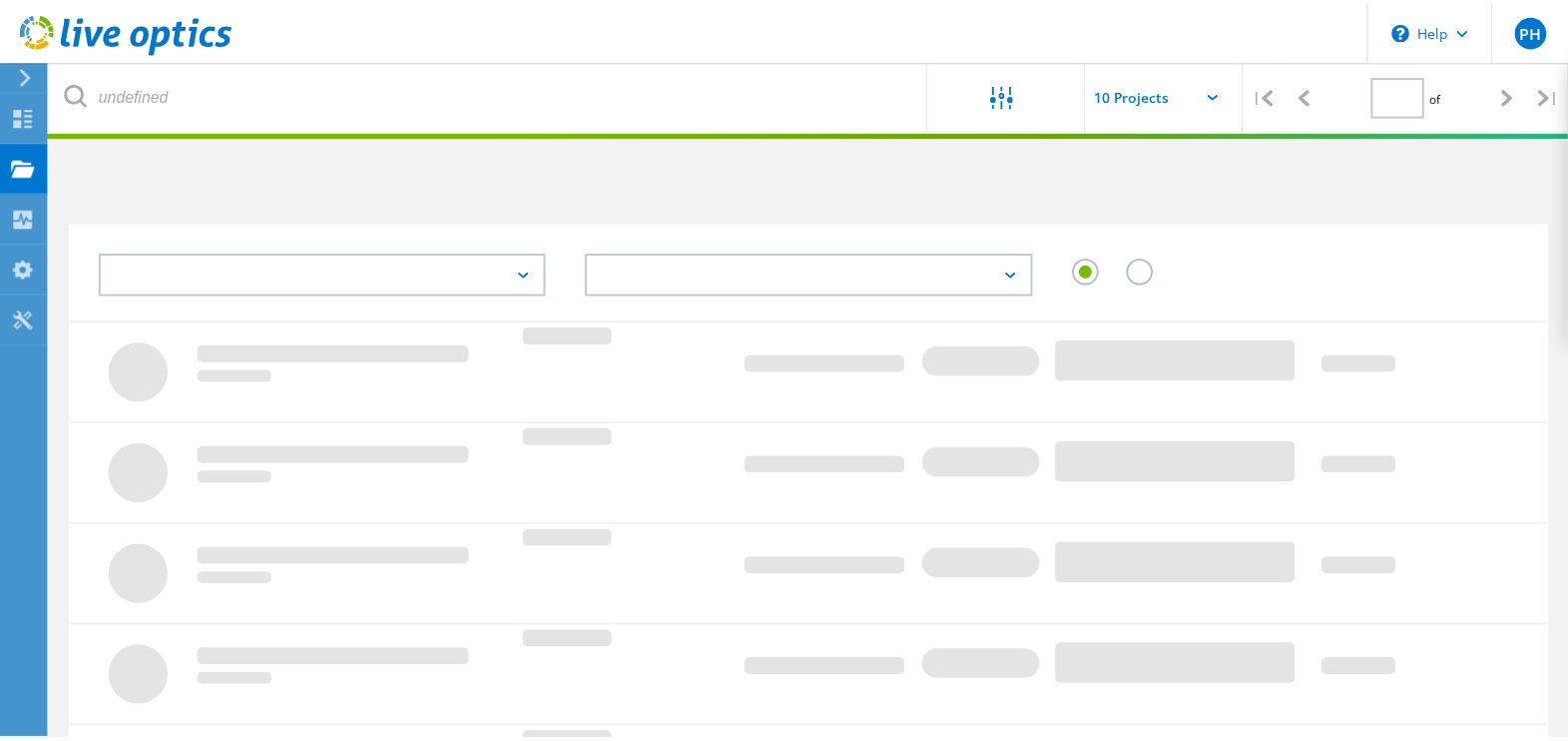 scroll, scrollTop: 0, scrollLeft: 0, axis: both 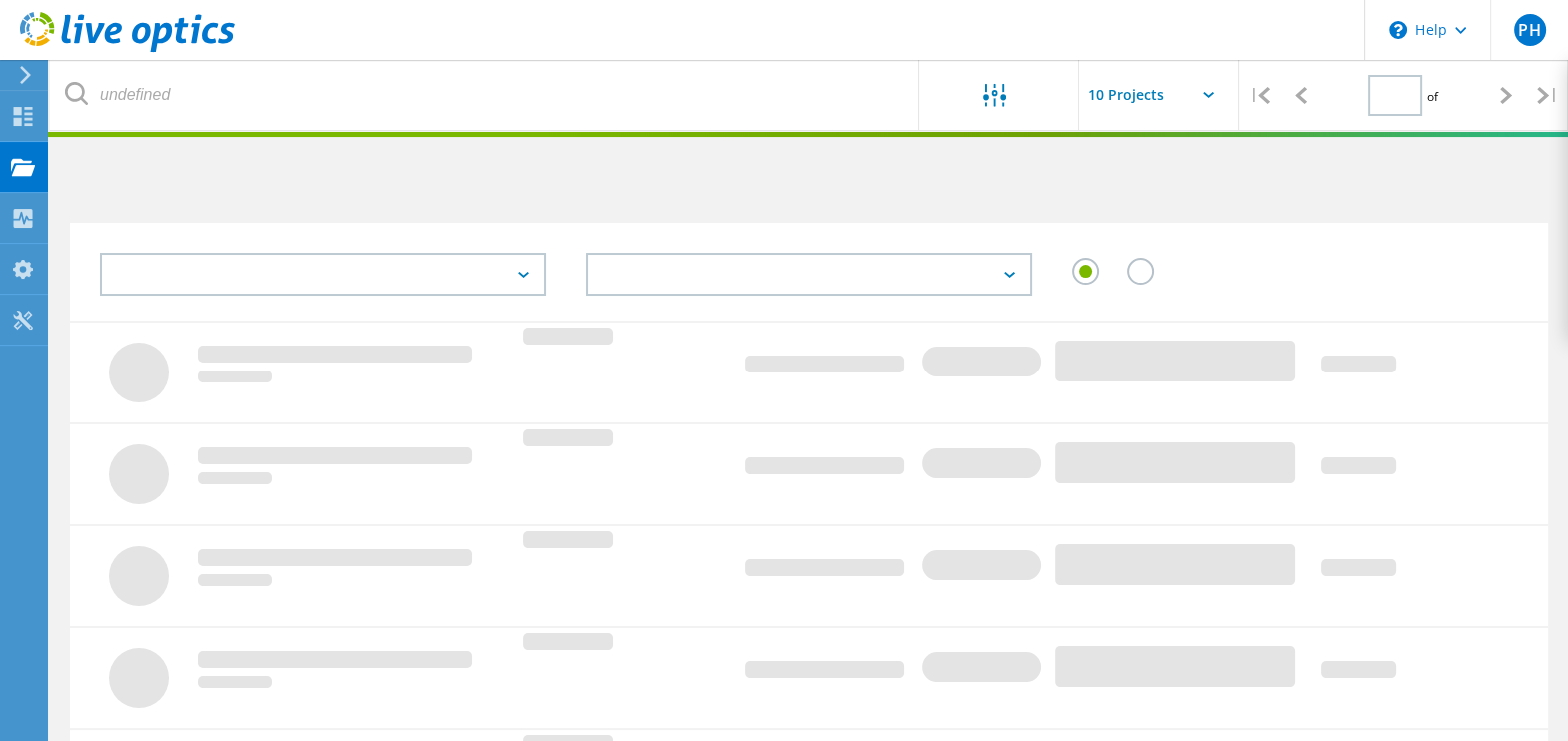 type on "1" 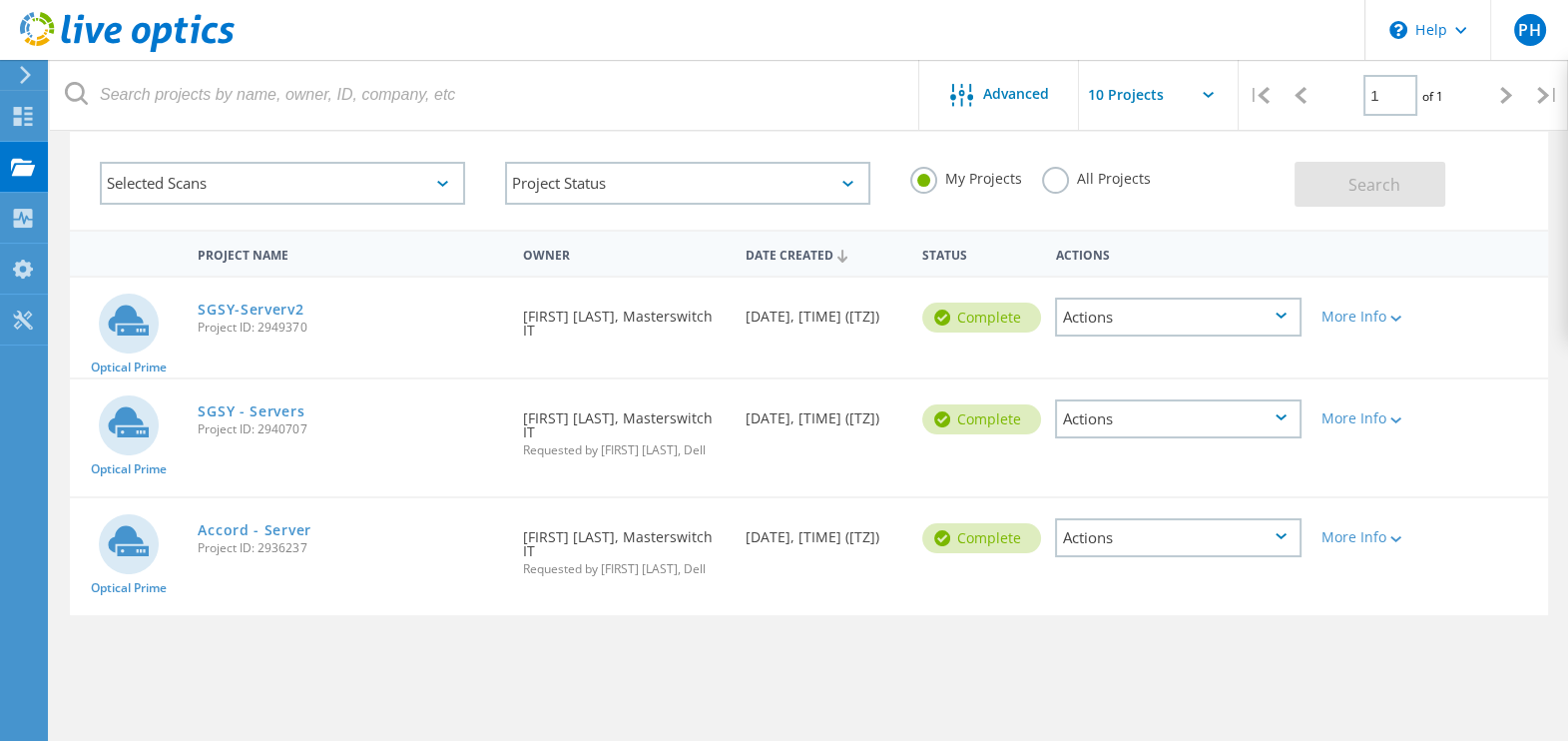 scroll, scrollTop: 178, scrollLeft: 0, axis: vertical 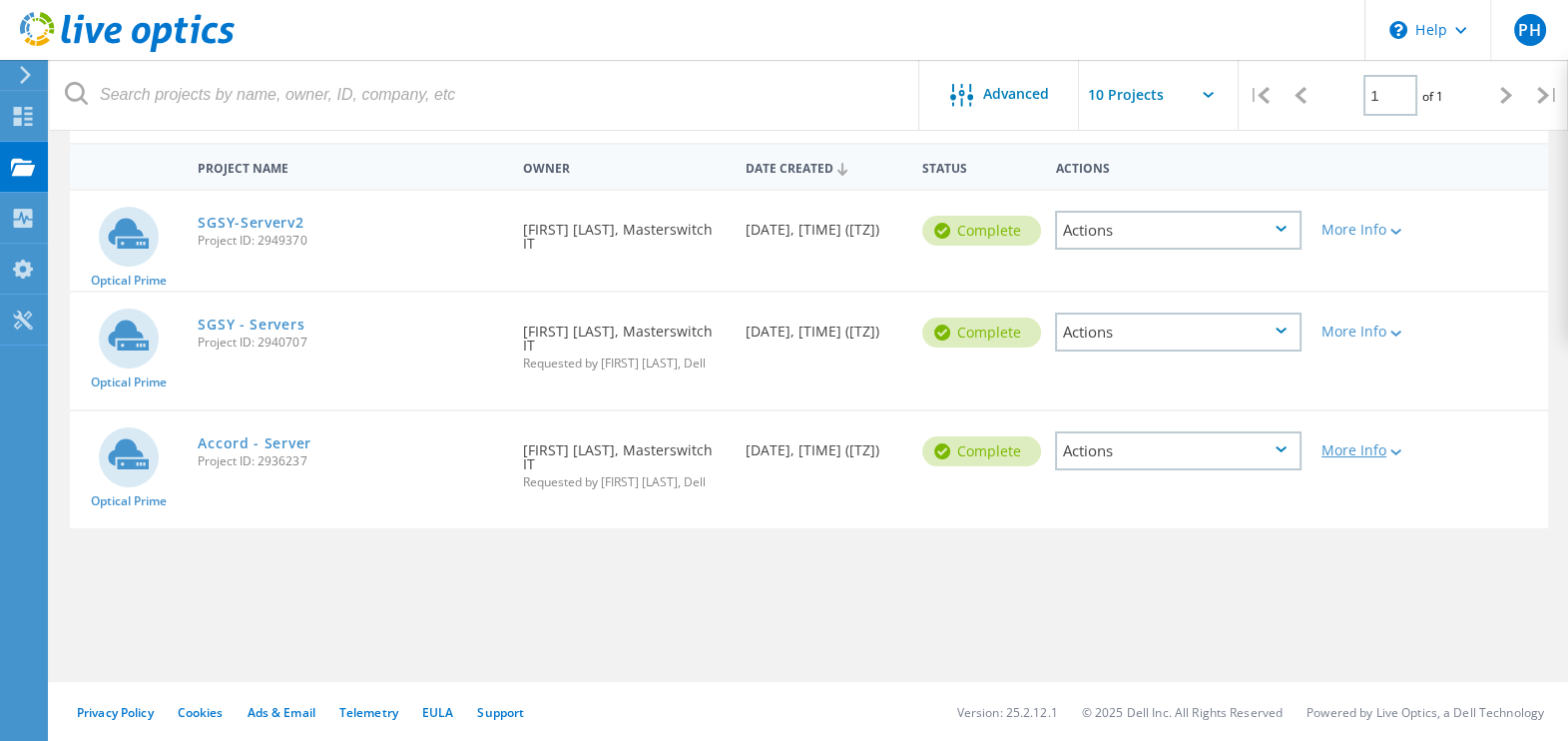 click on "More Info" 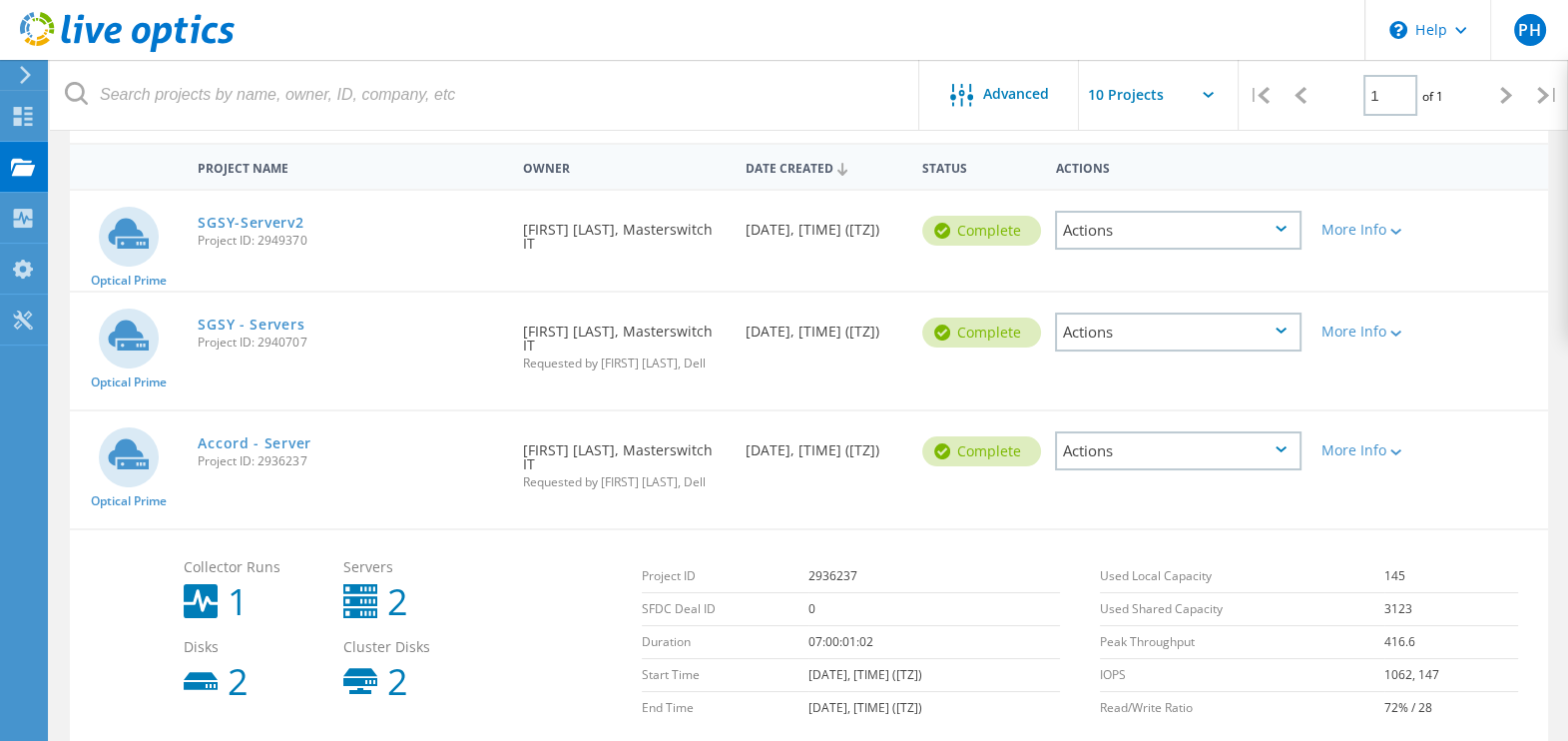 click on "Project ID: 2936237" 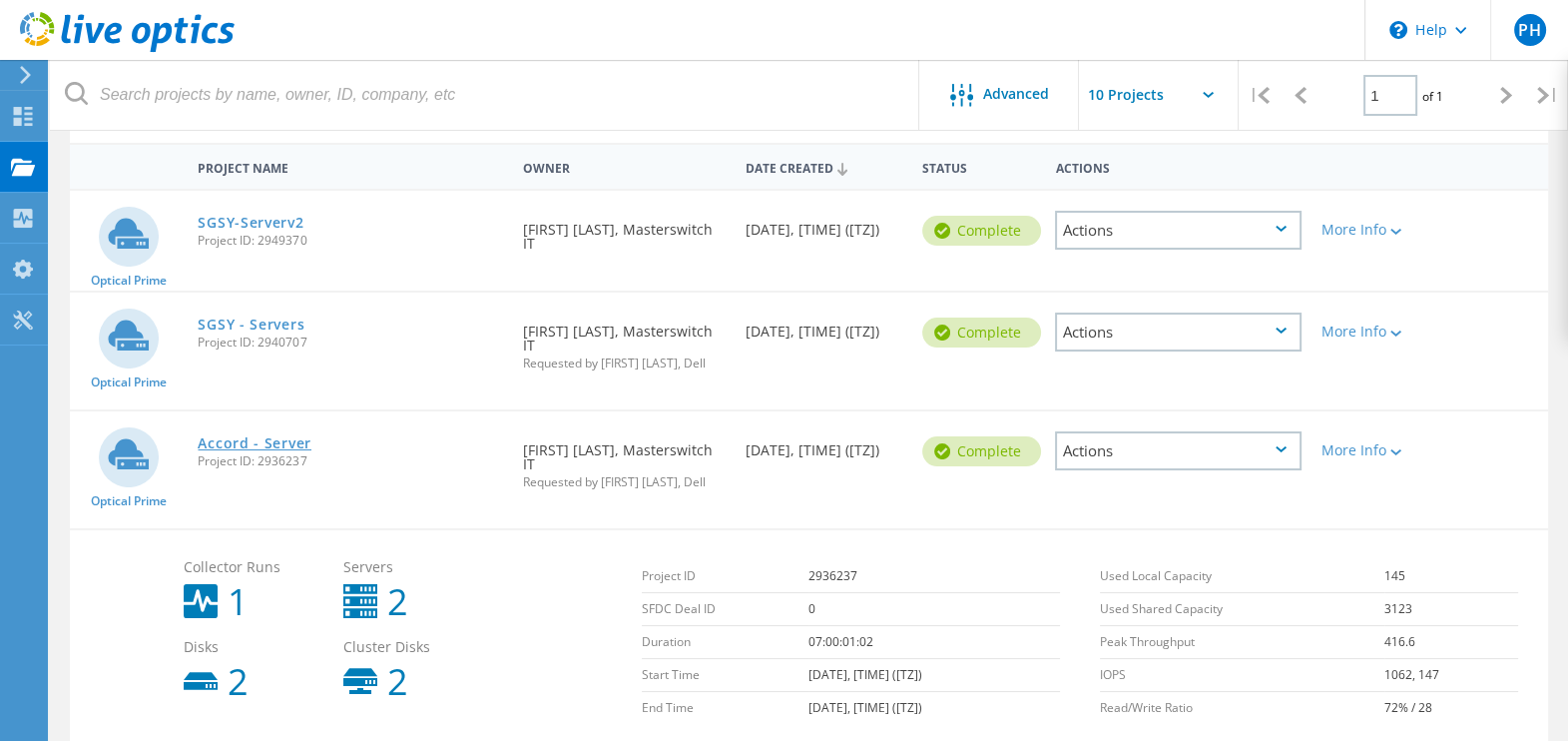 click on "Accord - Server" 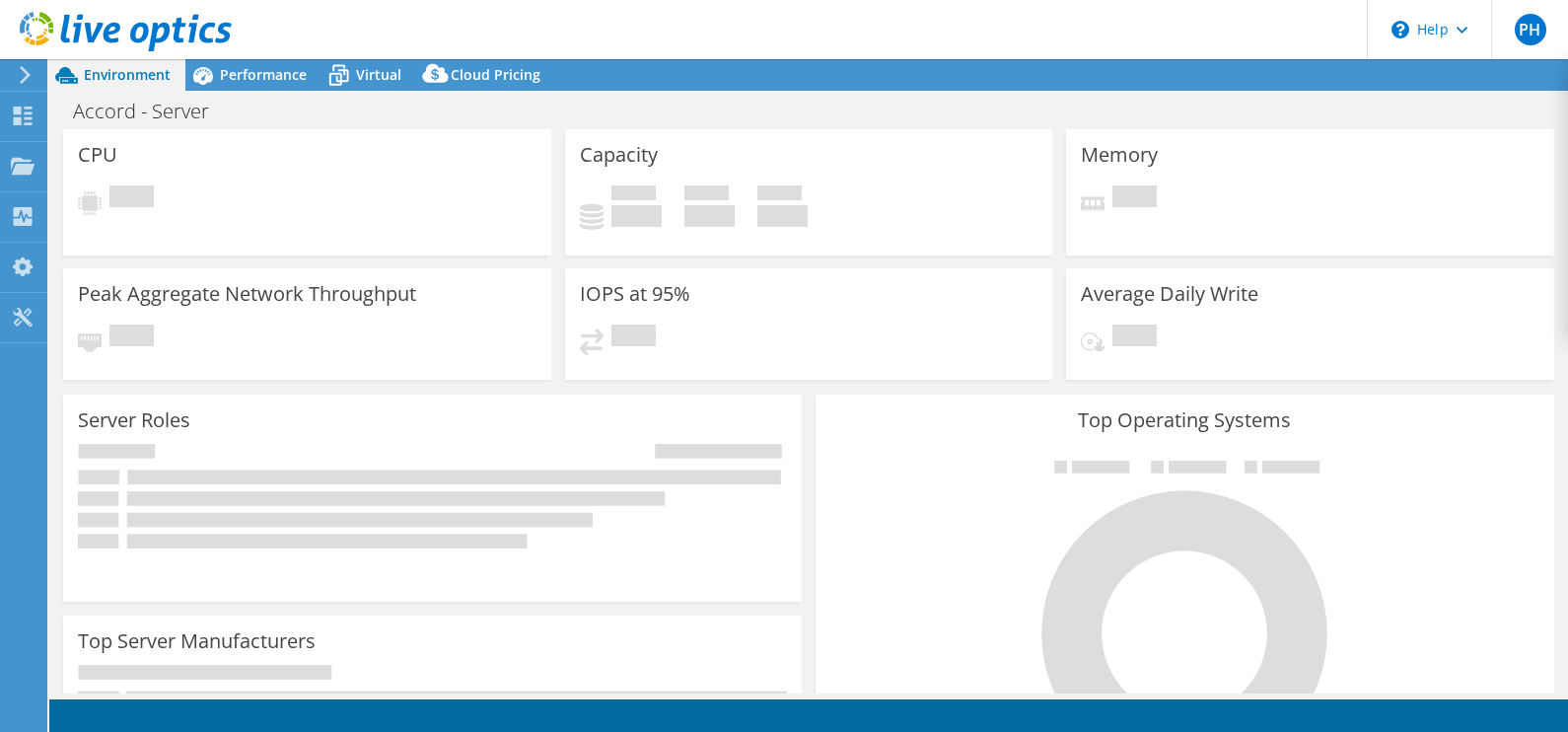 scroll, scrollTop: 0, scrollLeft: 0, axis: both 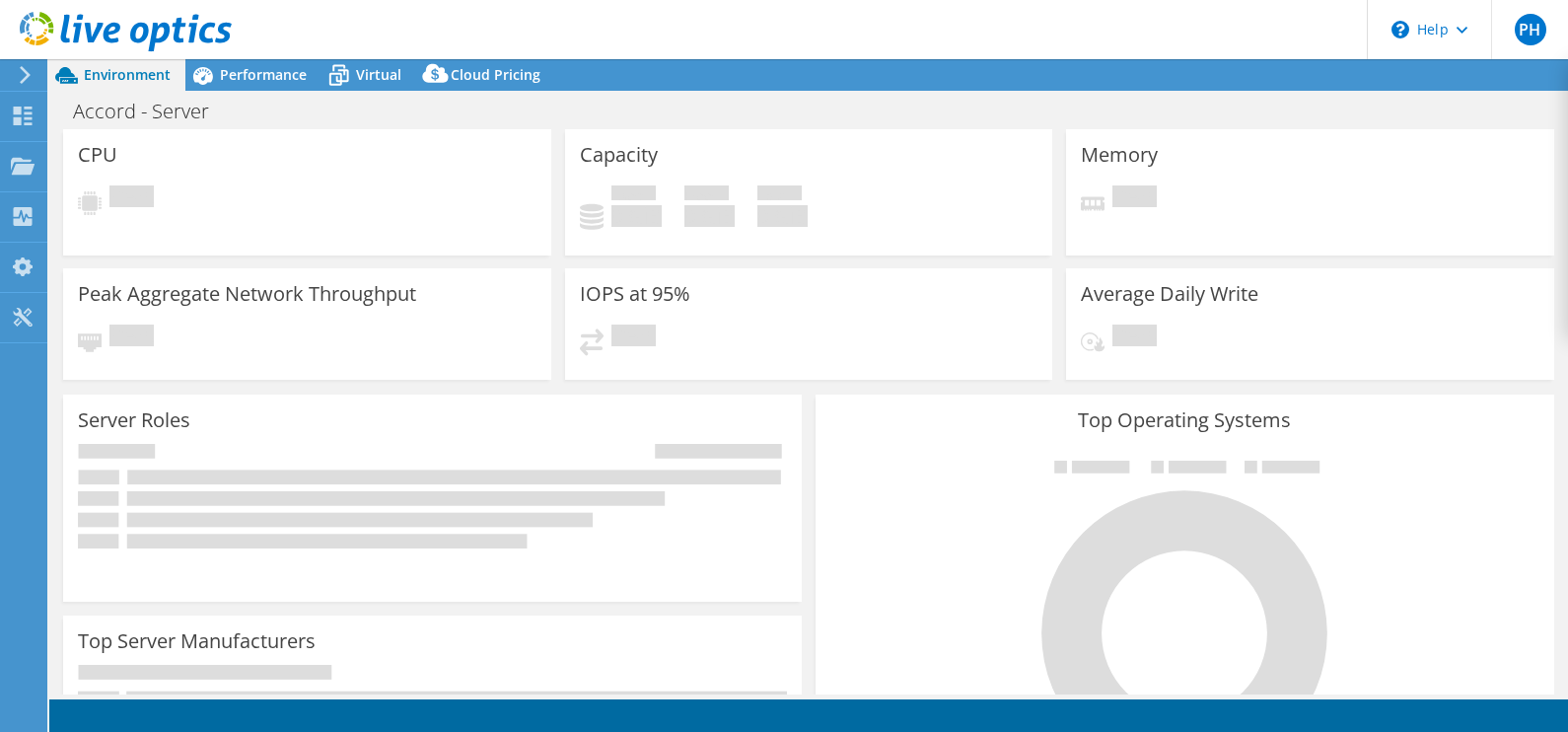 select on "USWest" 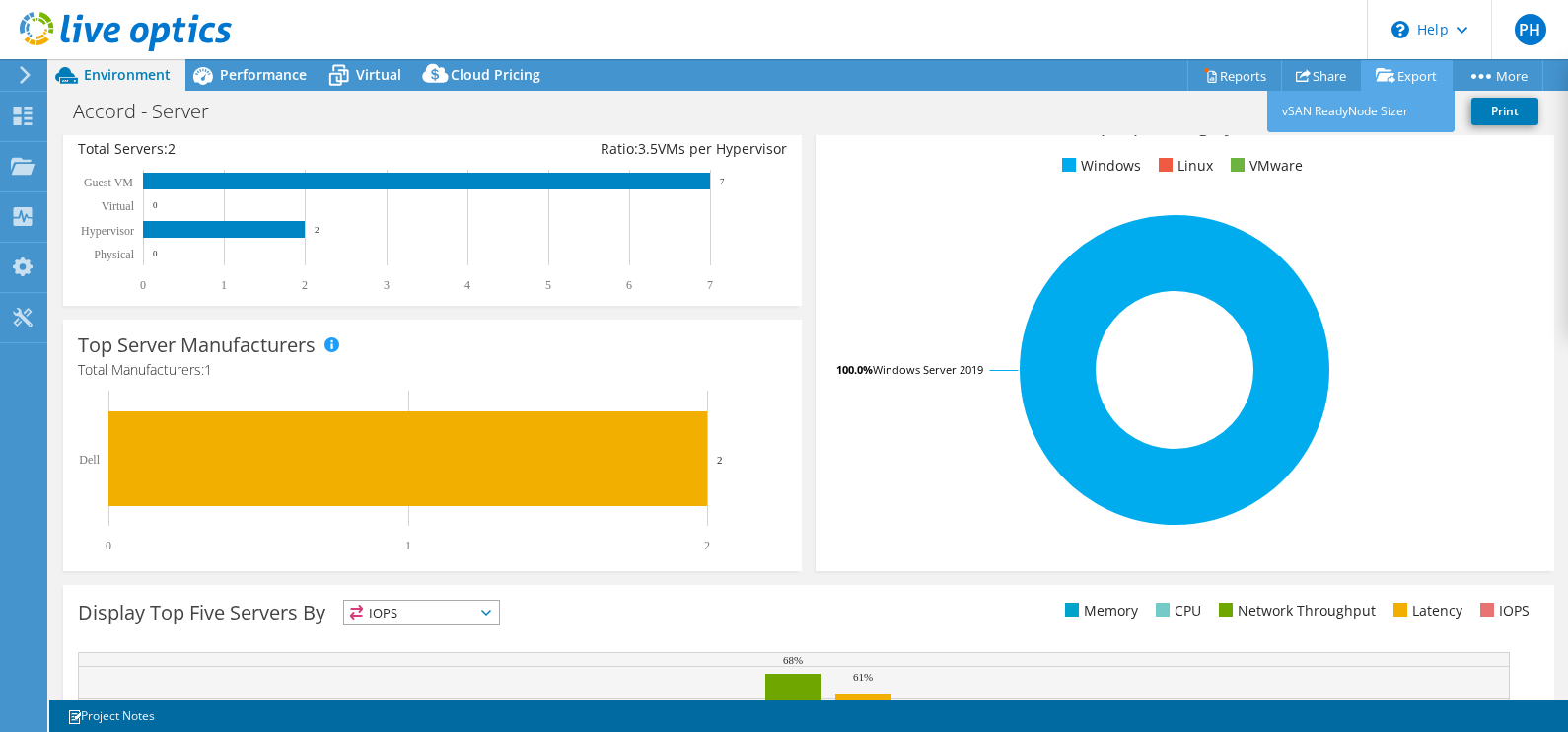 scroll, scrollTop: 214, scrollLeft: 0, axis: vertical 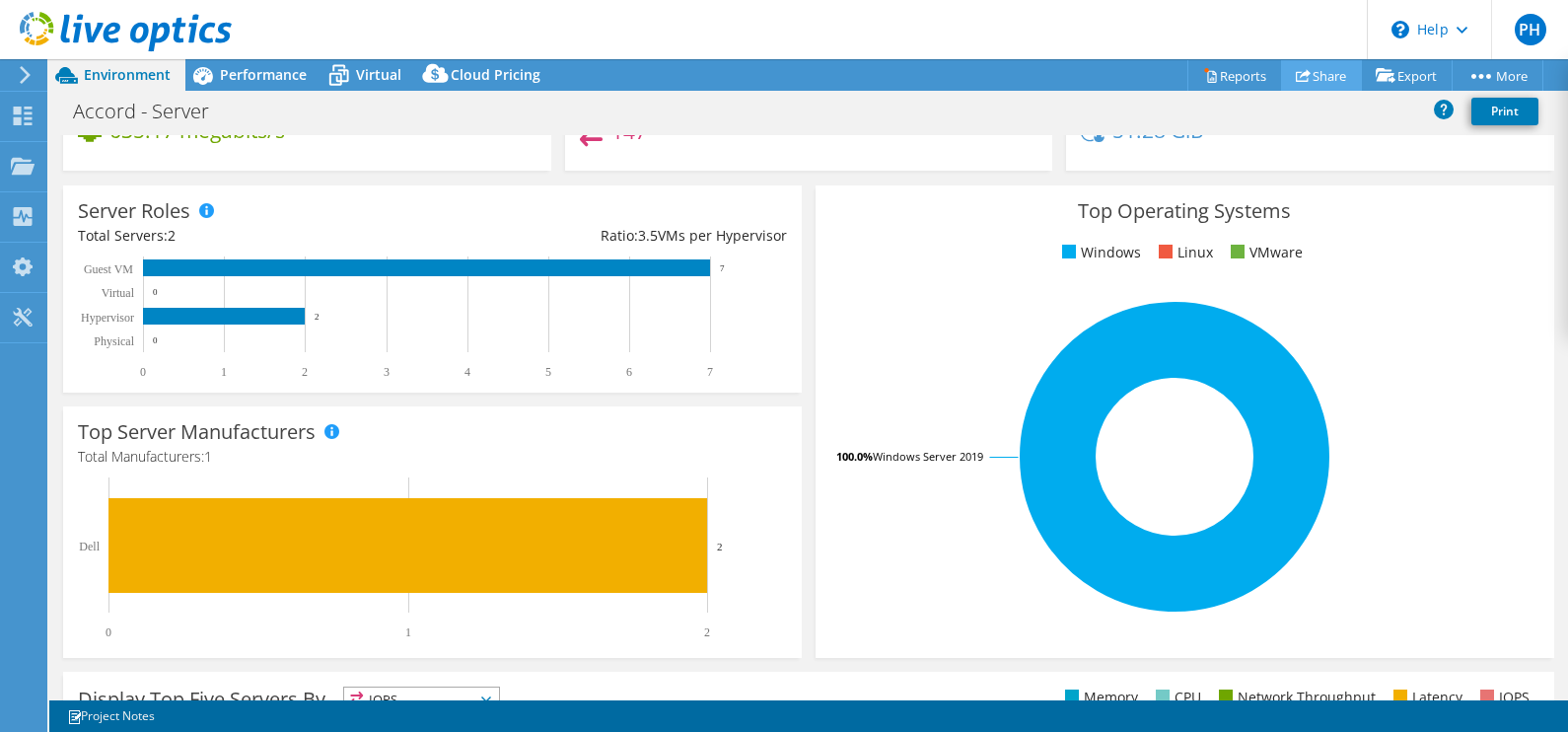 click on "Share" at bounding box center [1321, 75] 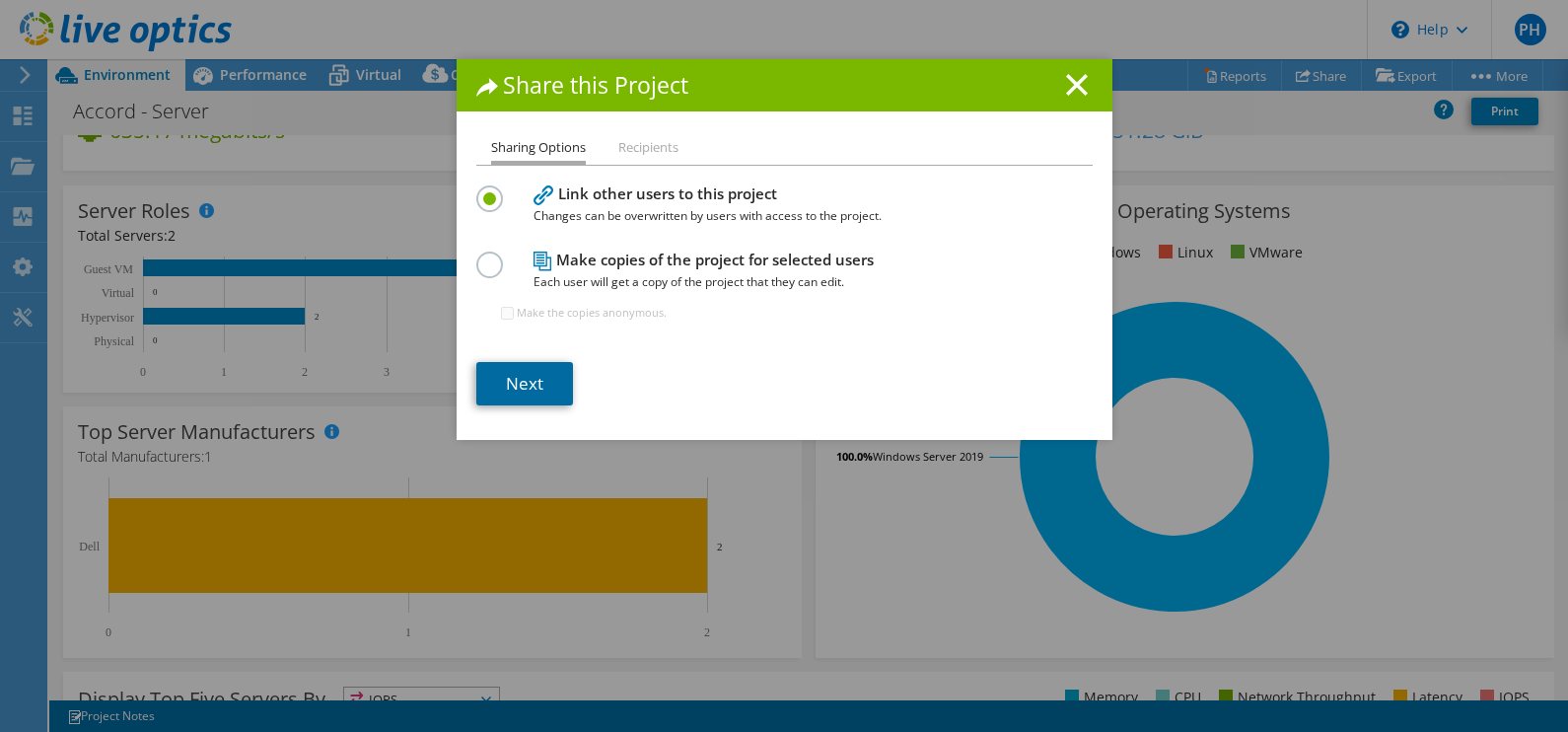 click on "Next" at bounding box center (525, 384) 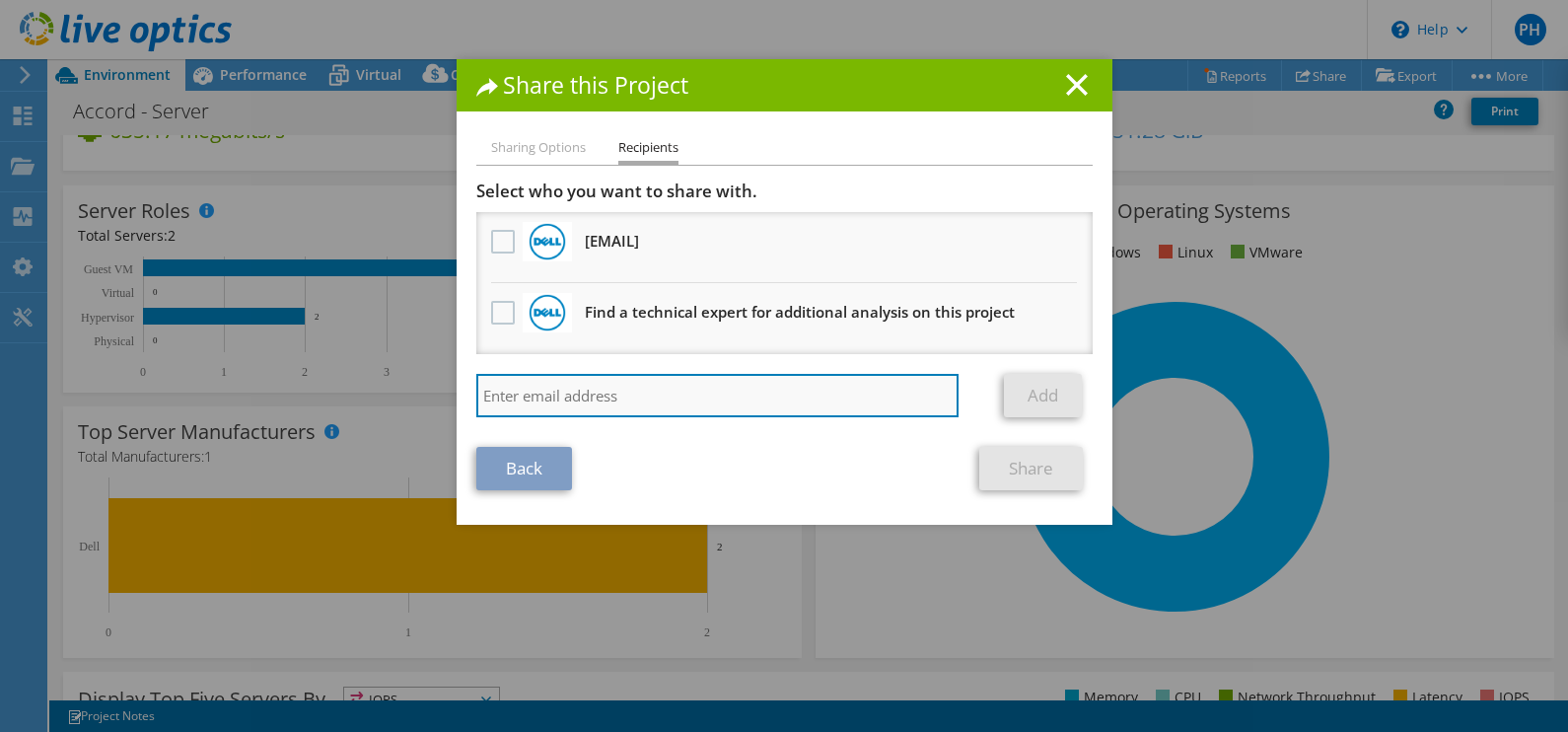 click at bounding box center (718, 396) 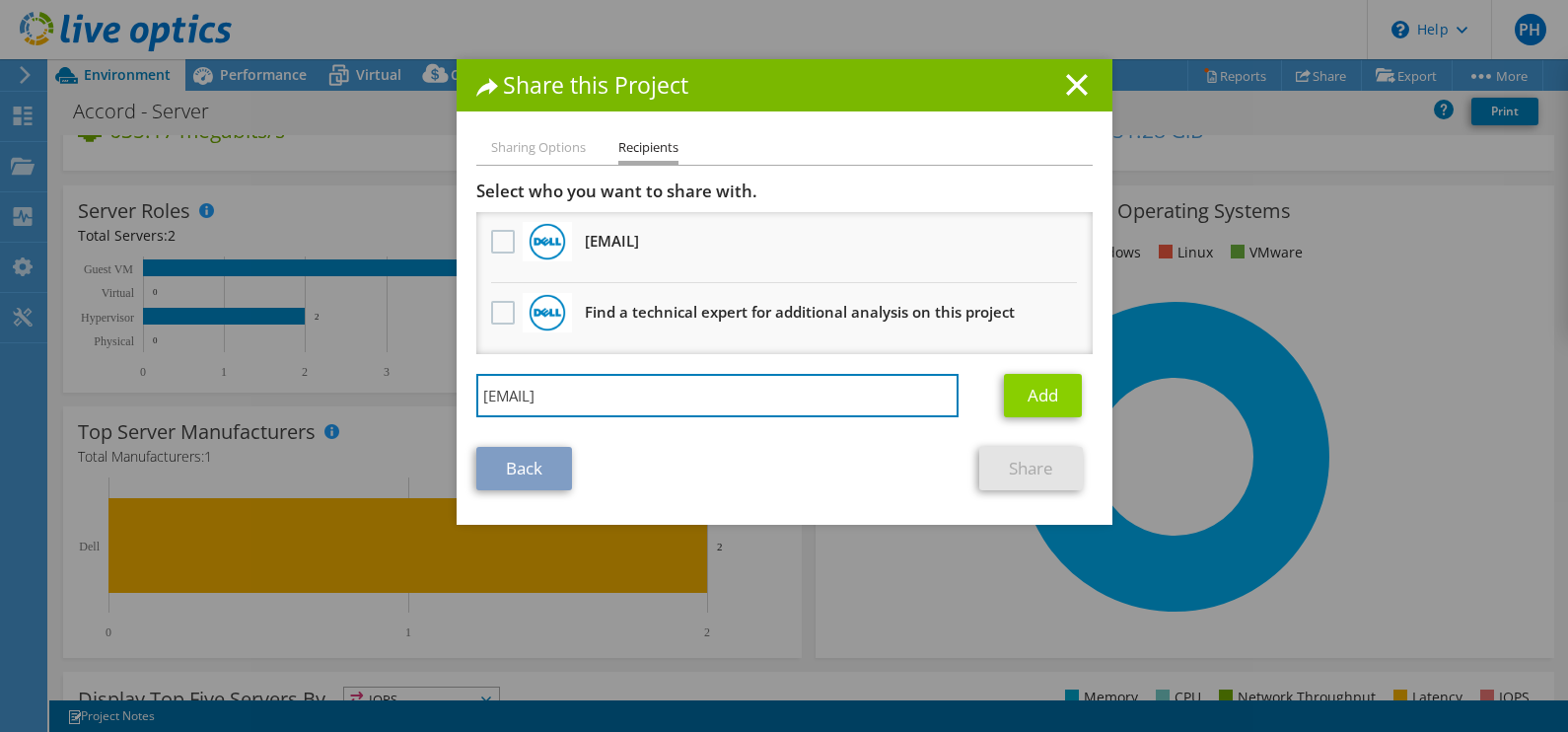 type on "casey.cunningham@masterswitchit.com" 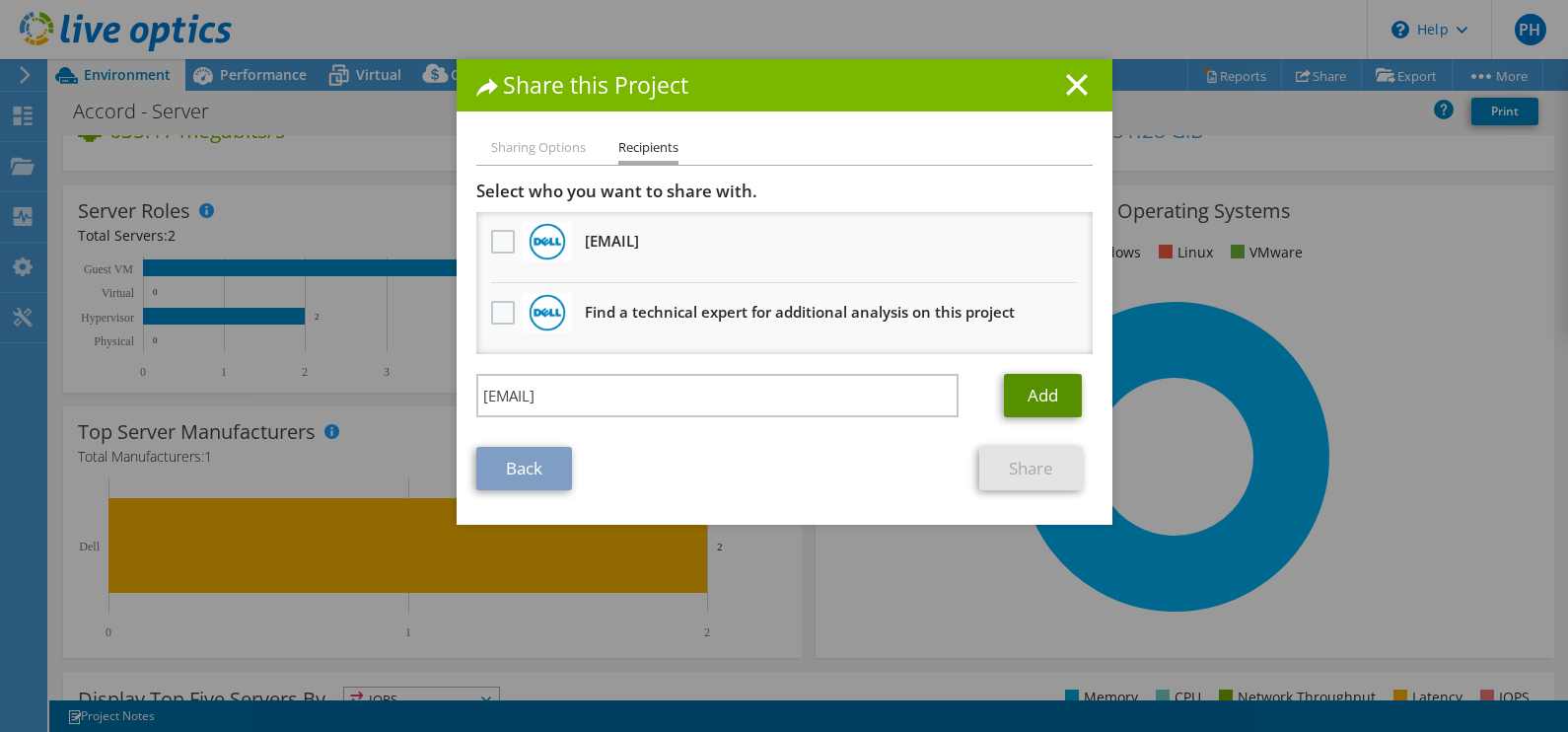 click on "Add" at bounding box center (1042, 396) 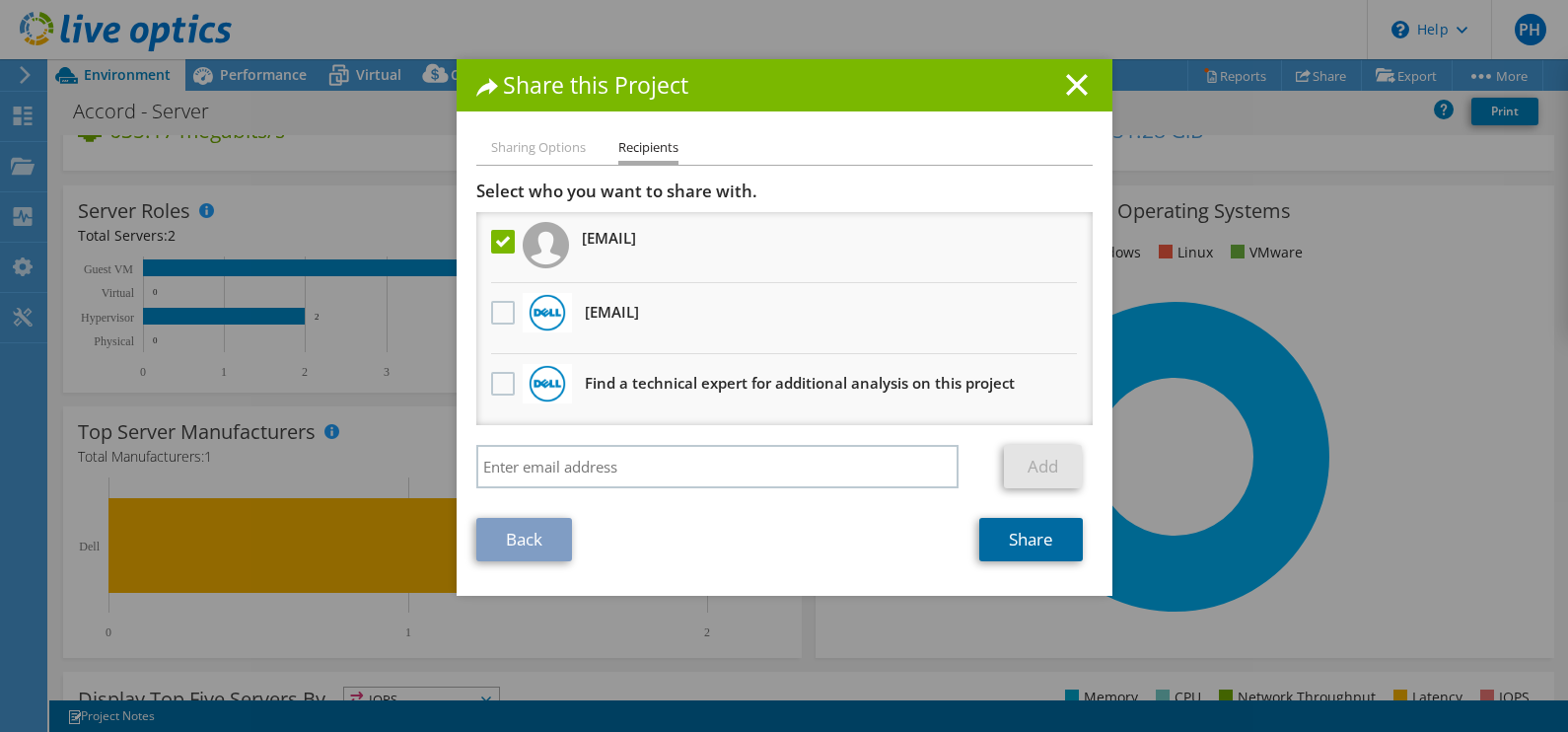 click on "Share" at bounding box center [1031, 540] 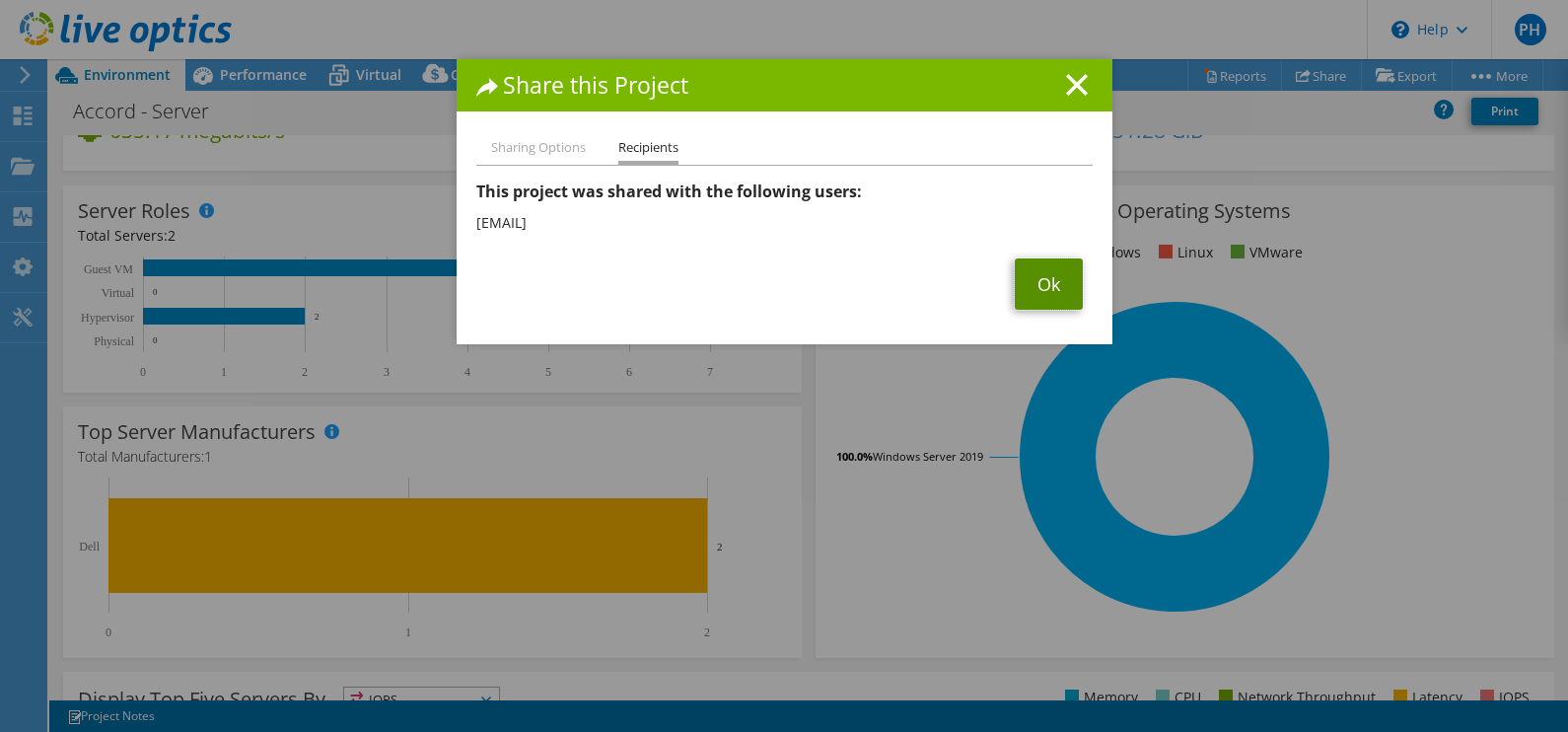 click on "Ok" at bounding box center (1048, 284) 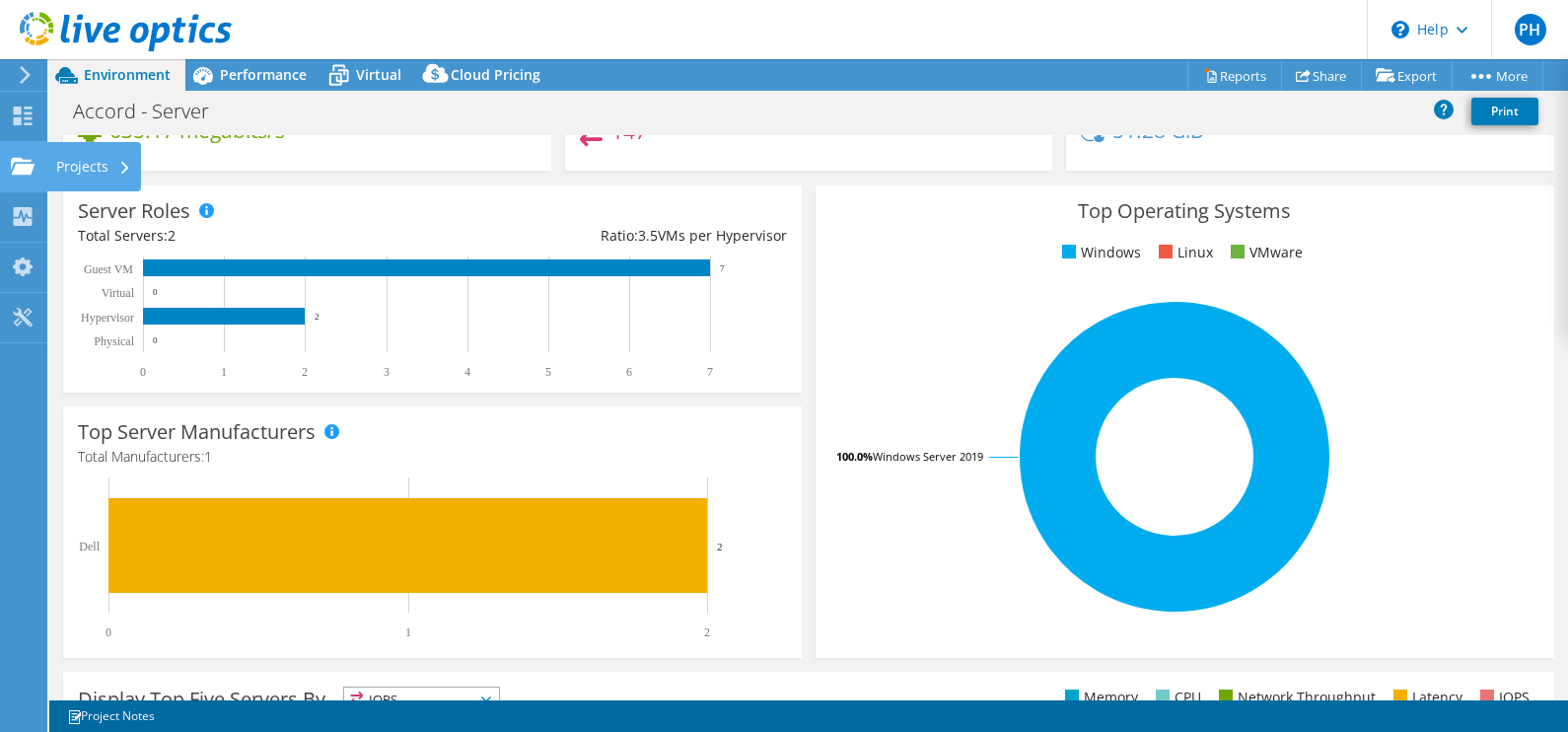 click on "Projects" at bounding box center (94, 167) 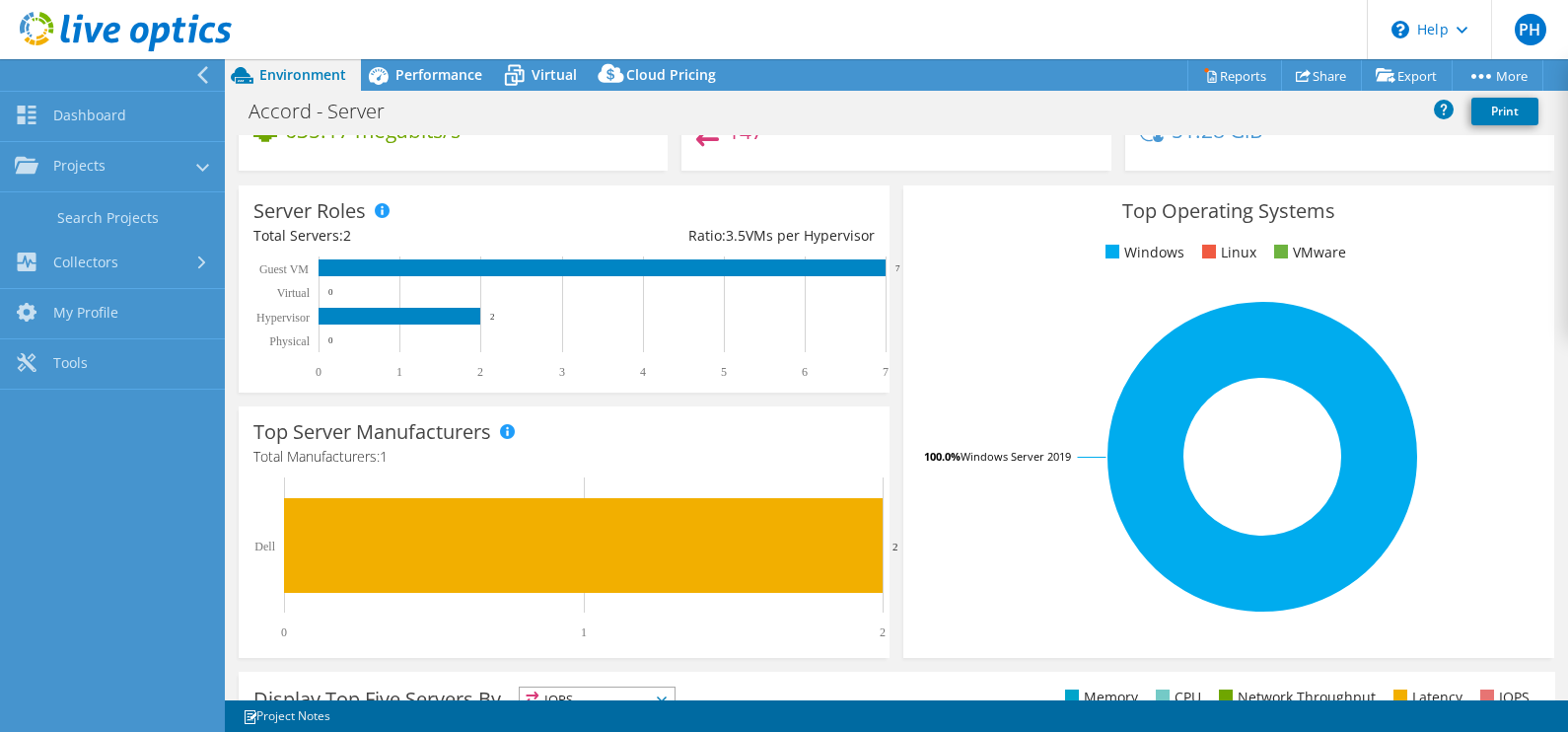 scroll, scrollTop: 268, scrollLeft: 0, axis: vertical 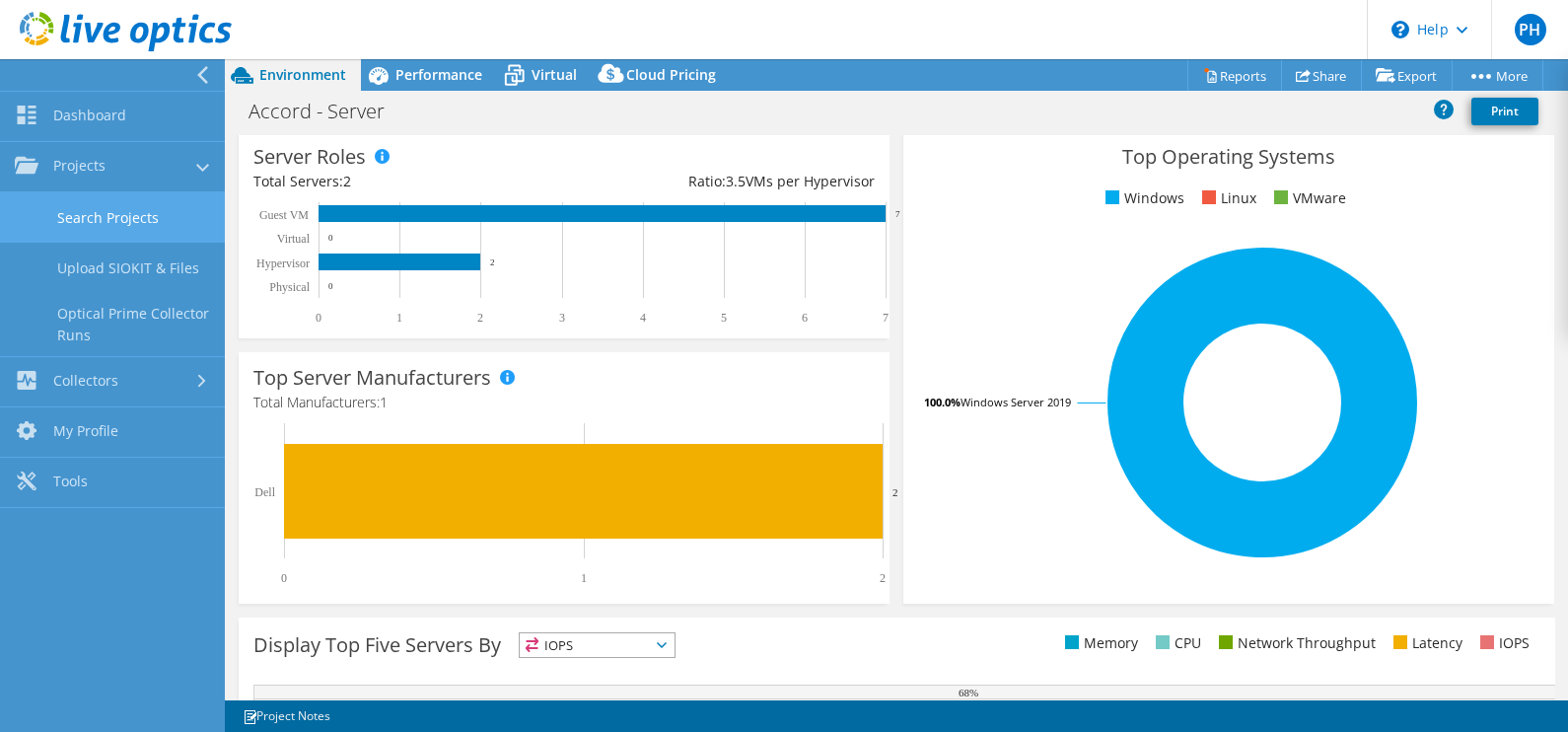 click on "Search Projects" at bounding box center [112, 217] 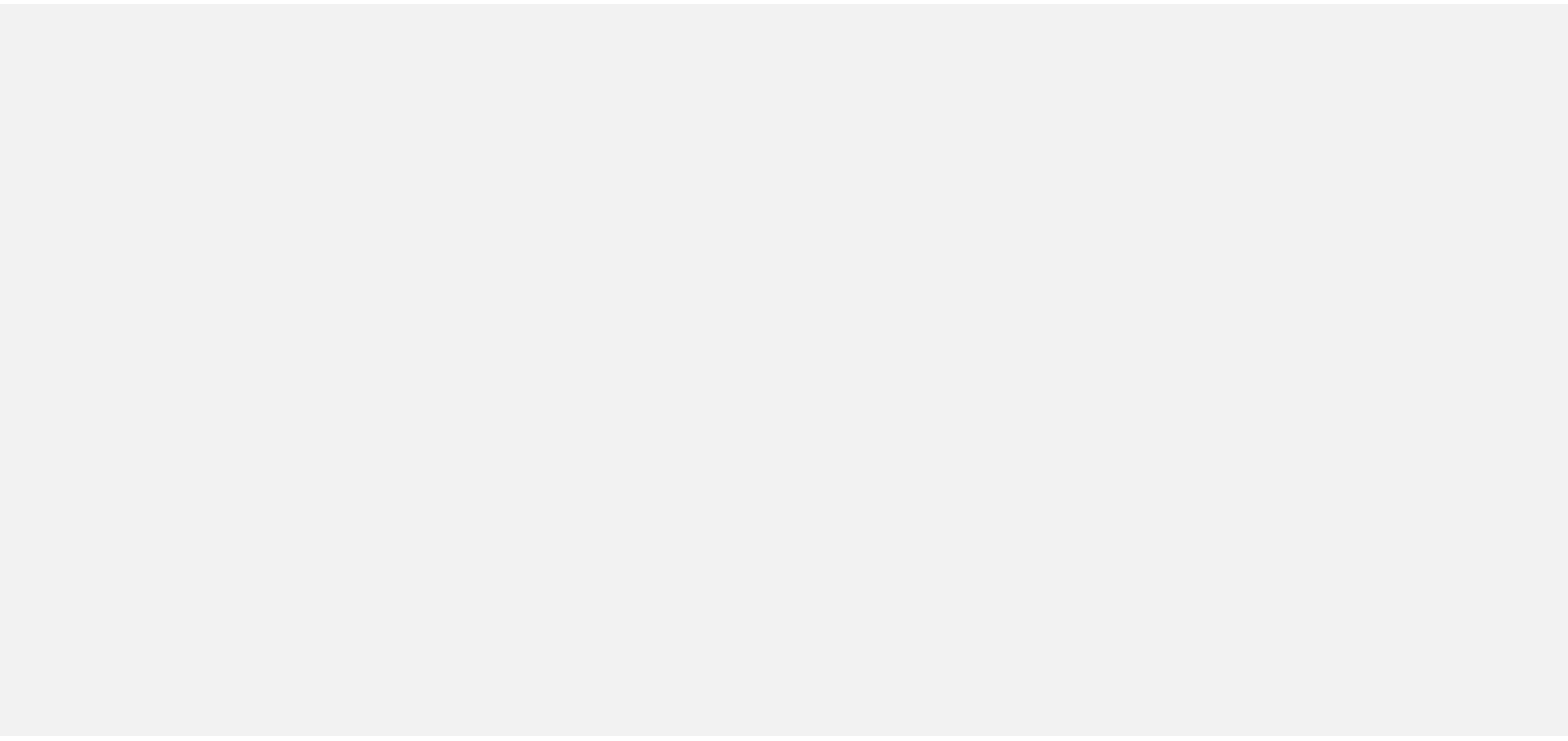 scroll, scrollTop: 0, scrollLeft: 0, axis: both 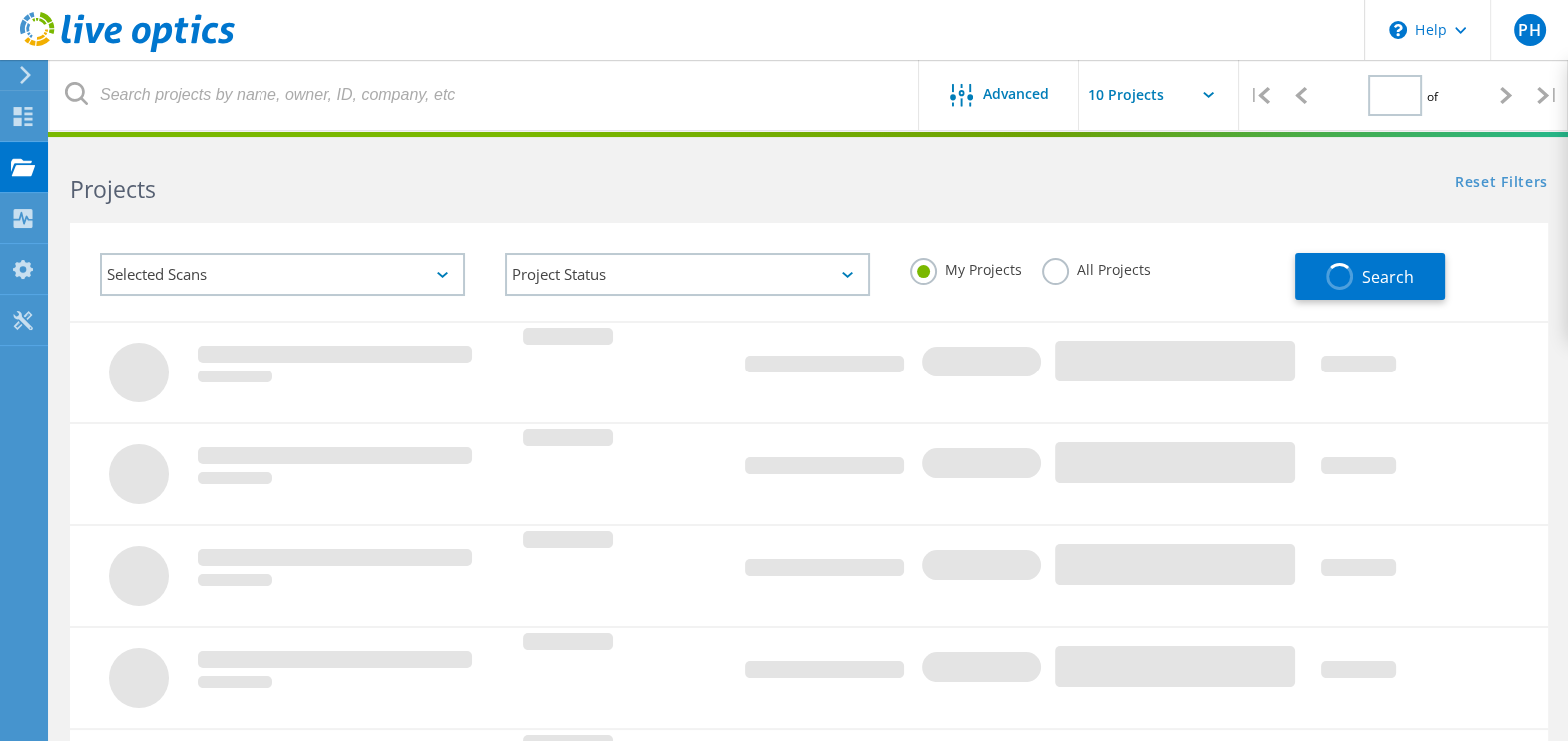 type on "1" 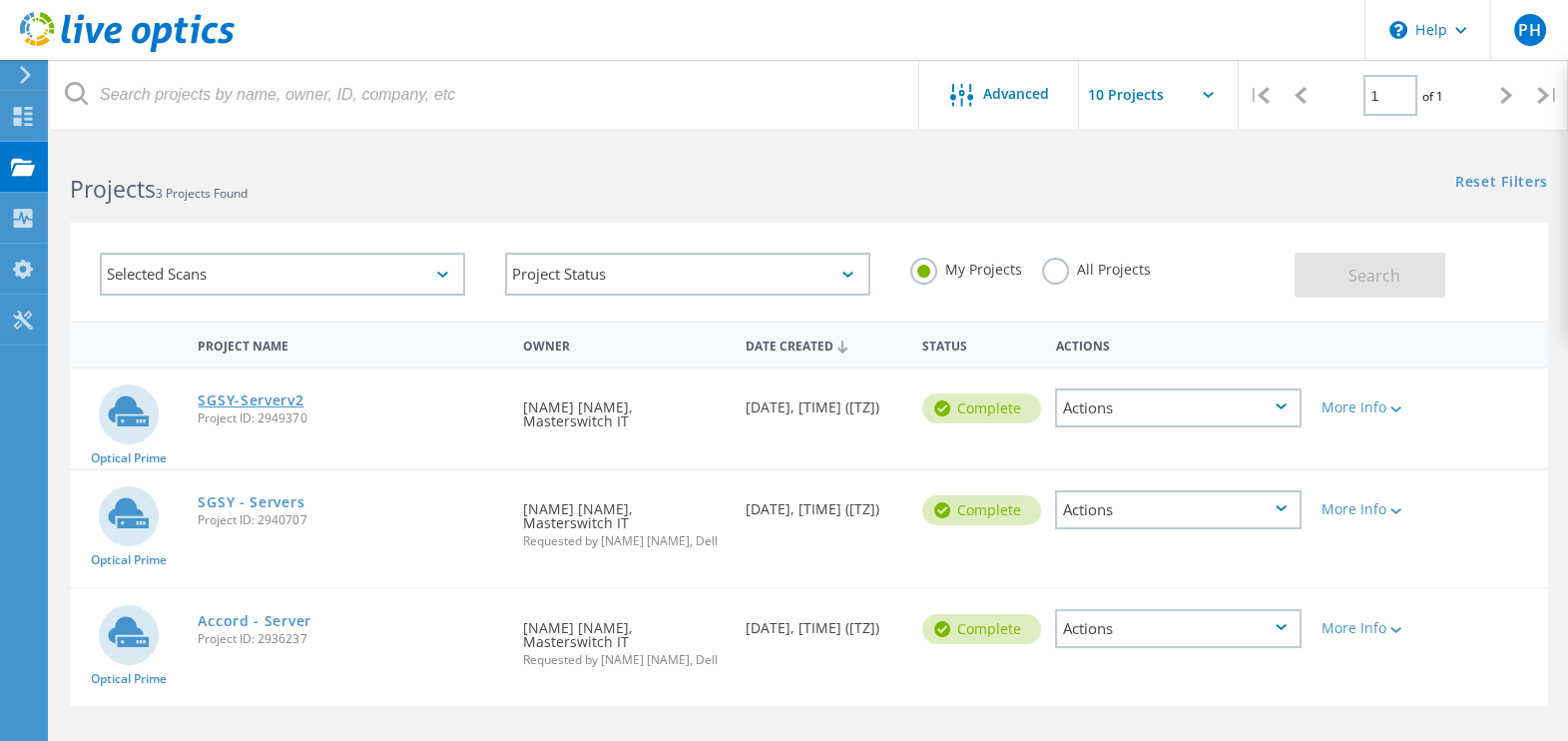 click on "SGSY-Serverv2" 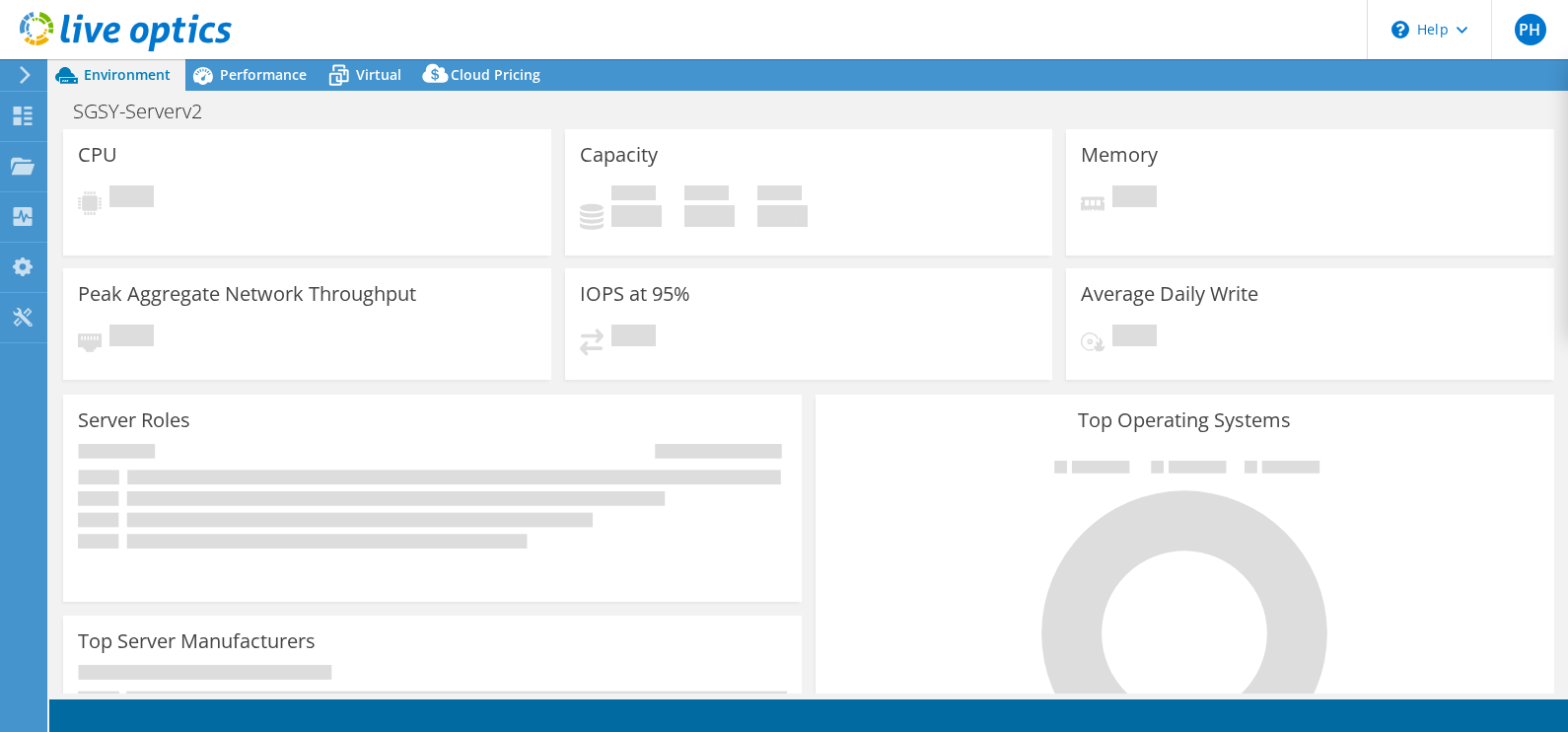 scroll, scrollTop: 0, scrollLeft: 0, axis: both 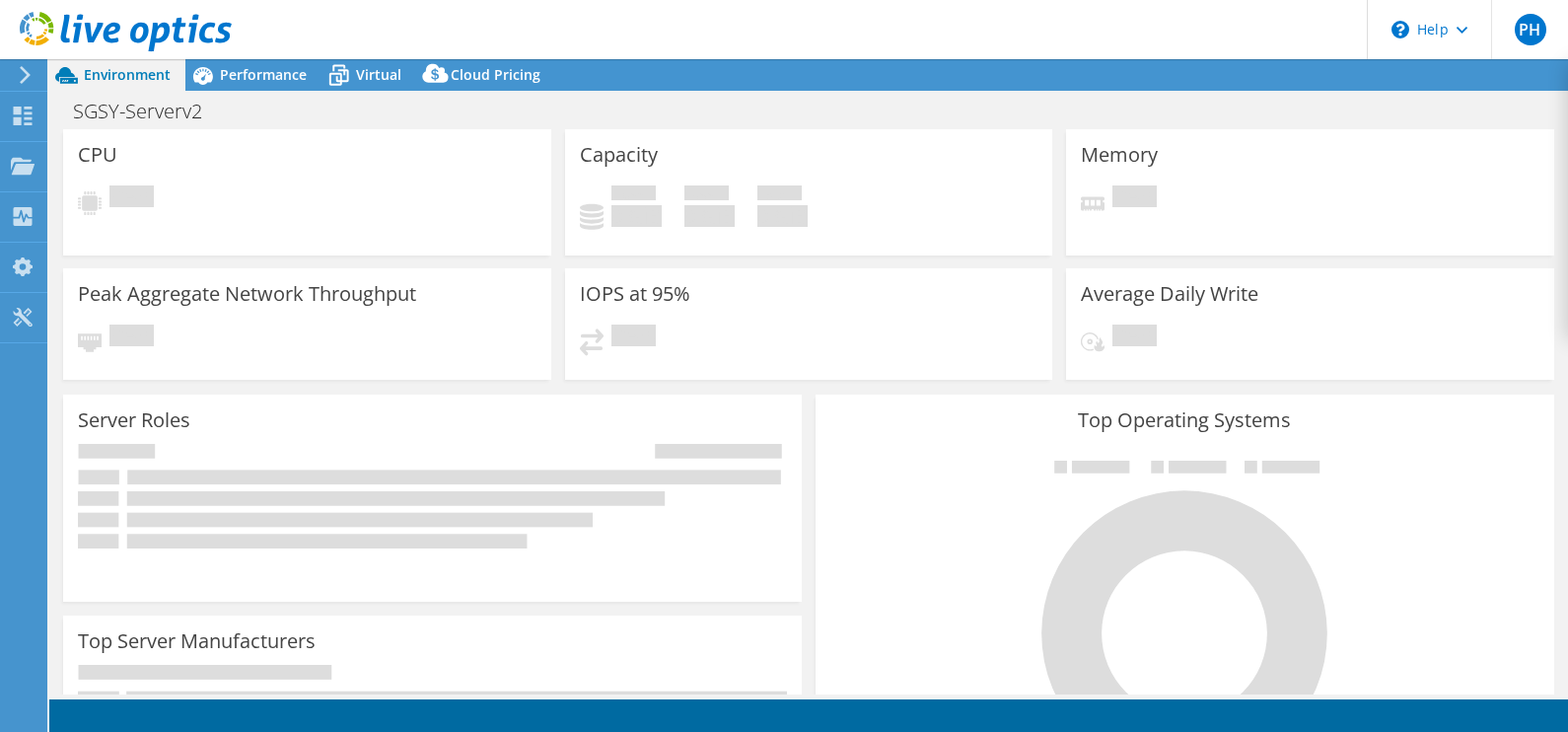 select on "USD" 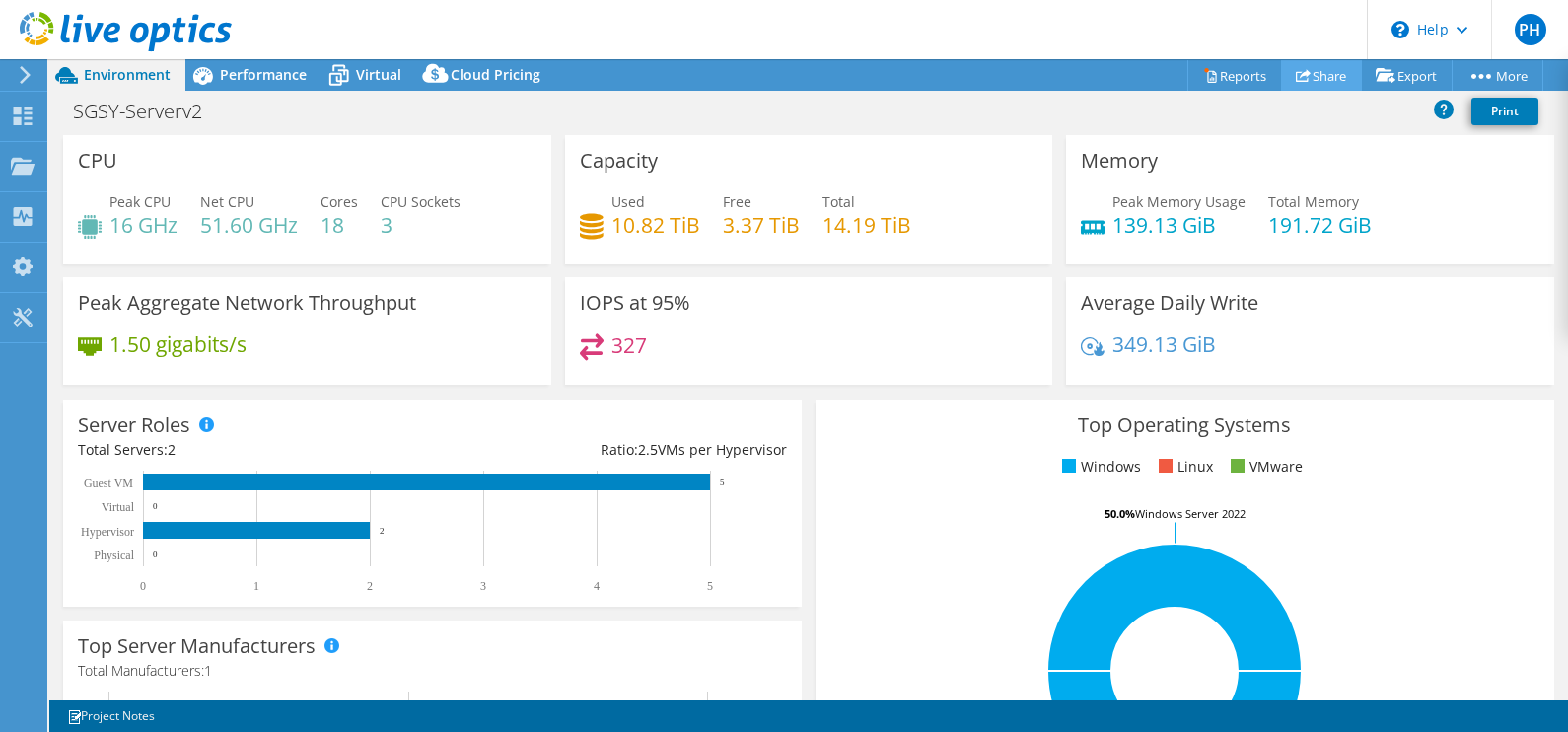 click on "Share" at bounding box center (1321, 75) 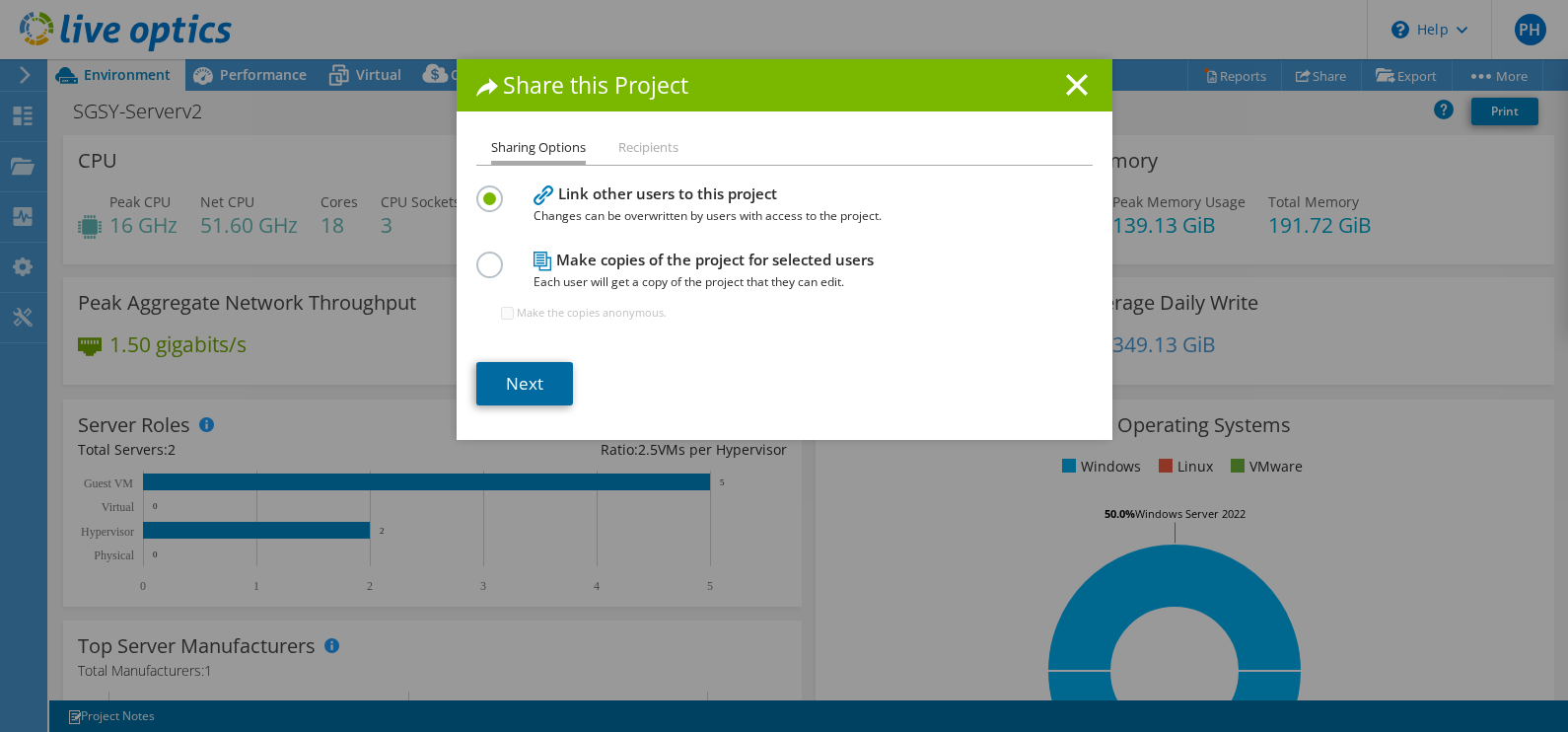 click on "Next" at bounding box center [525, 384] 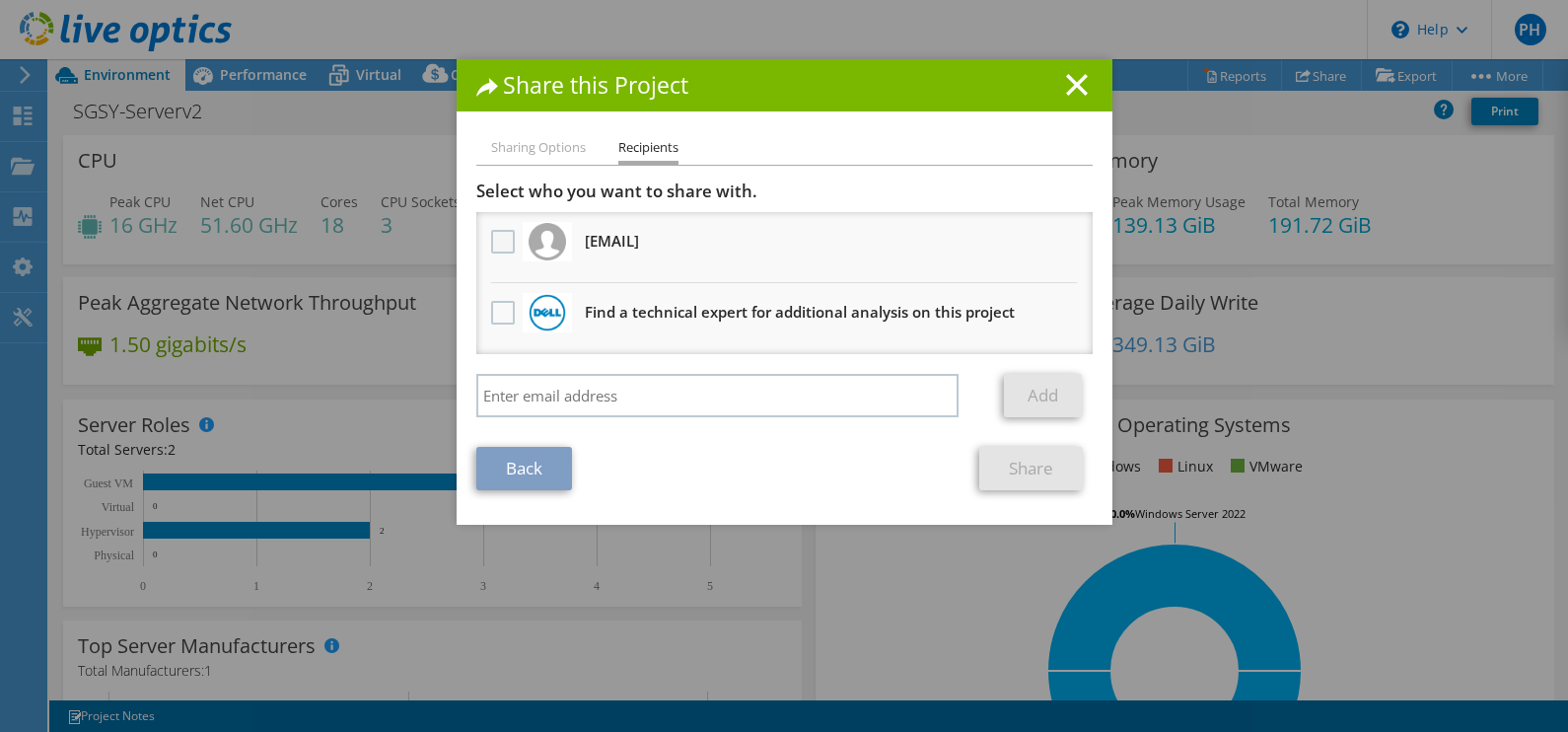 click at bounding box center (505, 242) 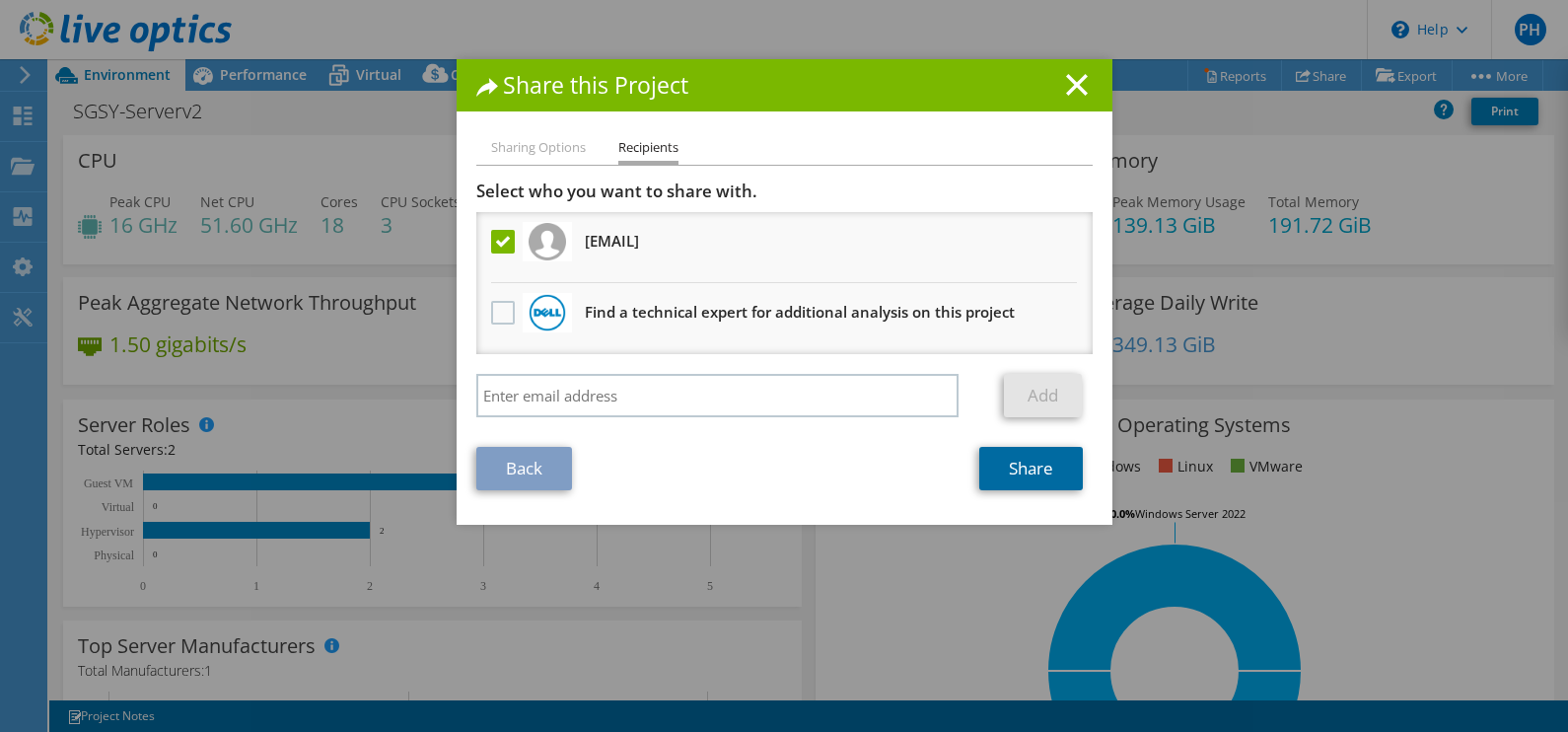 click on "Share" at bounding box center [1031, 469] 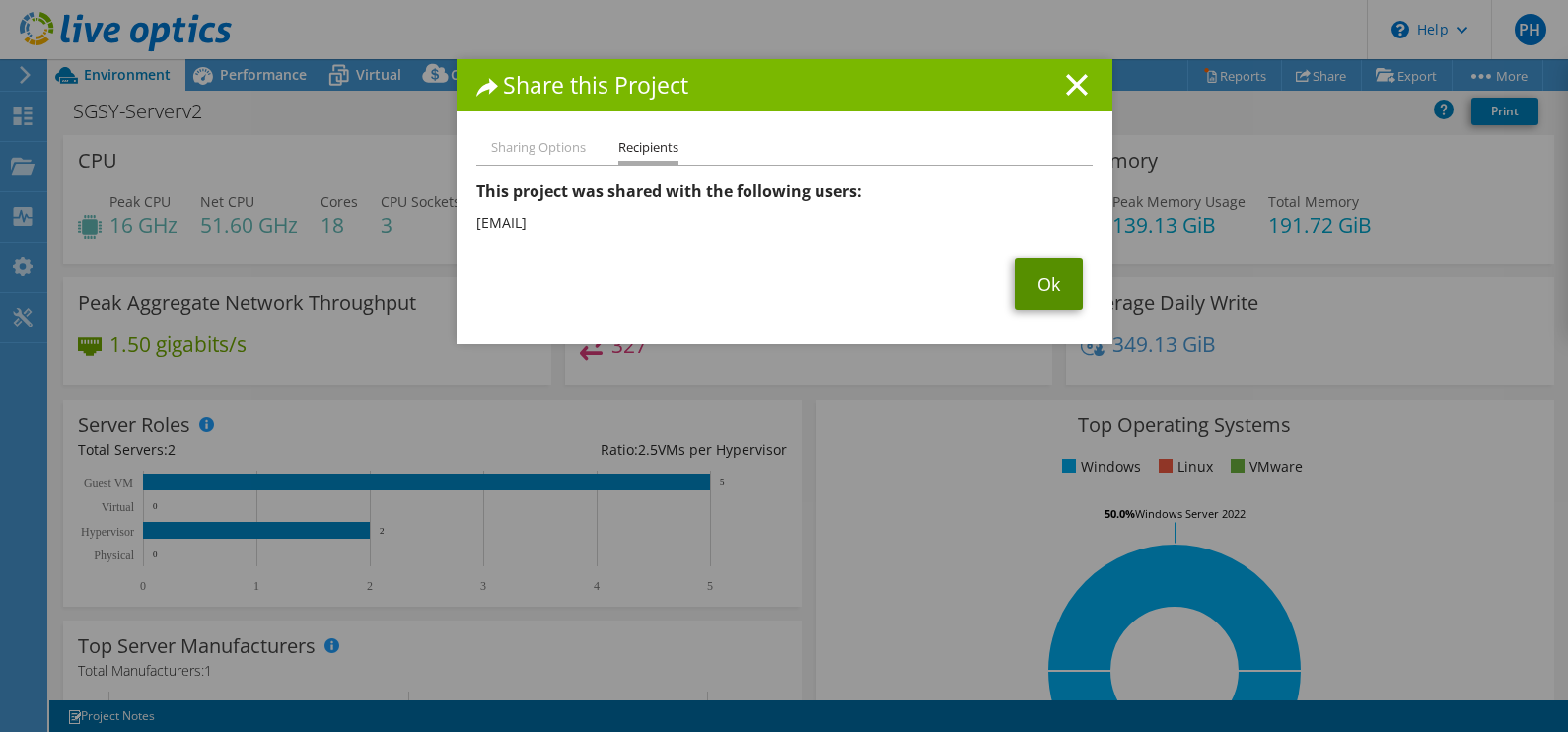 click on "Ok" at bounding box center (1048, 284) 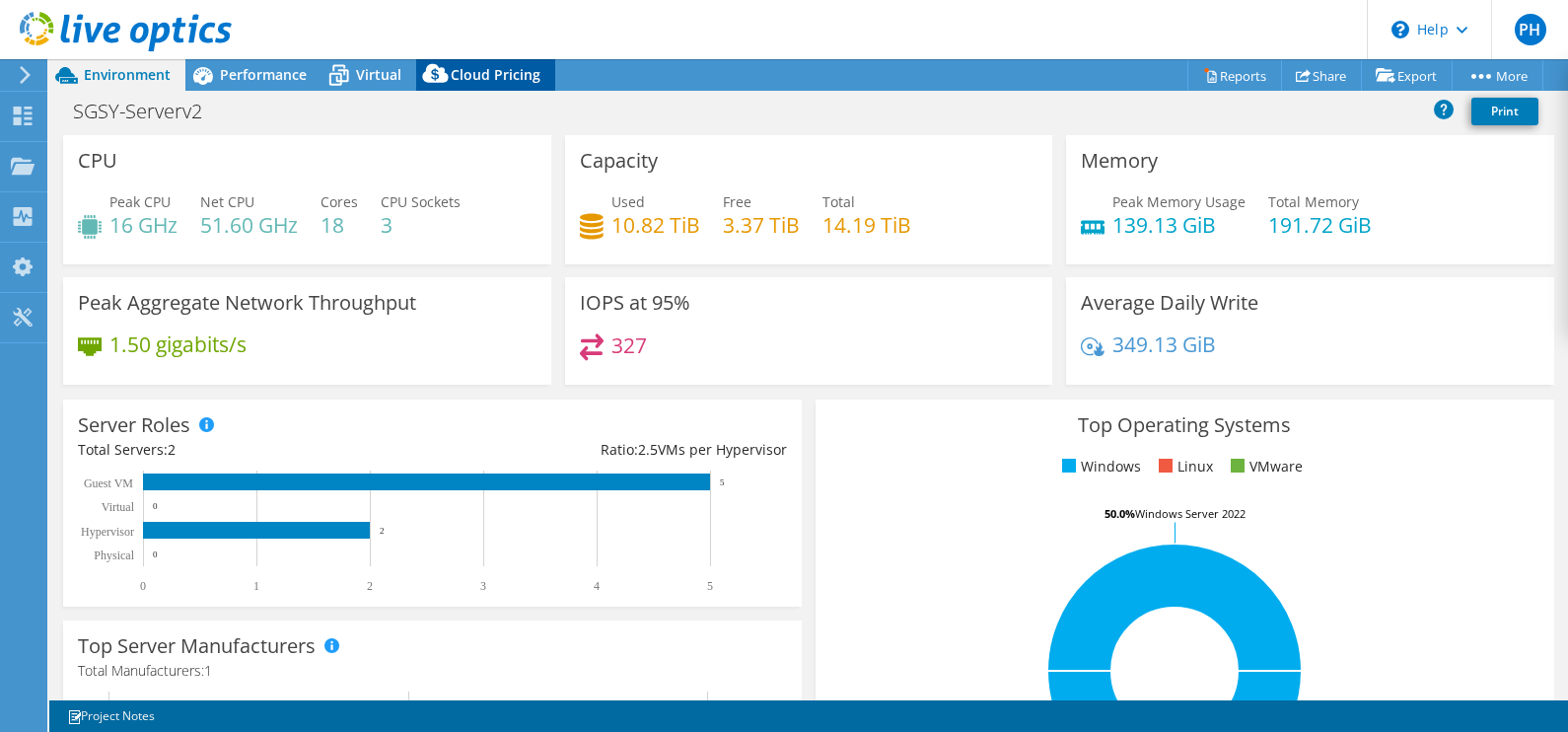 click 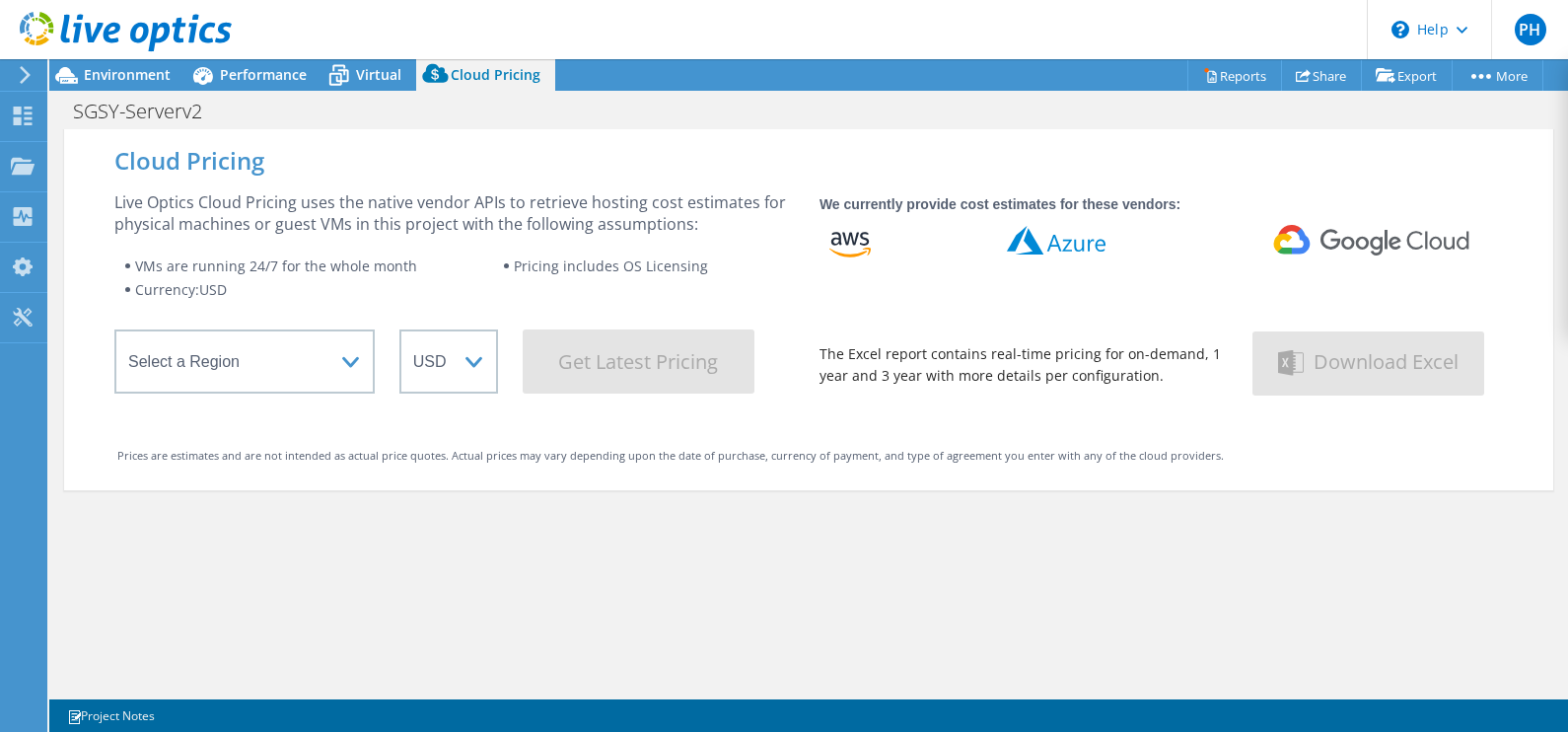 click on "Pricing includes OS Licensing" at bounding box center [610, 265] 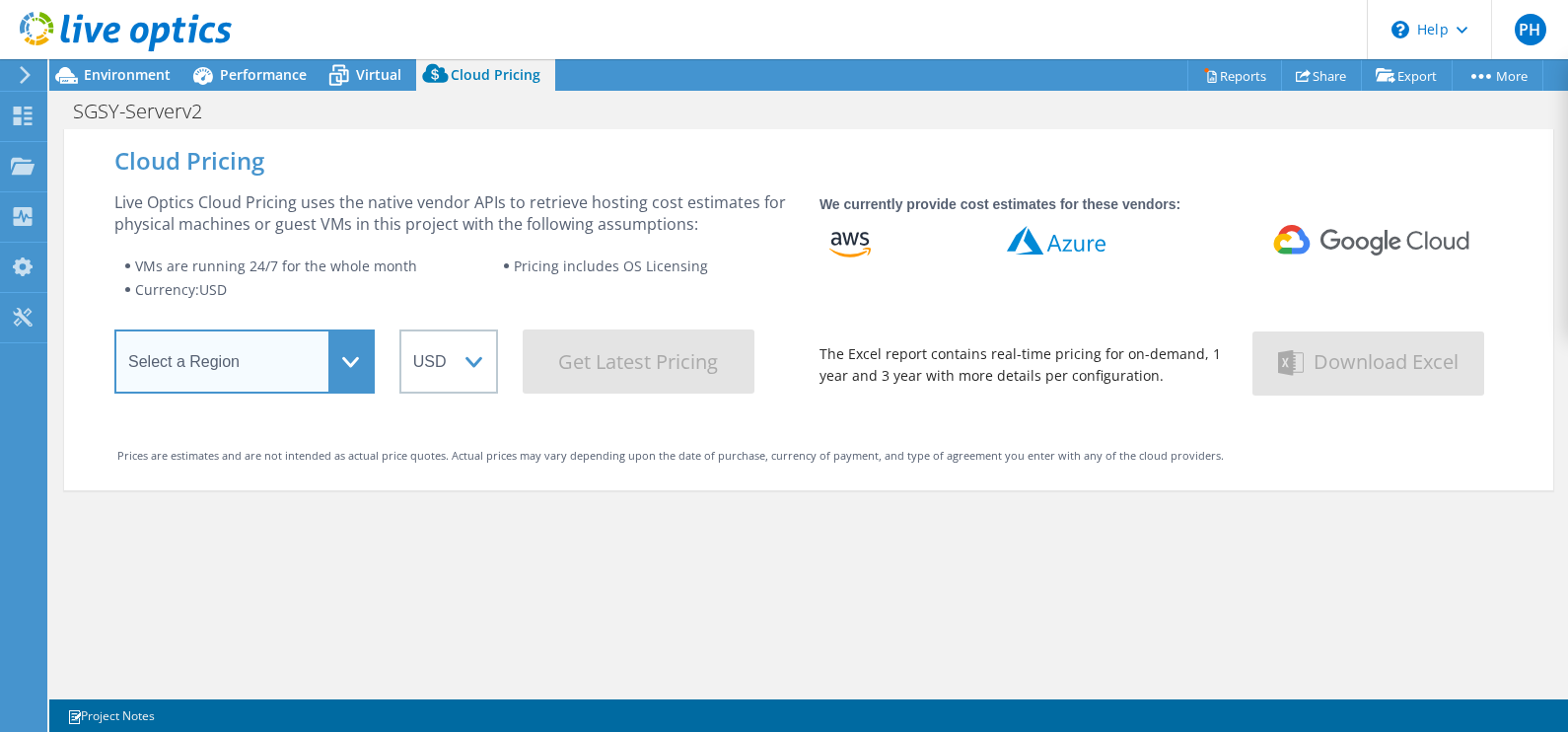 click on "Select a Region Asia Pacific (Hong Kong) Asia Pacific (Mumbai) Asia Pacific (Seoul) Asia Pacific (Singapore) Asia Pacific (Tokyo) Australia Canada Europe (Frankfurt) Europe (London) South America (Sao Paulo) US East (Virginia) US West (California)" at bounding box center (245, 361) 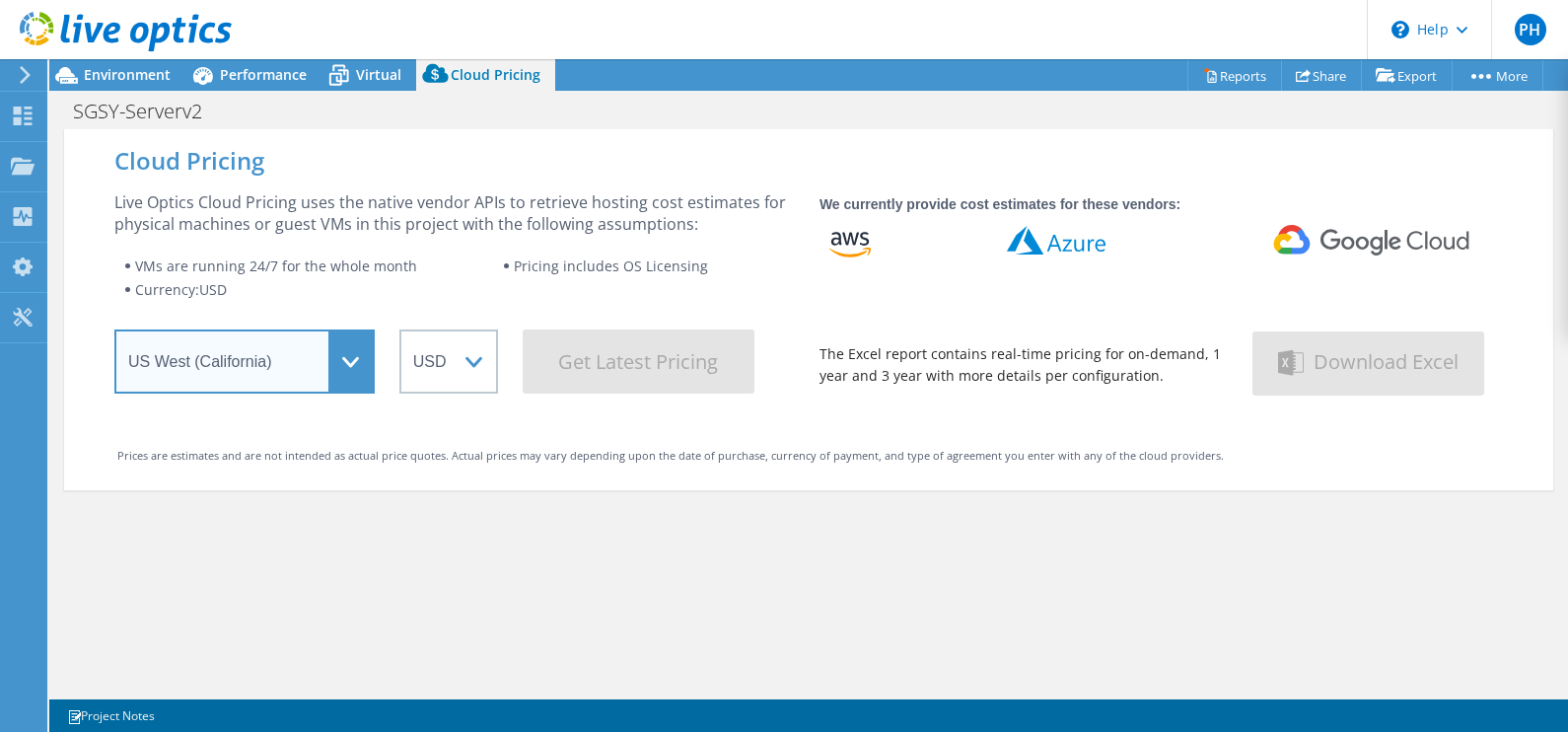 click on "Select a Region Asia Pacific (Hong Kong) Asia Pacific (Mumbai) Asia Pacific (Seoul) Asia Pacific (Singapore) Asia Pacific (Tokyo) Australia Canada Europe (Frankfurt) Europe (London) South America (Sao Paulo) US East (Virginia) US West (California)" at bounding box center [245, 361] 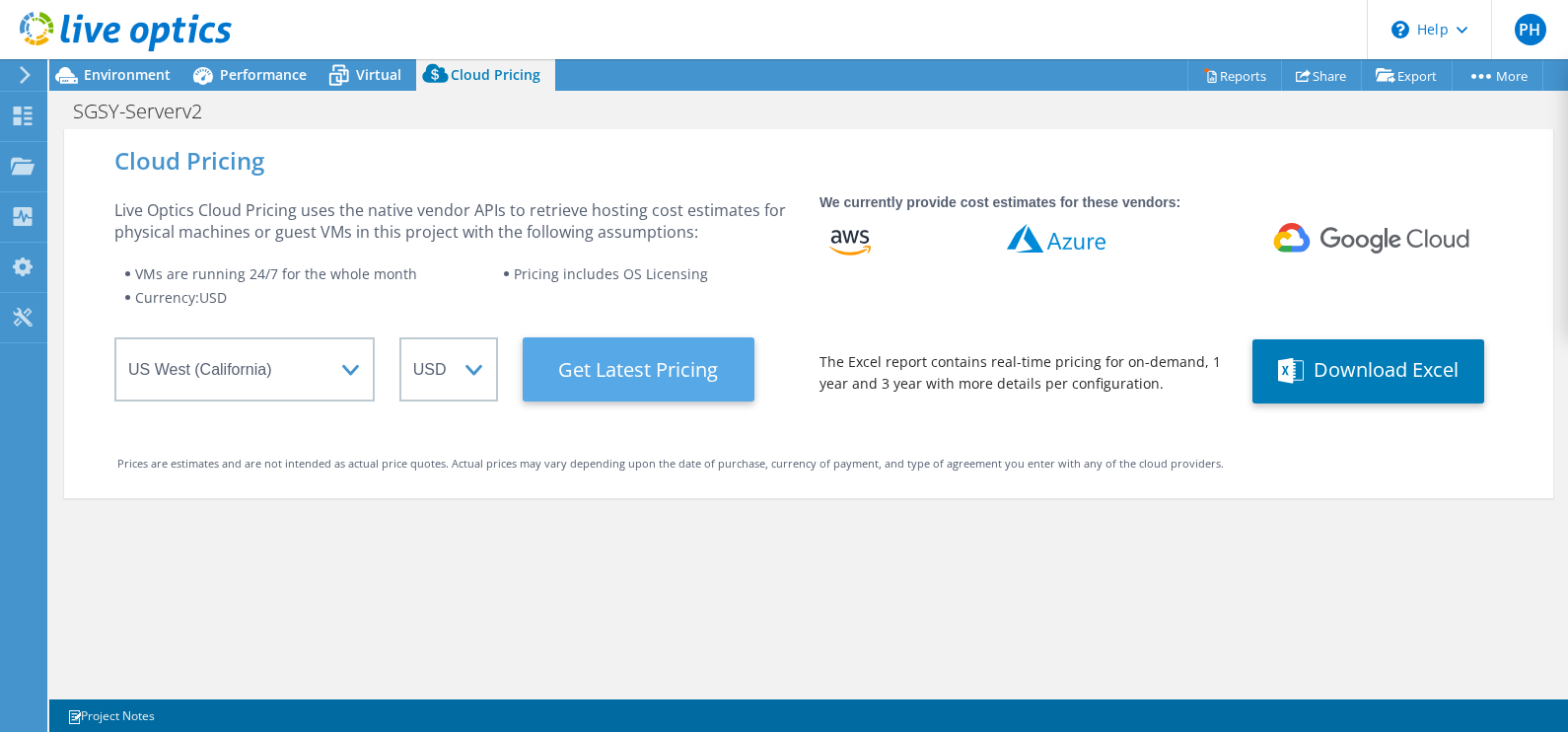 click on "Get Latest Pricing" at bounding box center [638, 369] 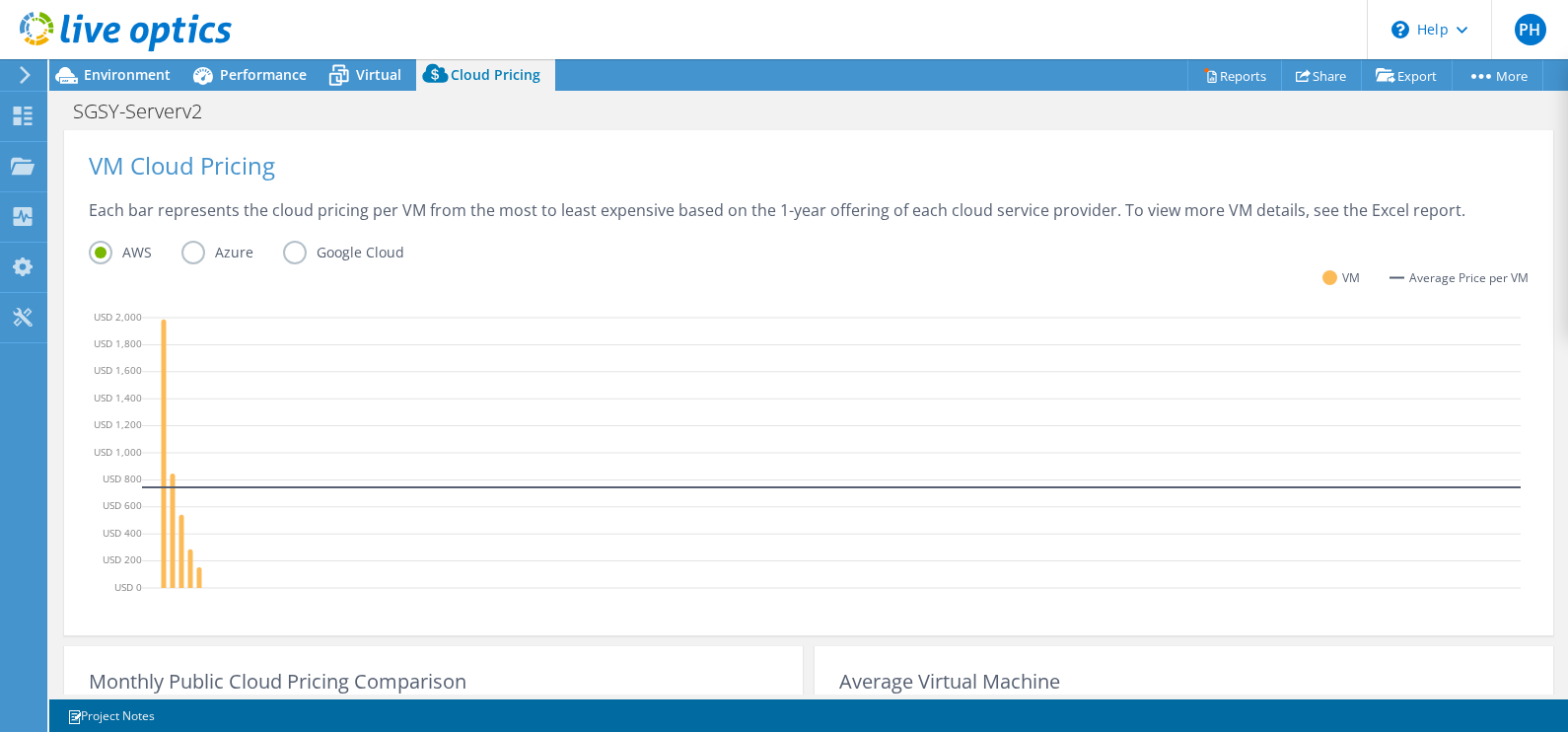 scroll, scrollTop: 492, scrollLeft: 0, axis: vertical 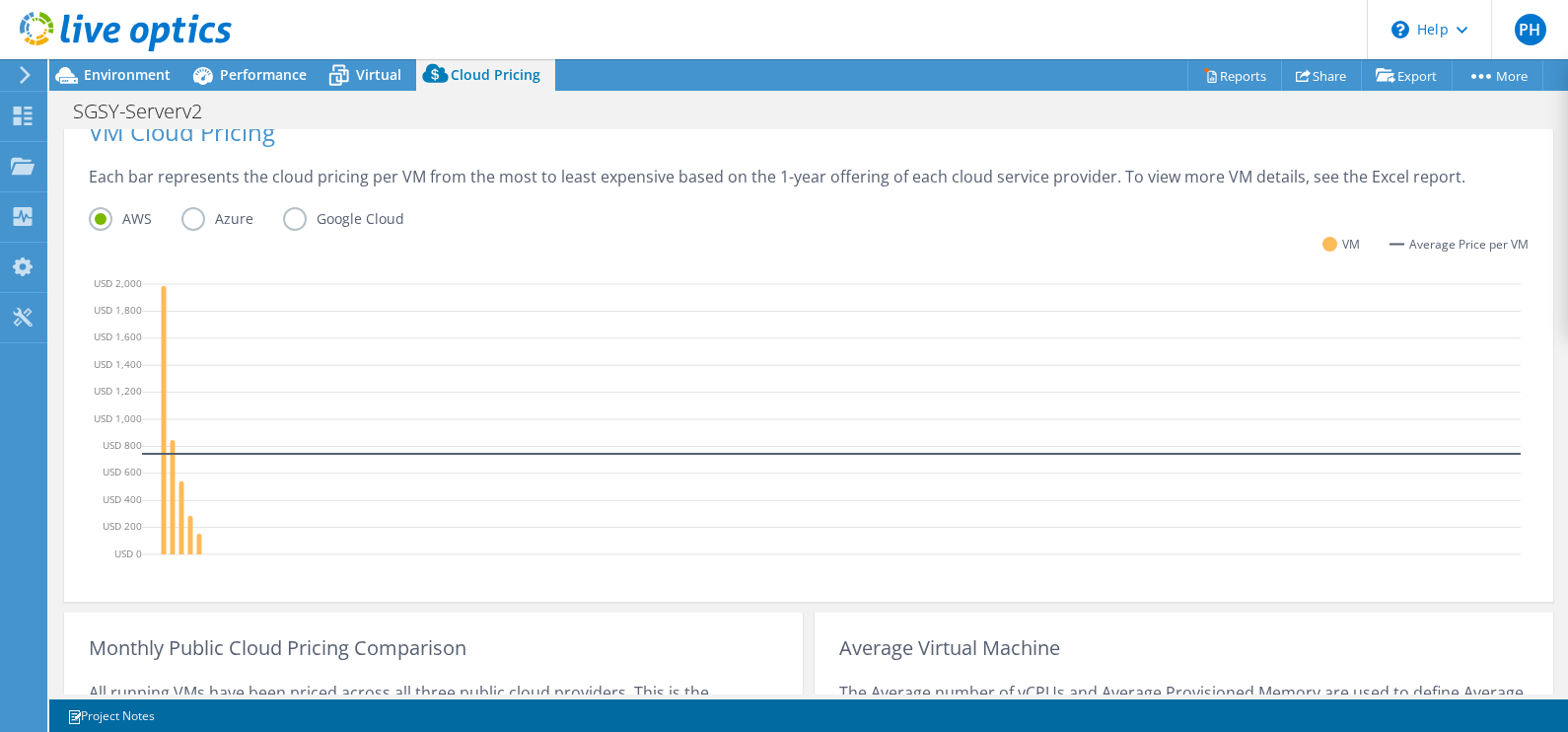 click on "Azure" at bounding box center [232, 219] 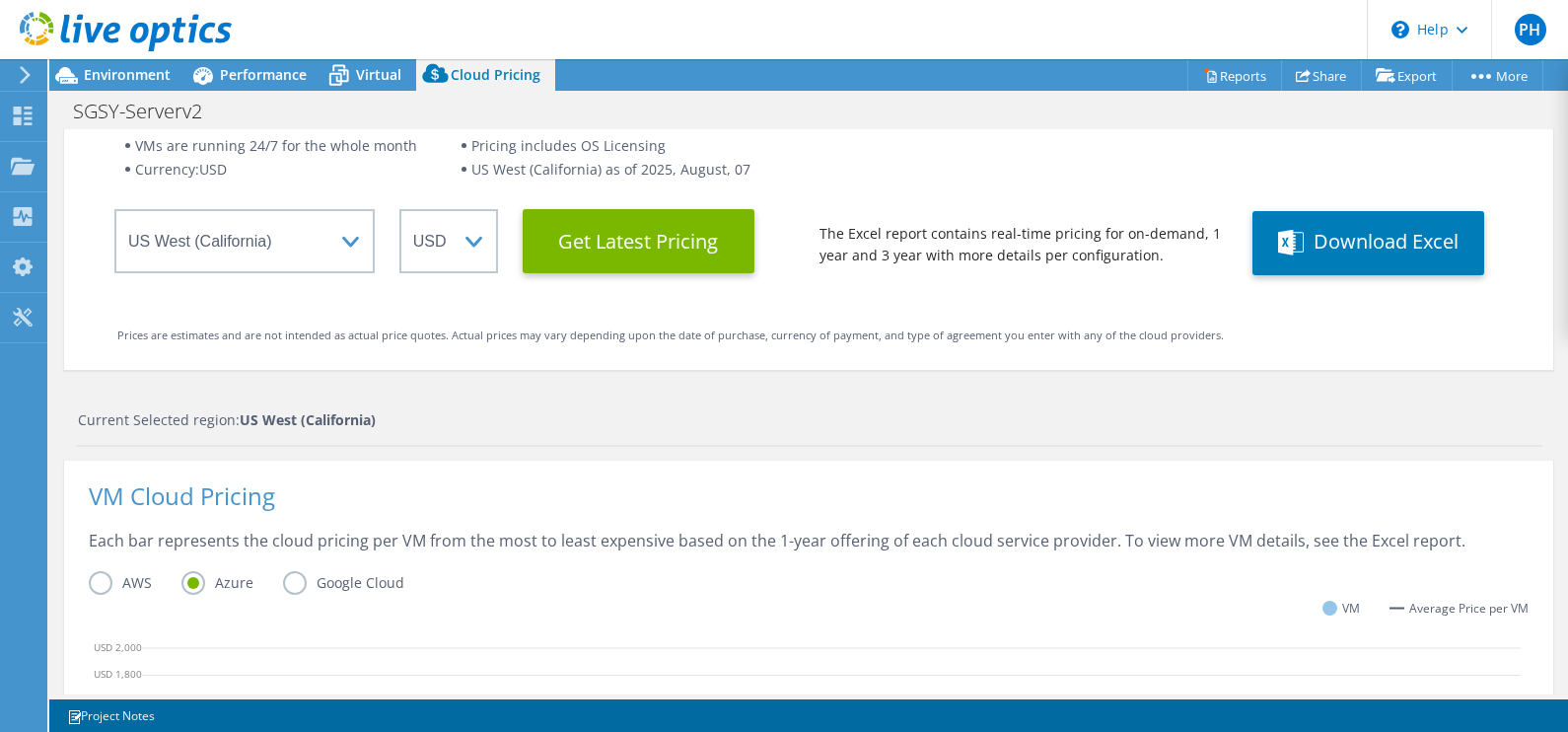 scroll, scrollTop: 0, scrollLeft: 0, axis: both 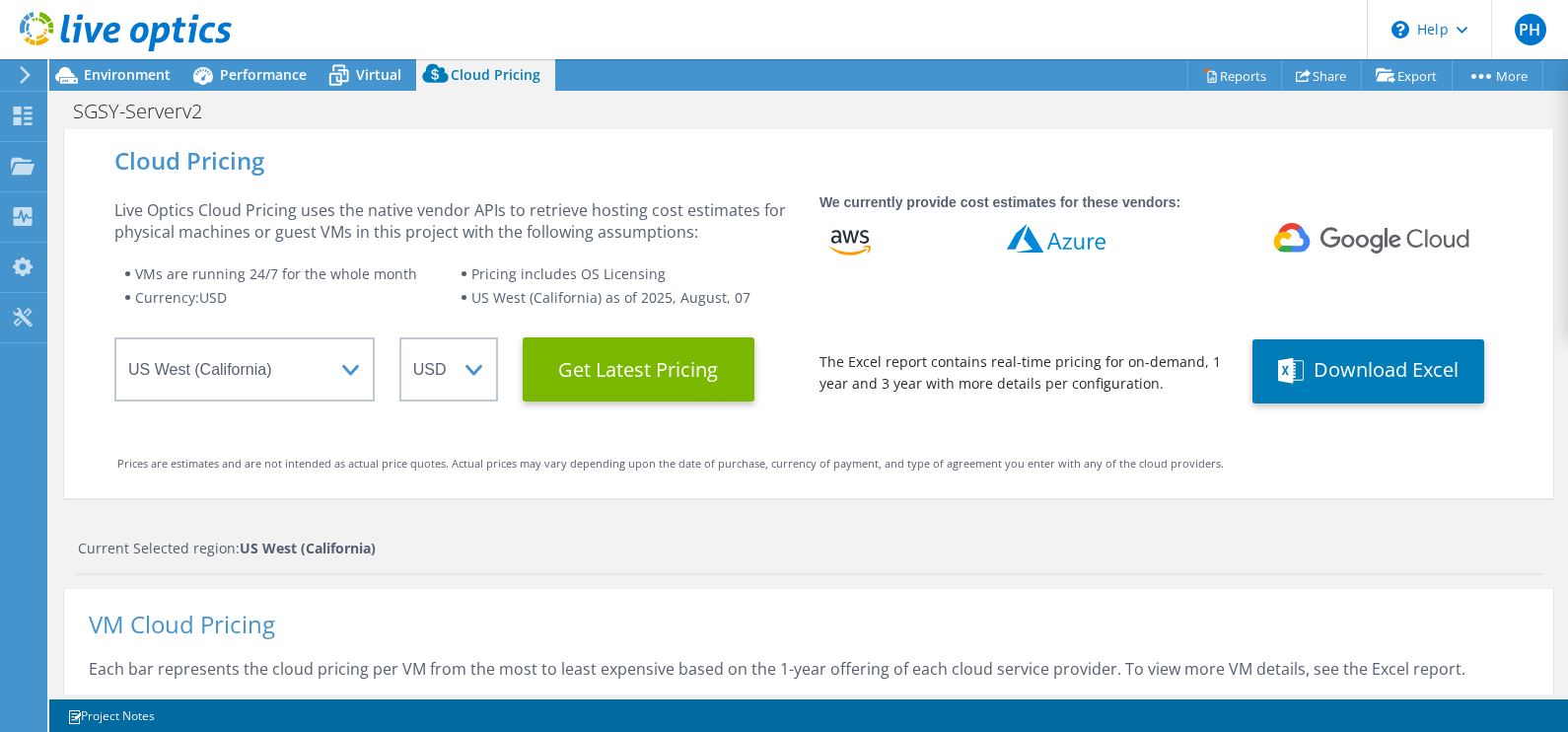click 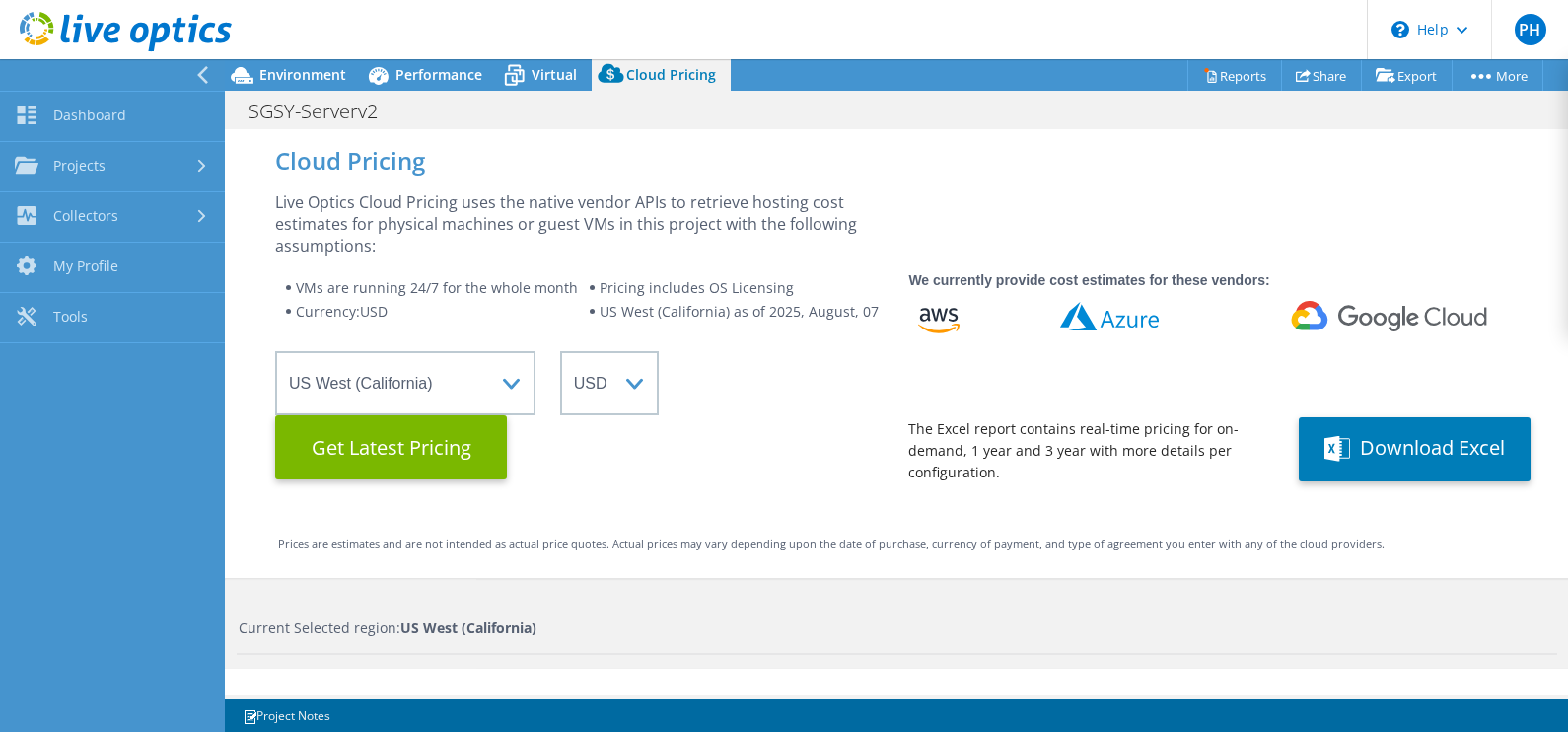 click 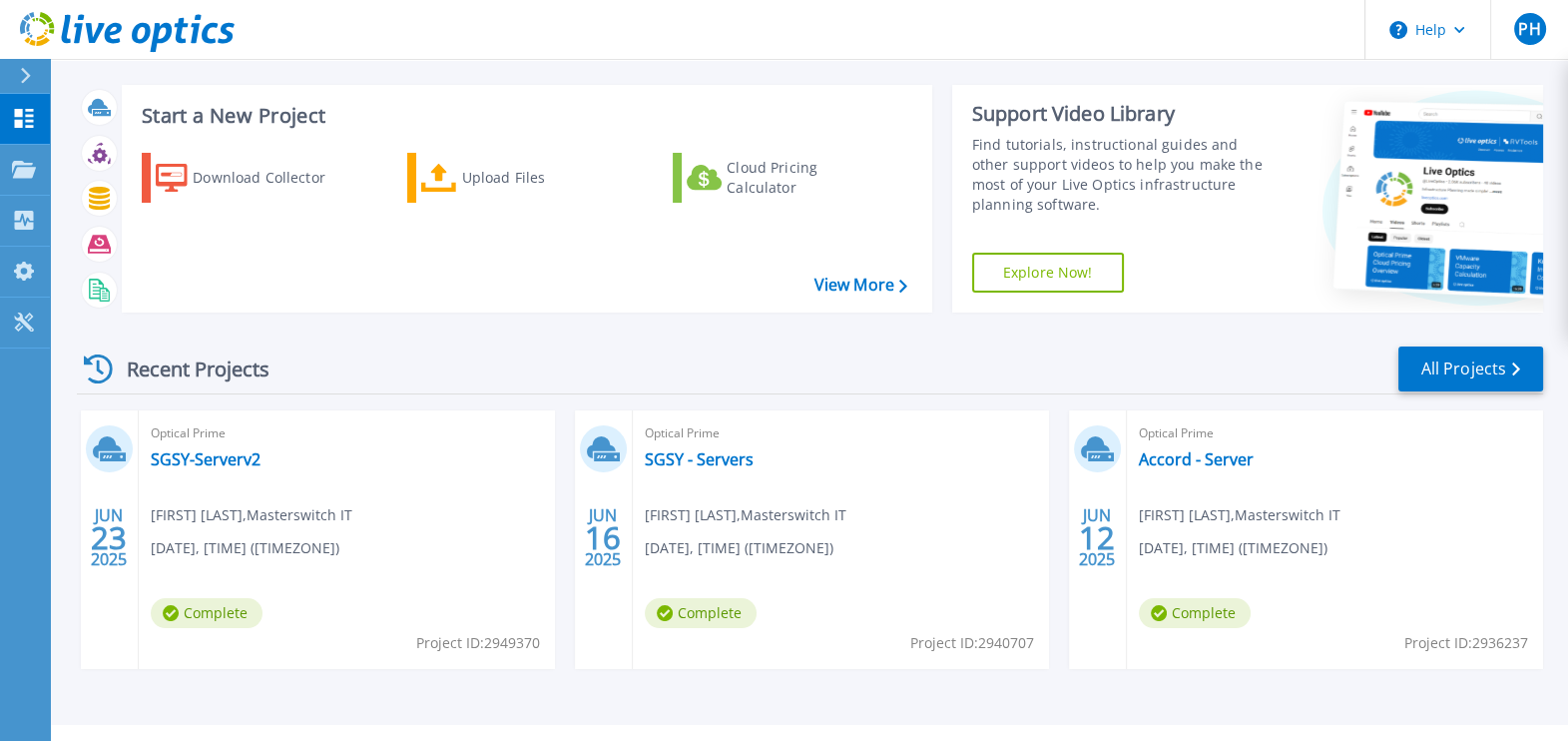 scroll, scrollTop: 0, scrollLeft: 0, axis: both 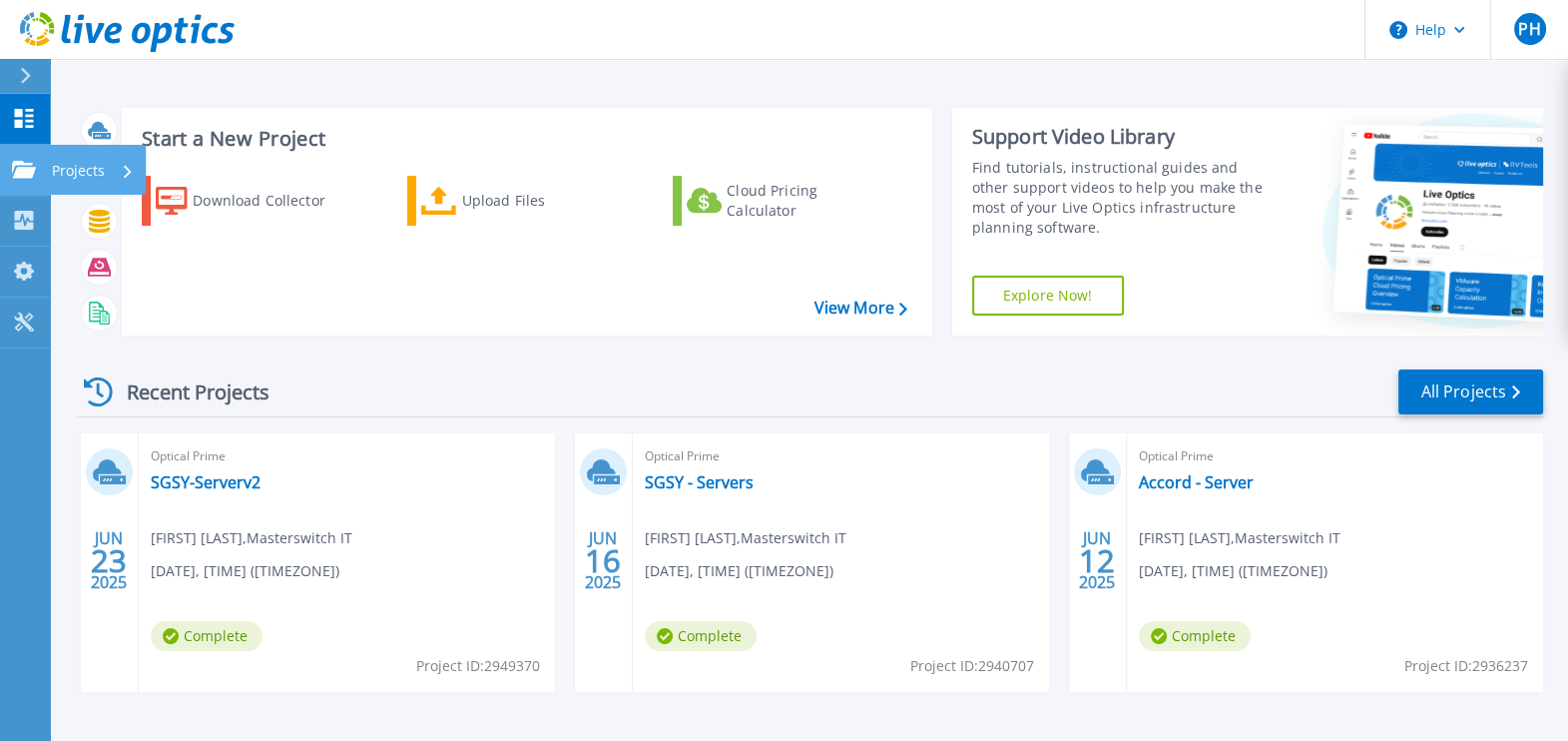 click 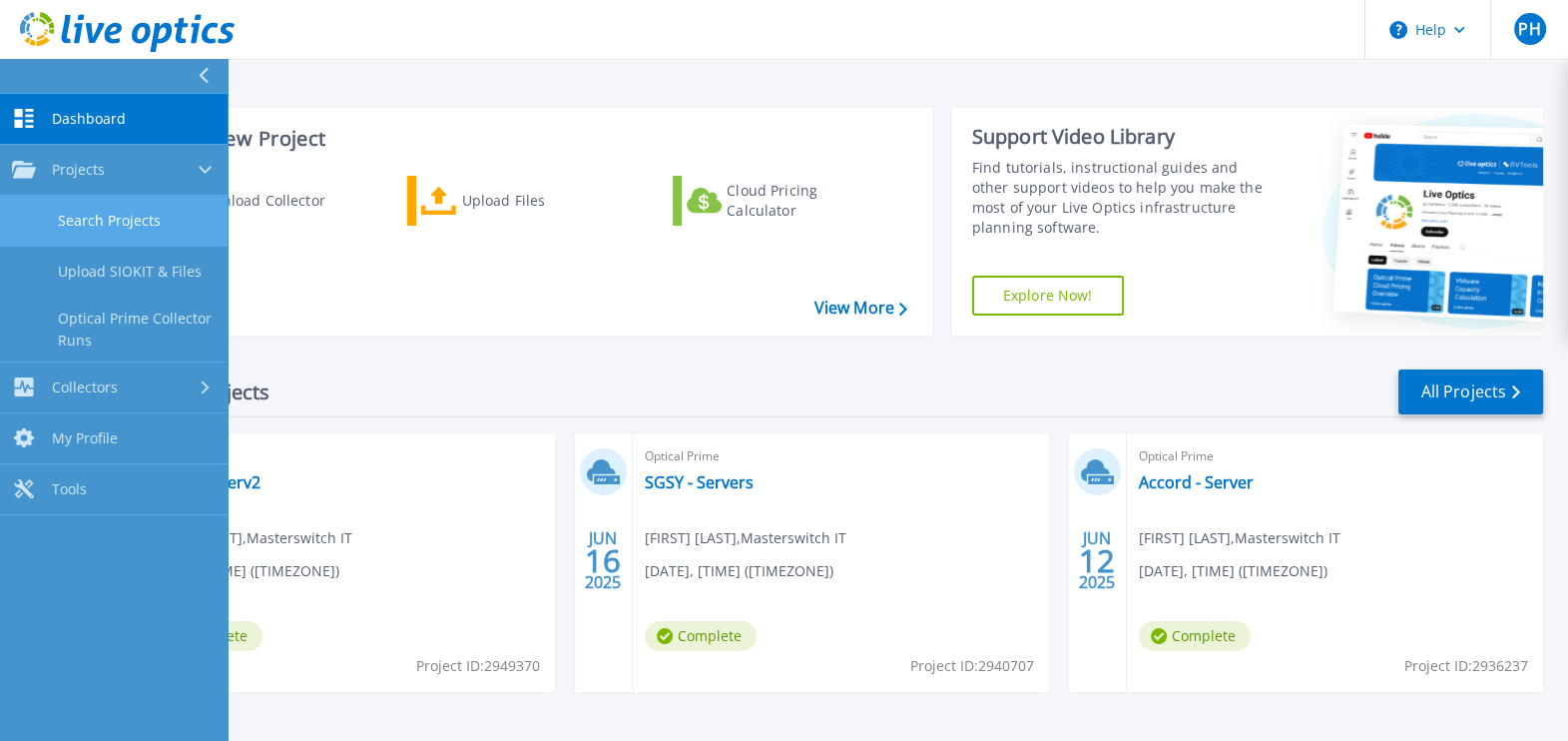 click on "Search Projects" at bounding box center (114, 221) 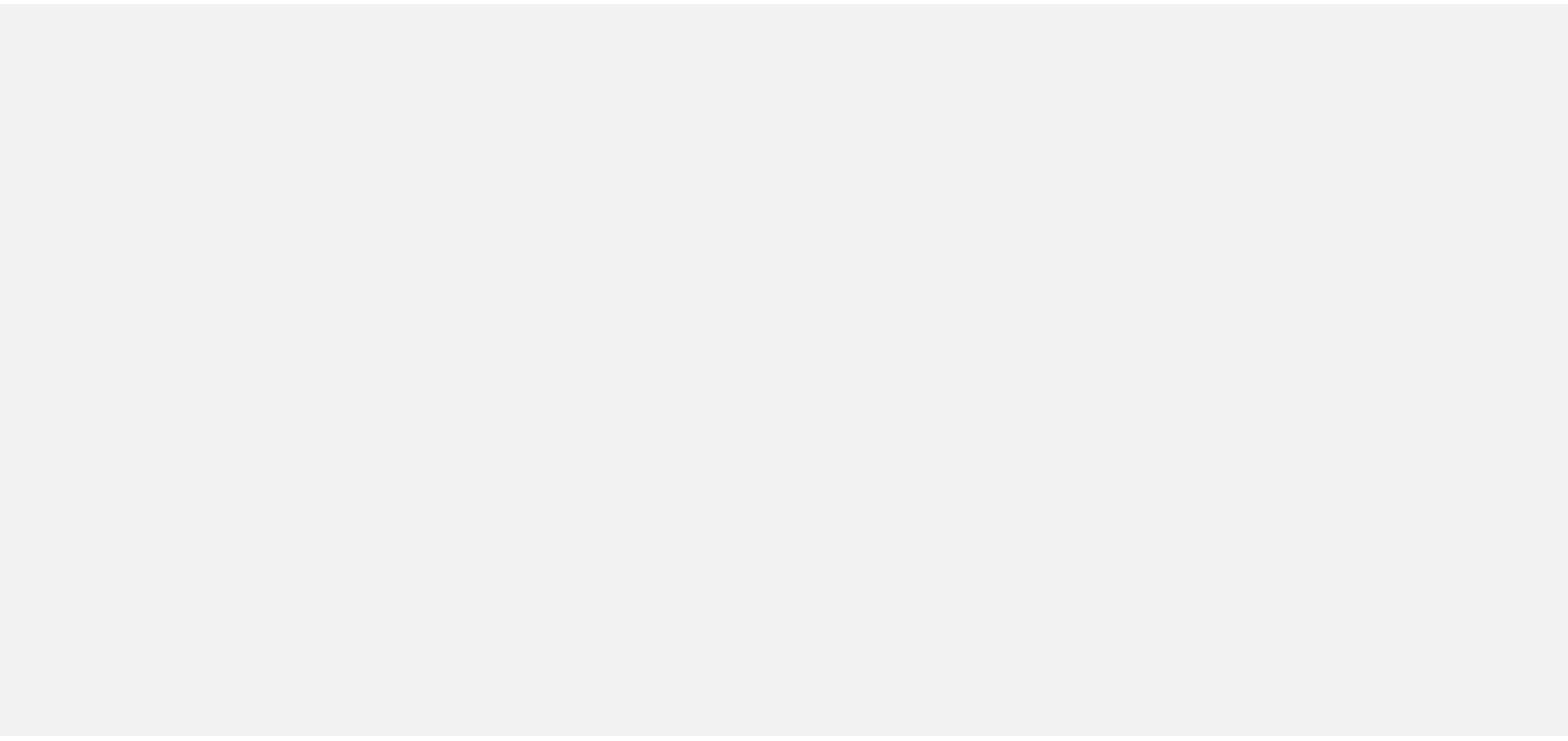 scroll, scrollTop: 0, scrollLeft: 0, axis: both 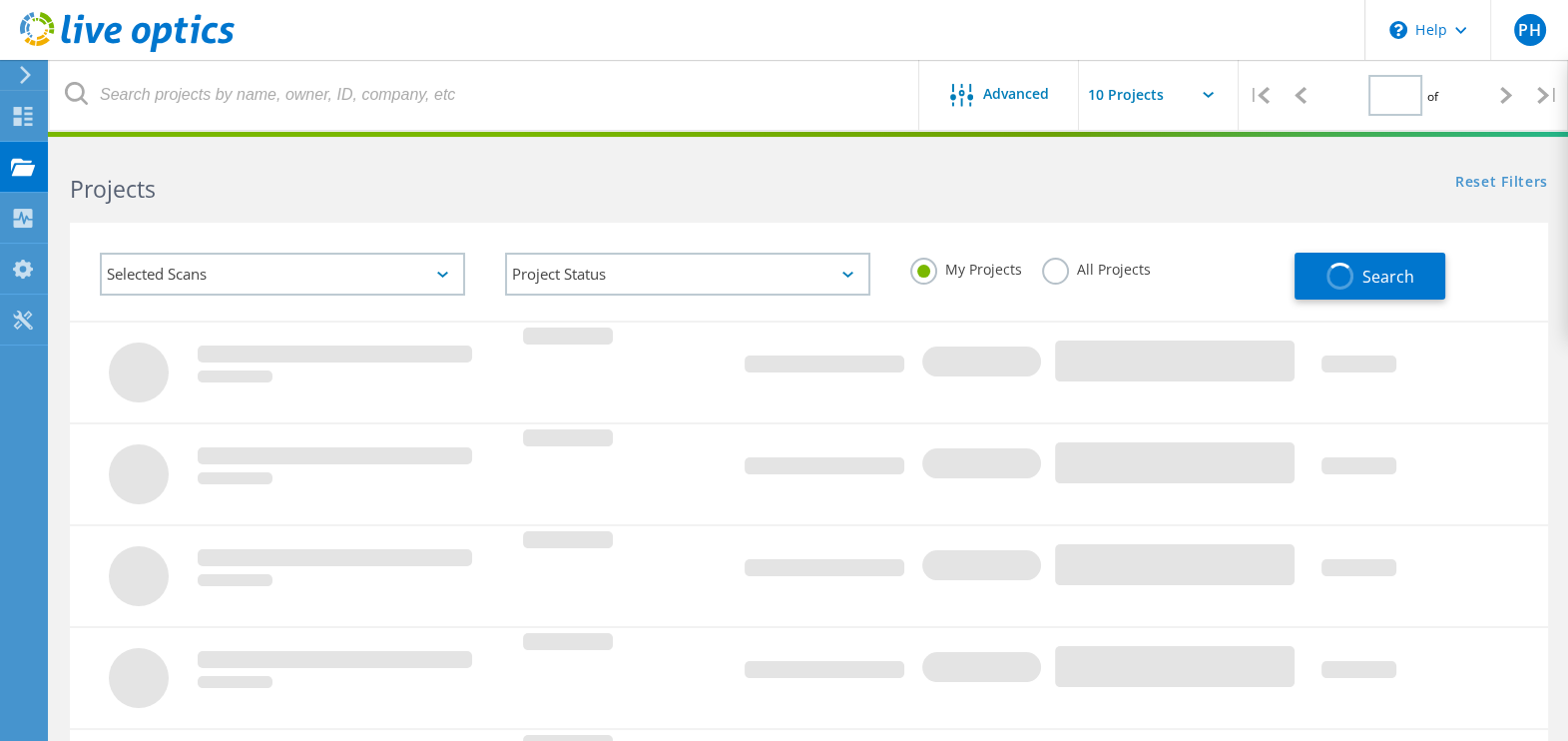 type on "1" 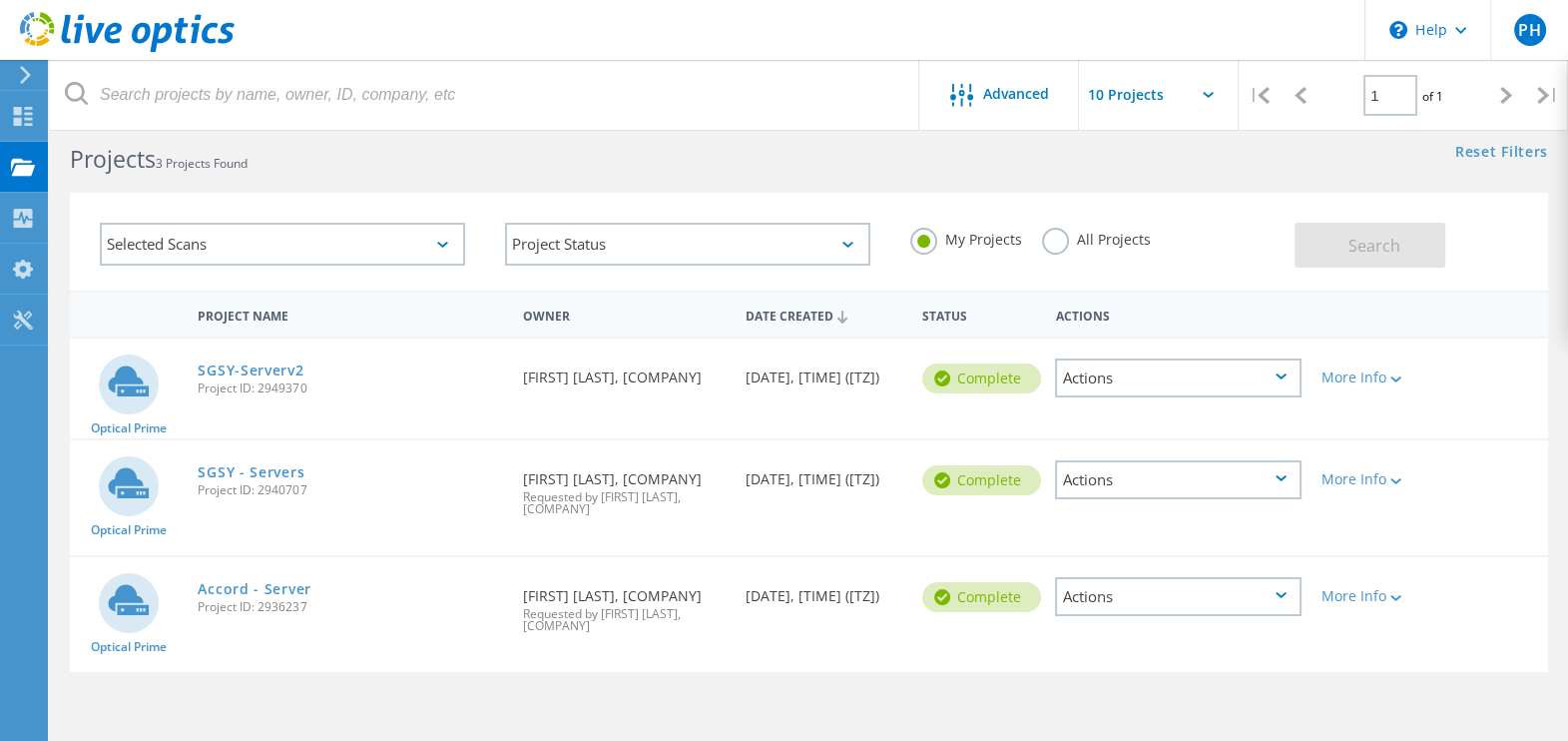 scroll, scrollTop: 0, scrollLeft: 0, axis: both 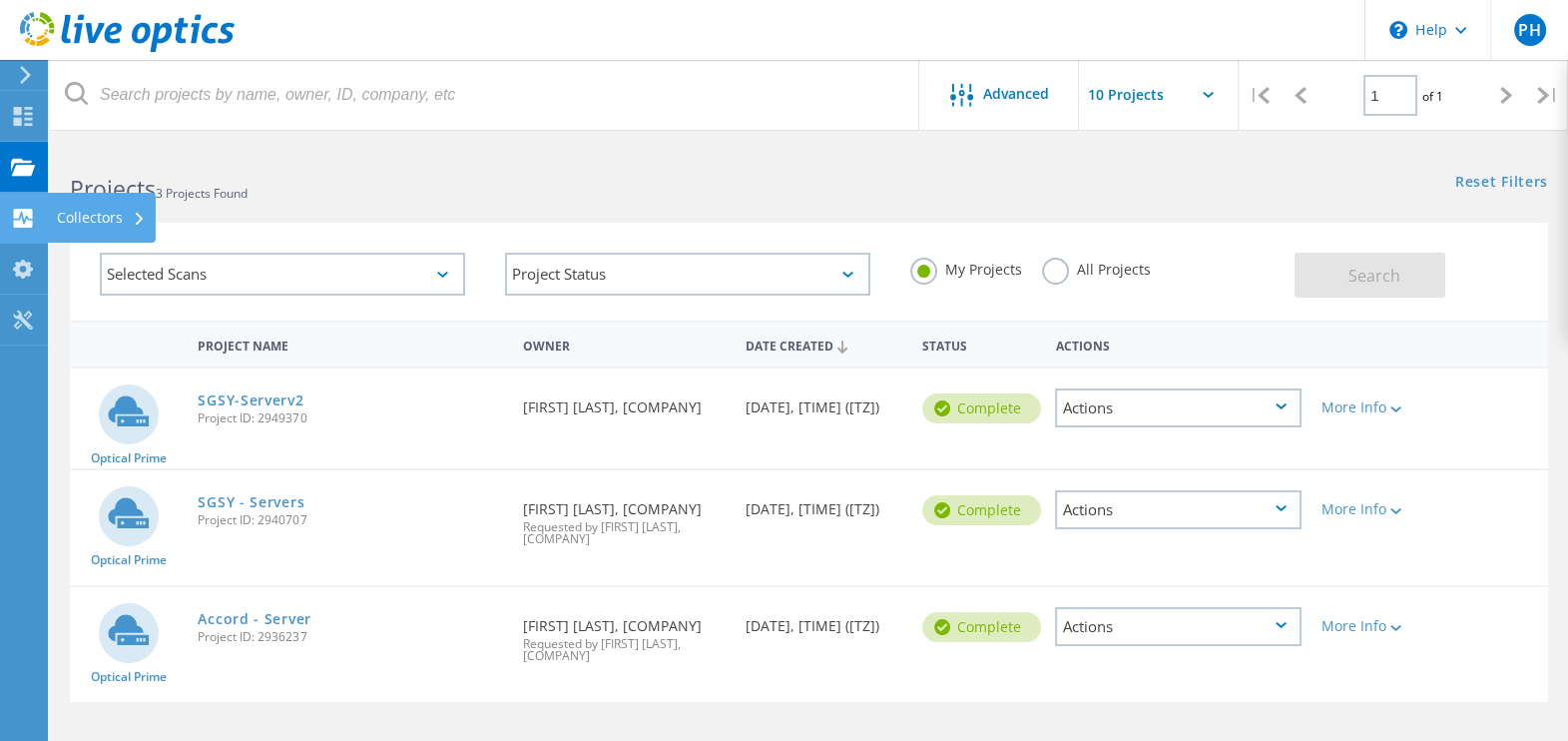 click 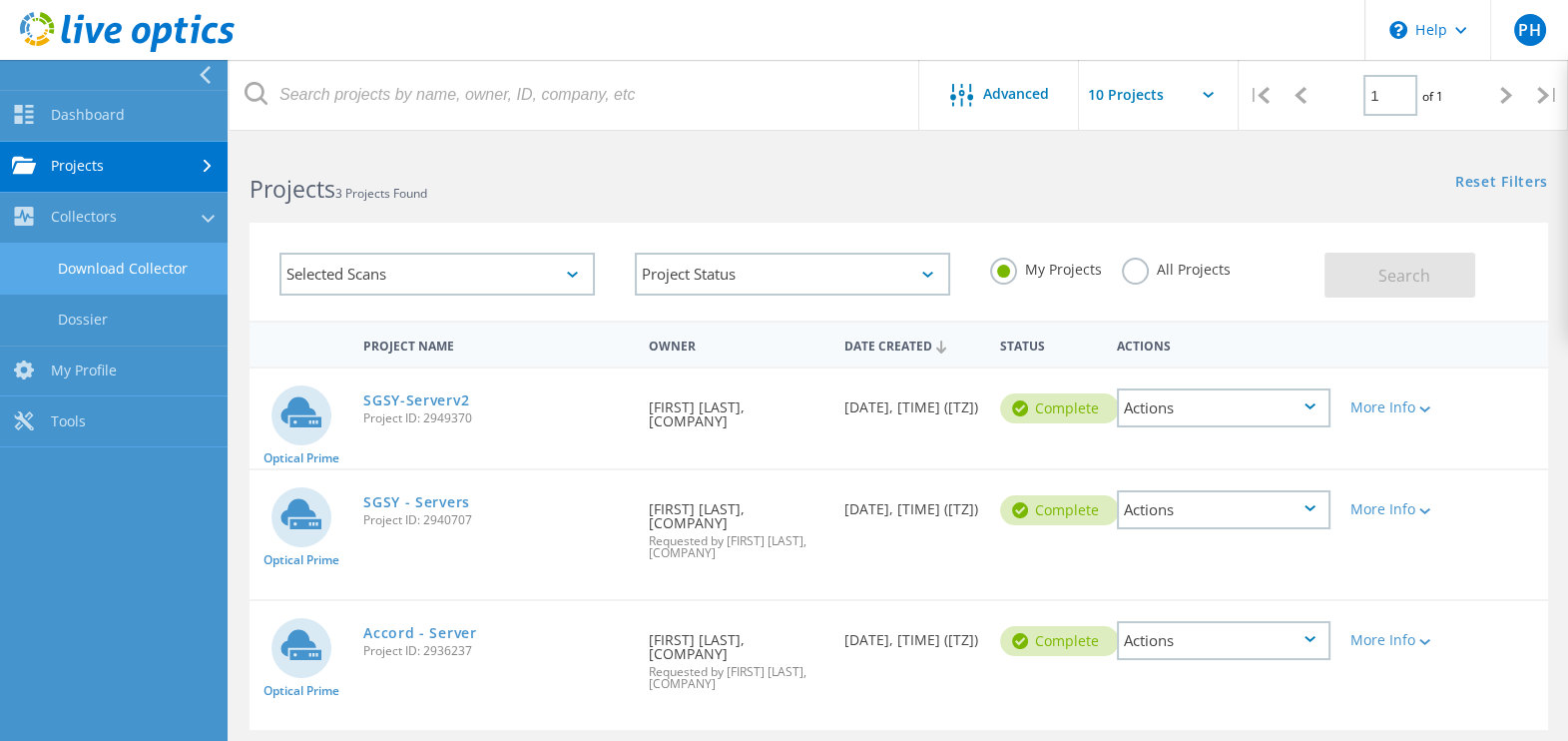 click on "Download Collector" at bounding box center [114, 269] 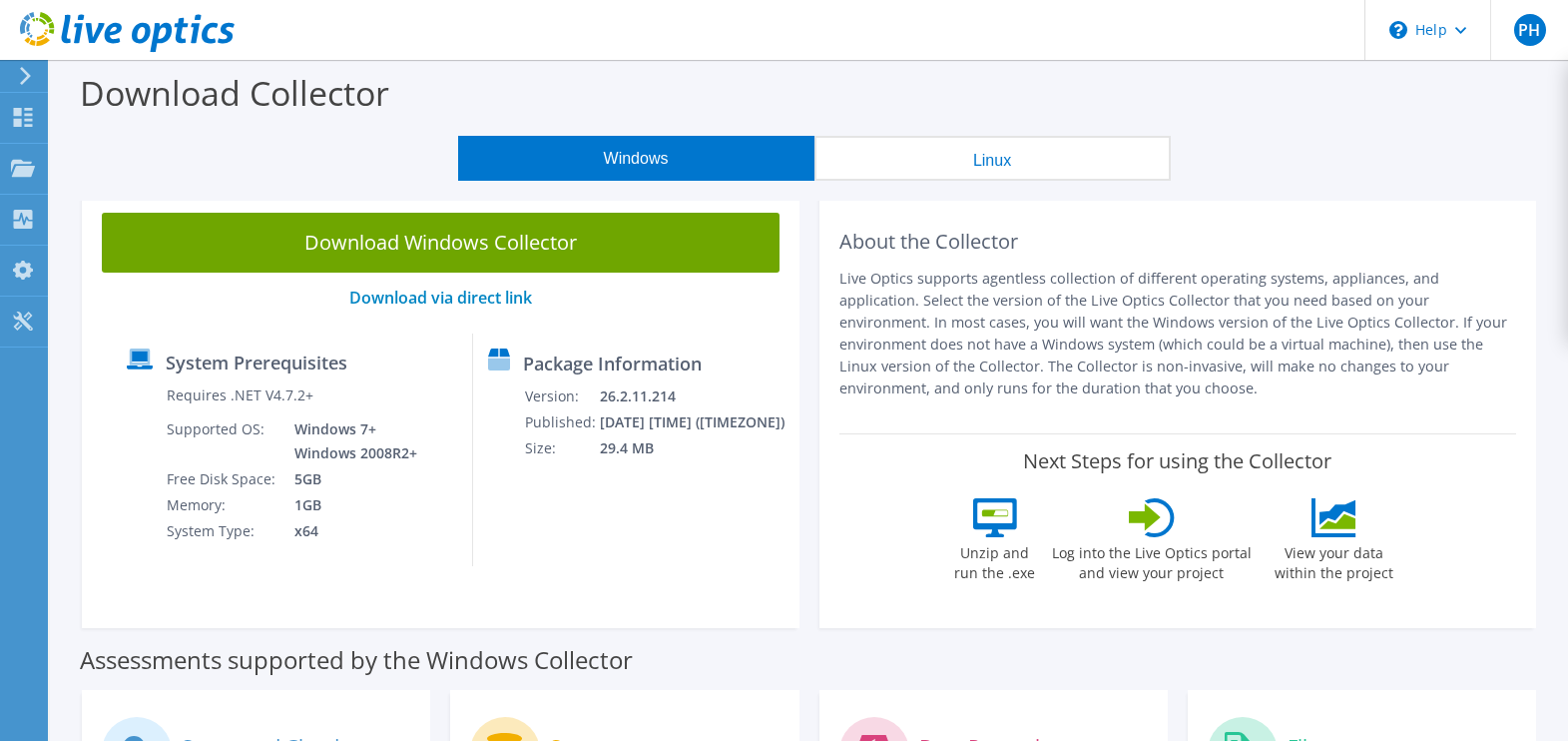 scroll, scrollTop: 0, scrollLeft: 0, axis: both 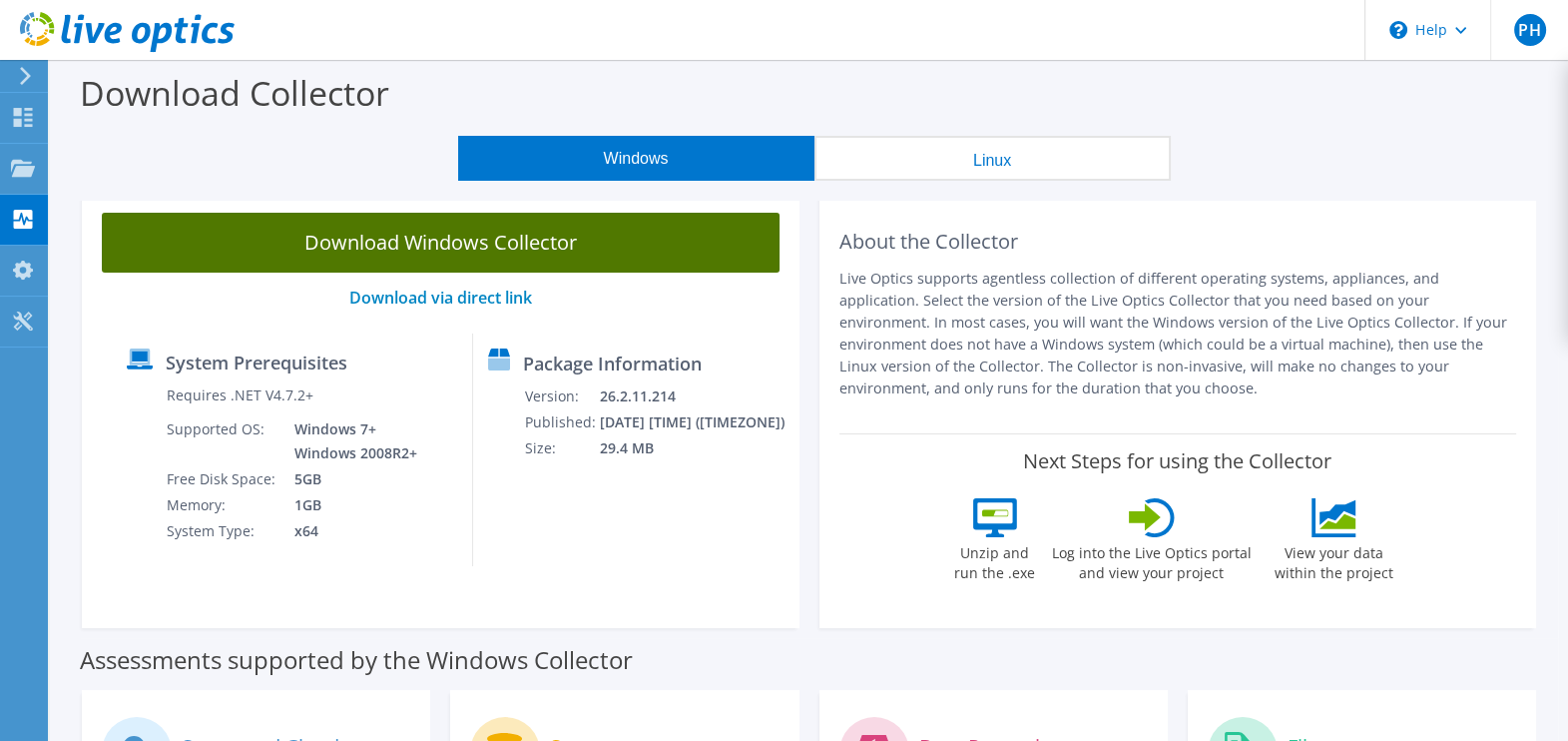 click on "Download Windows Collector" at bounding box center (440, 243) 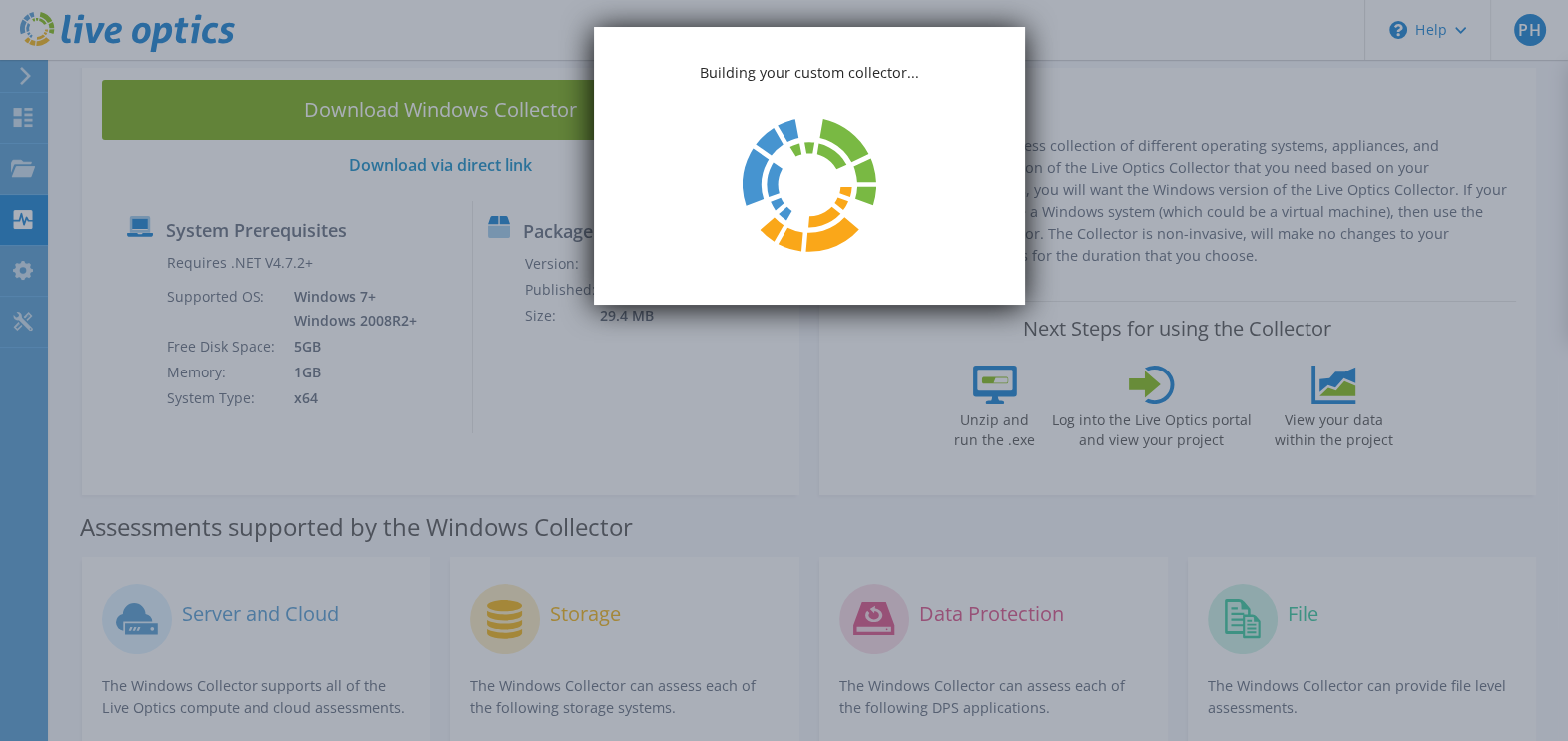 scroll, scrollTop: 0, scrollLeft: 0, axis: both 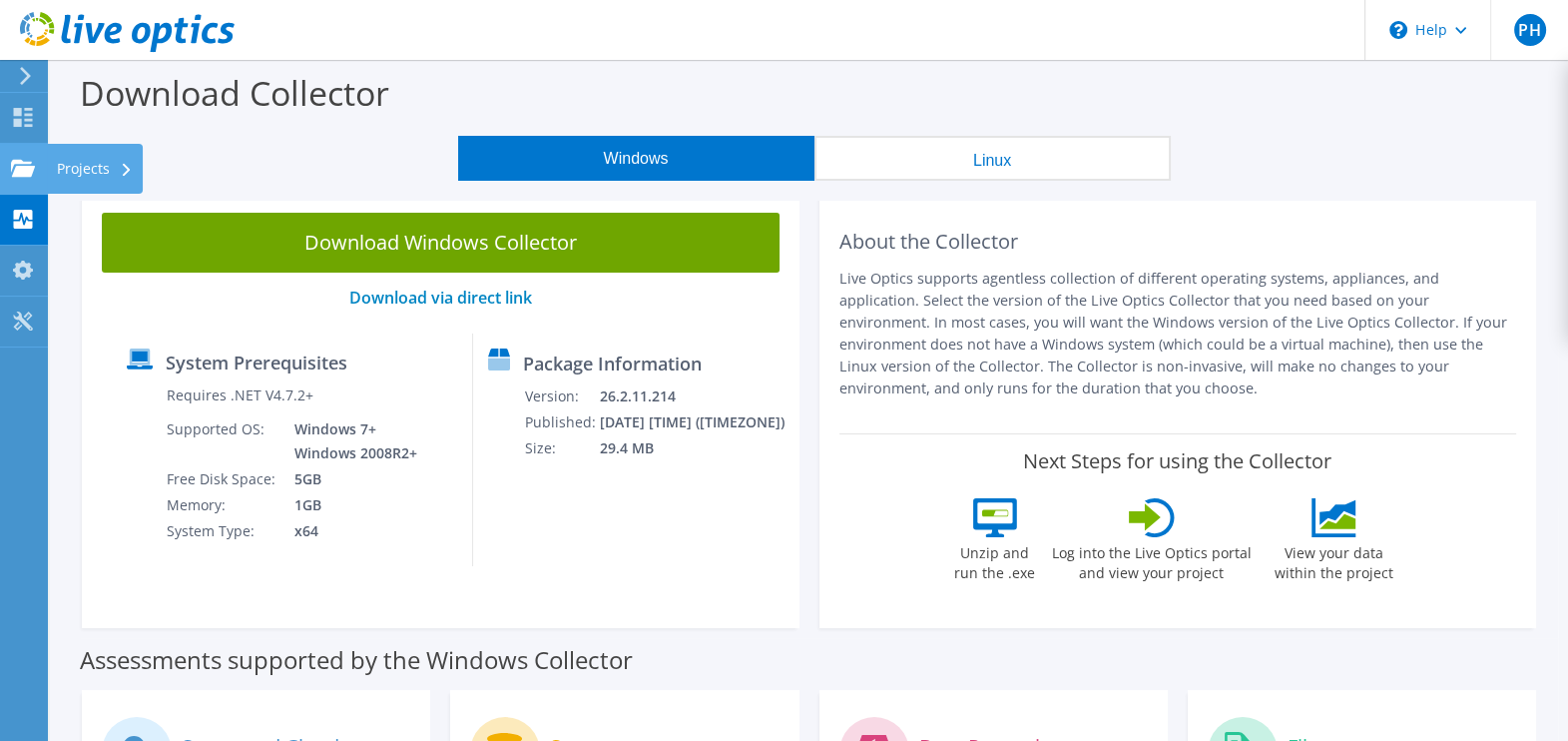 click on "Projects" at bounding box center (95, 169) 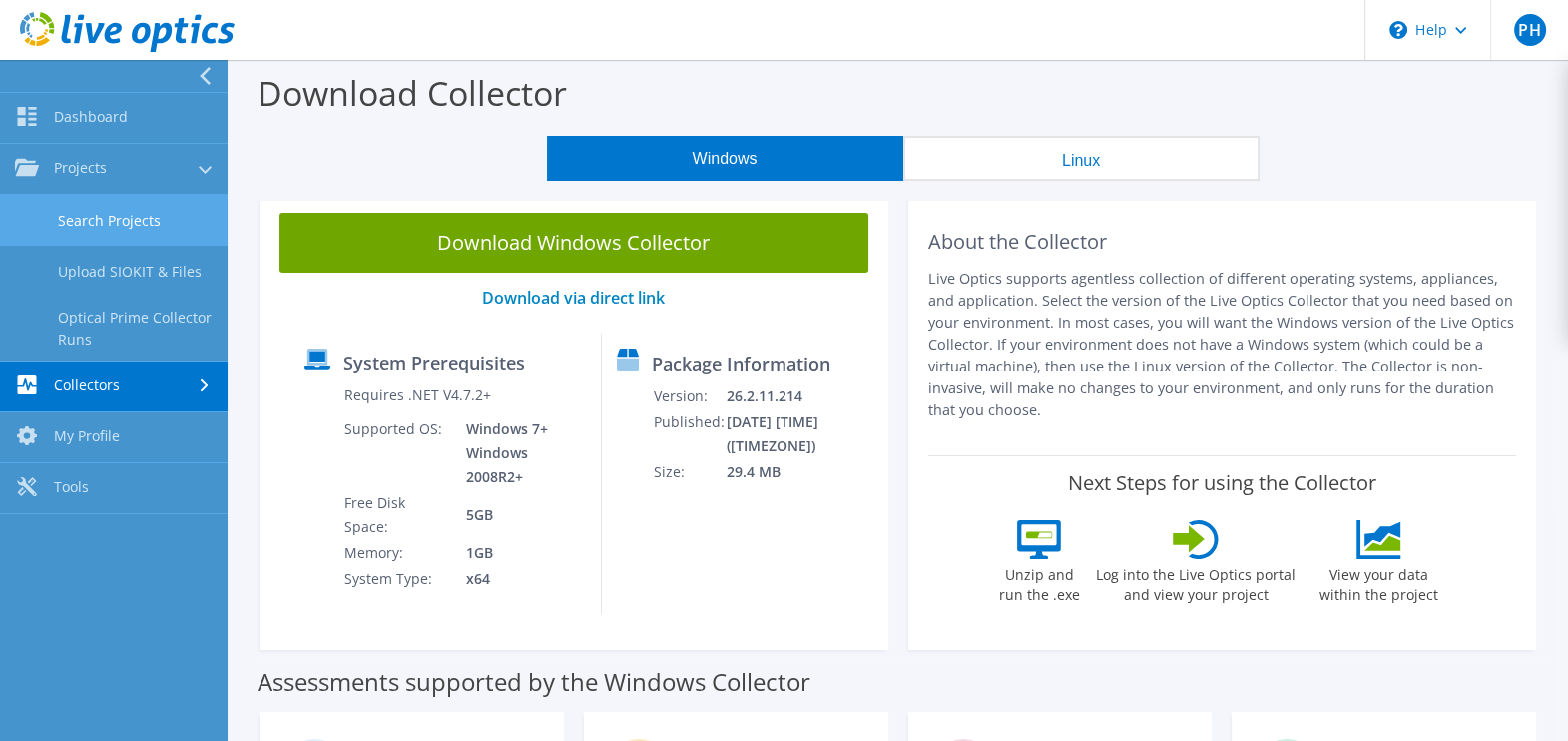 click on "Search Projects" at bounding box center (114, 220) 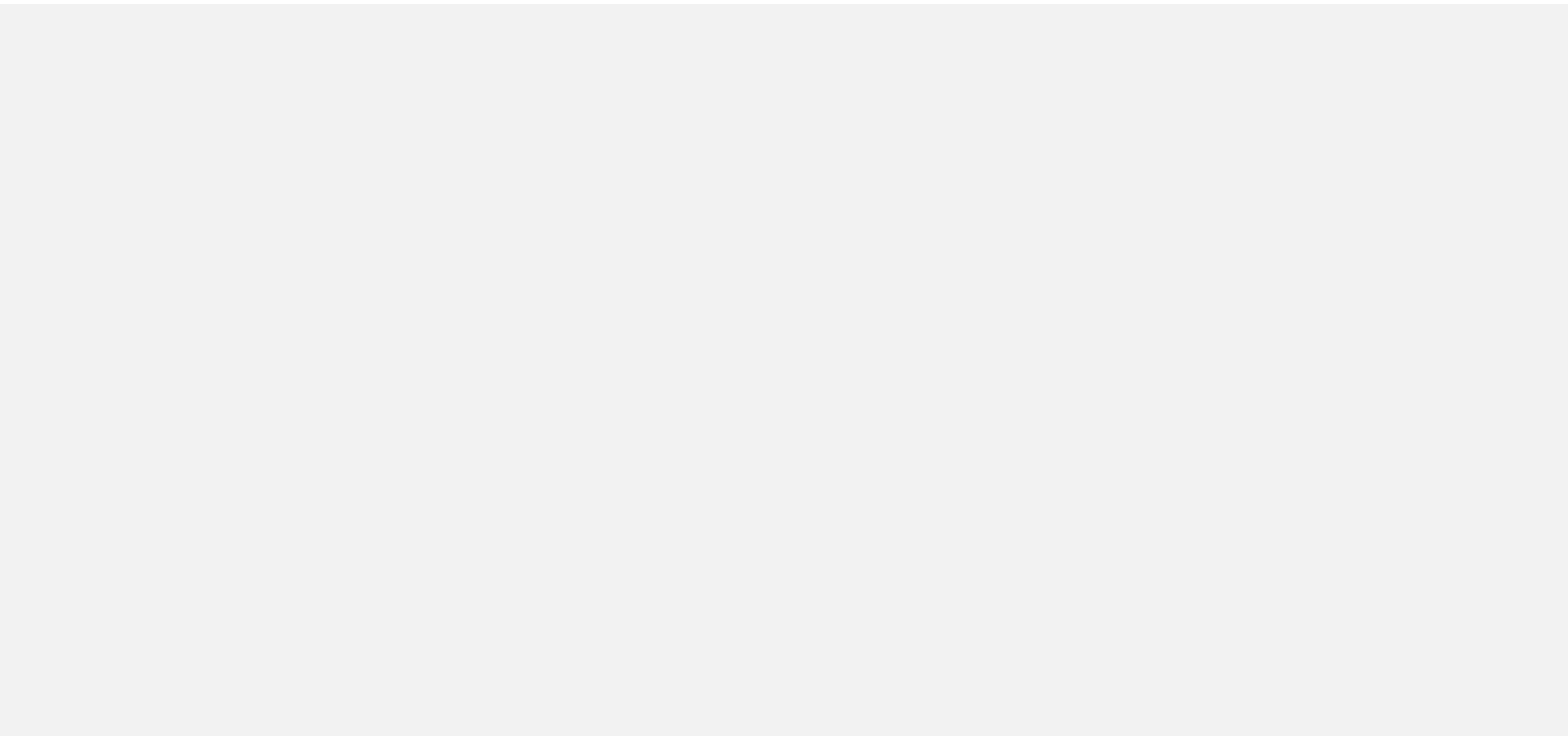 scroll, scrollTop: 0, scrollLeft: 0, axis: both 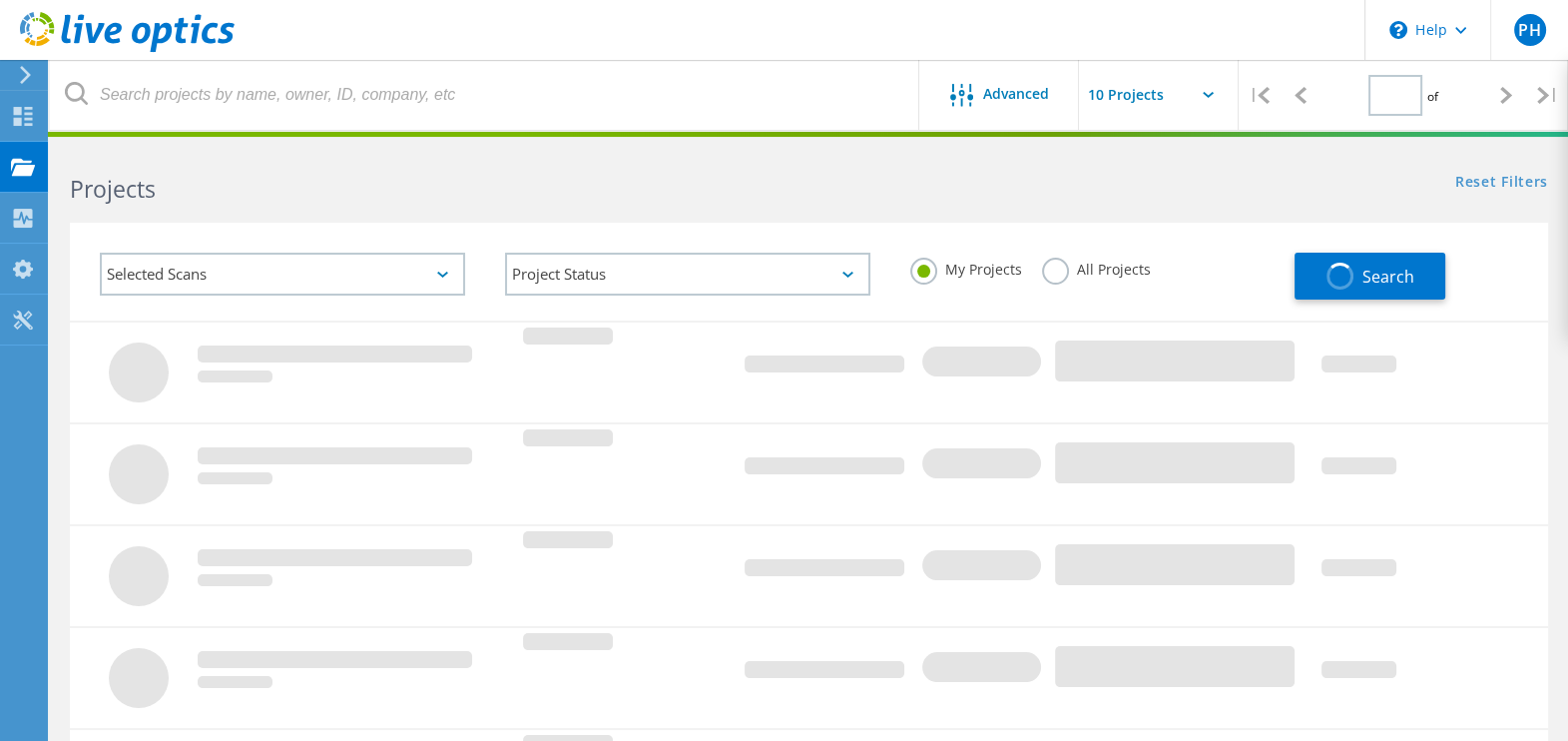 type on "1" 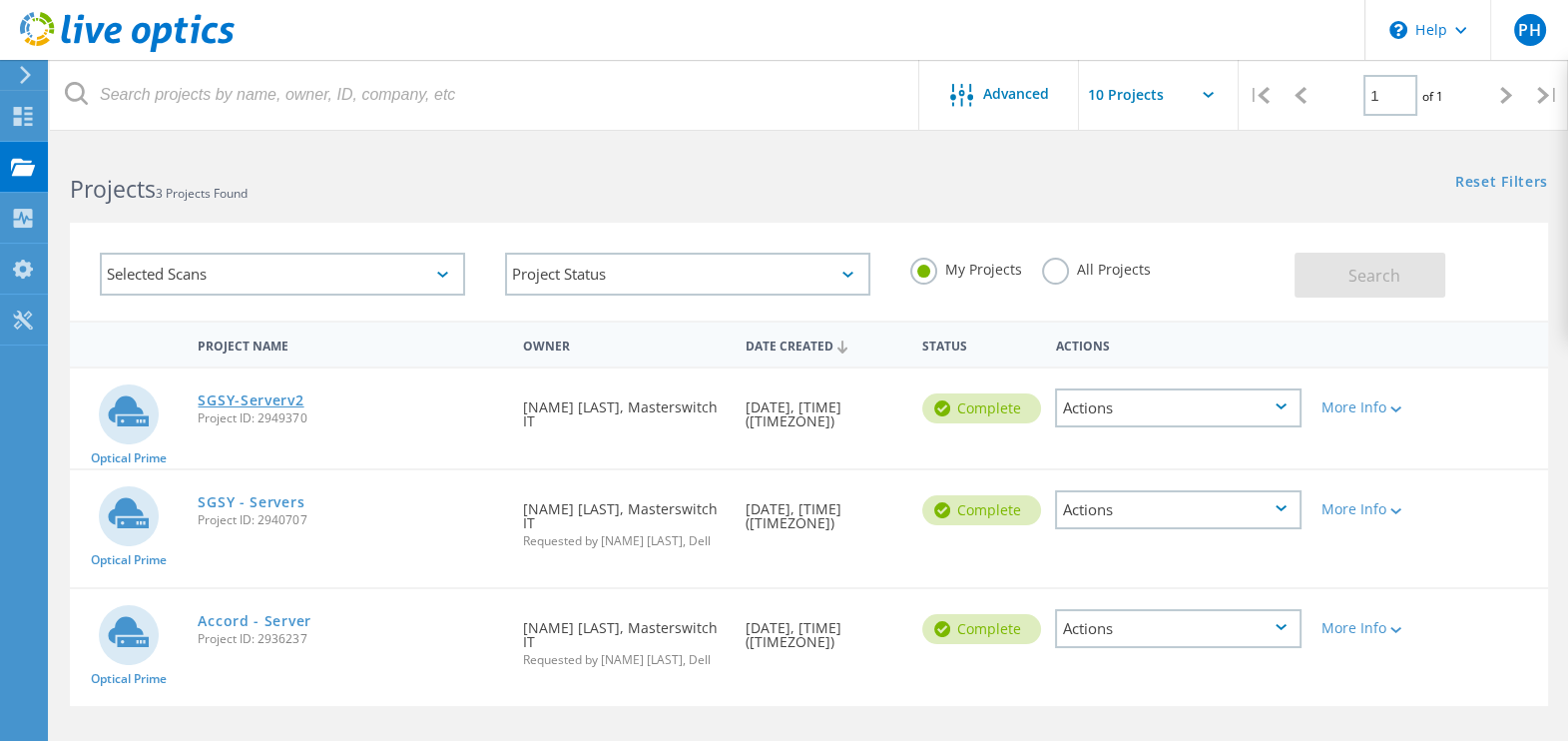 click on "SGSY-Serverv2" 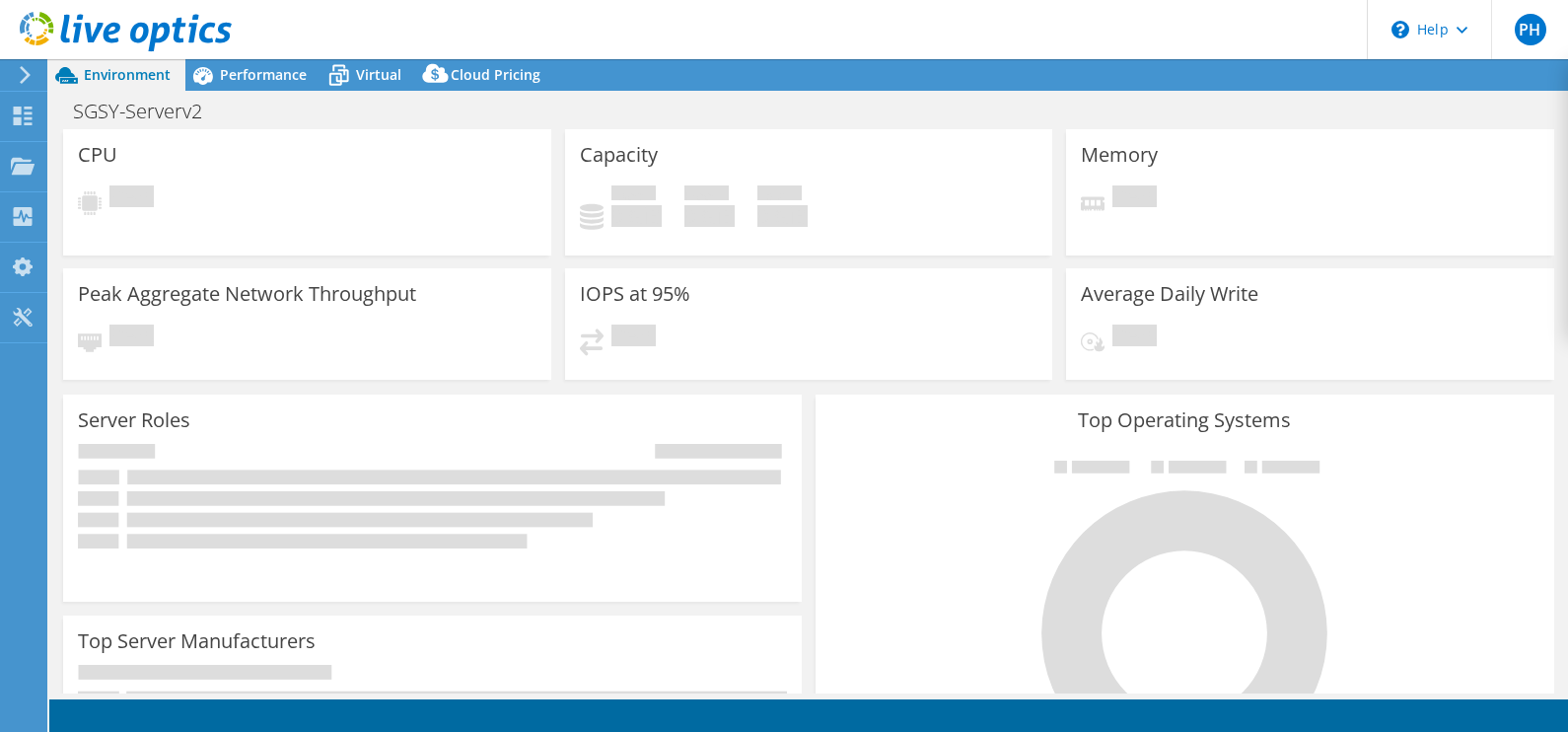 scroll, scrollTop: 0, scrollLeft: 0, axis: both 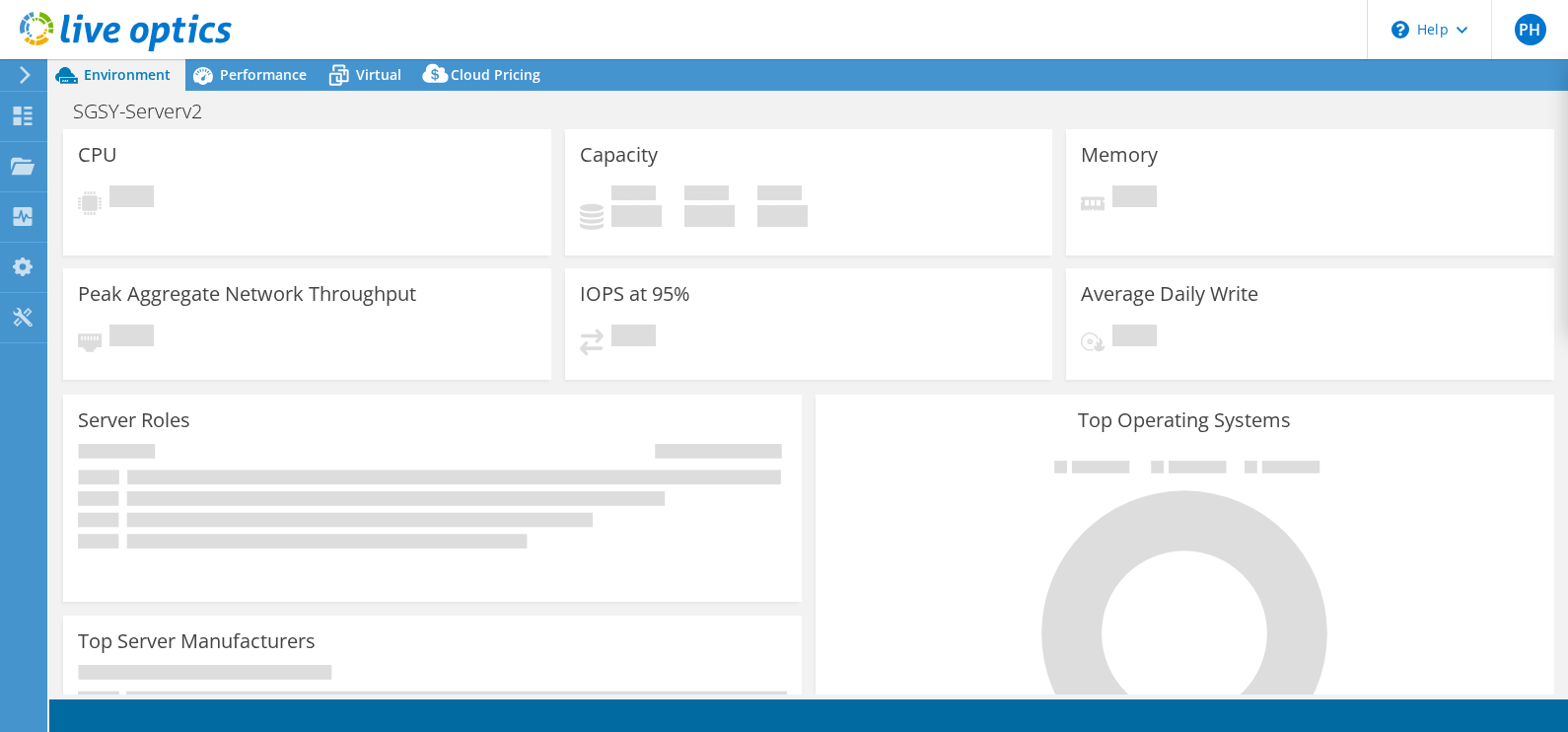 select on "USWest" 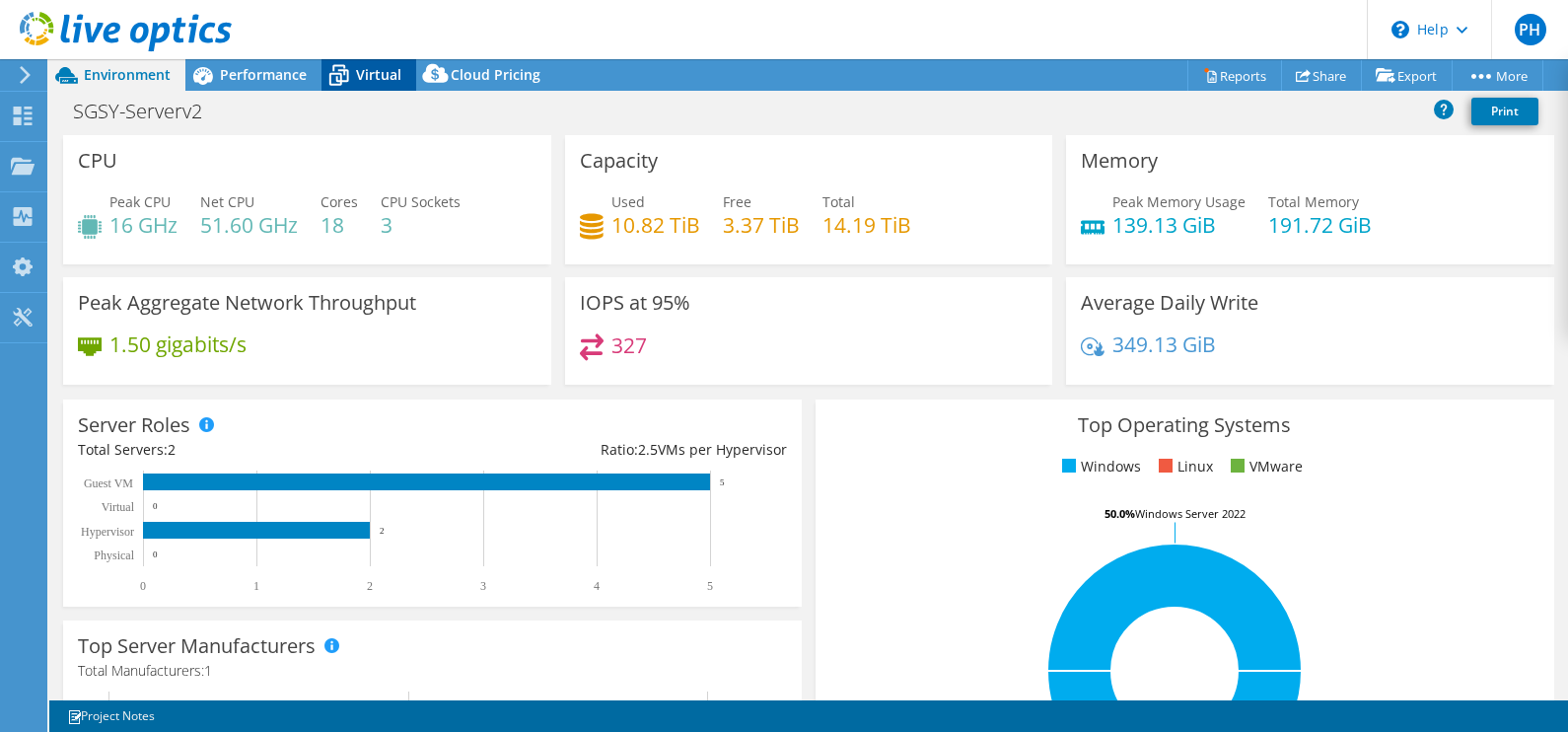 click on "Virtual" at bounding box center [369, 75] 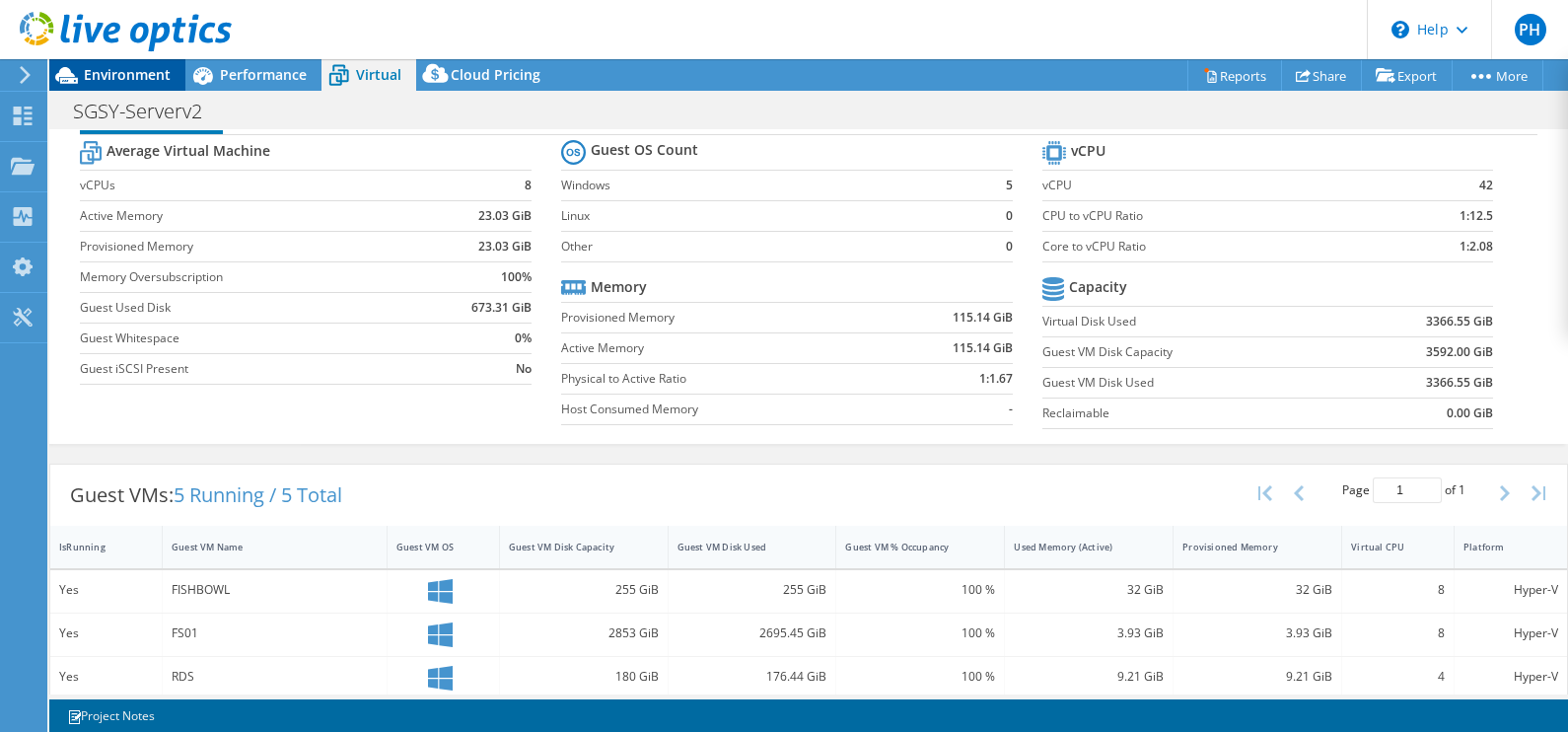 scroll, scrollTop: 0, scrollLeft: 0, axis: both 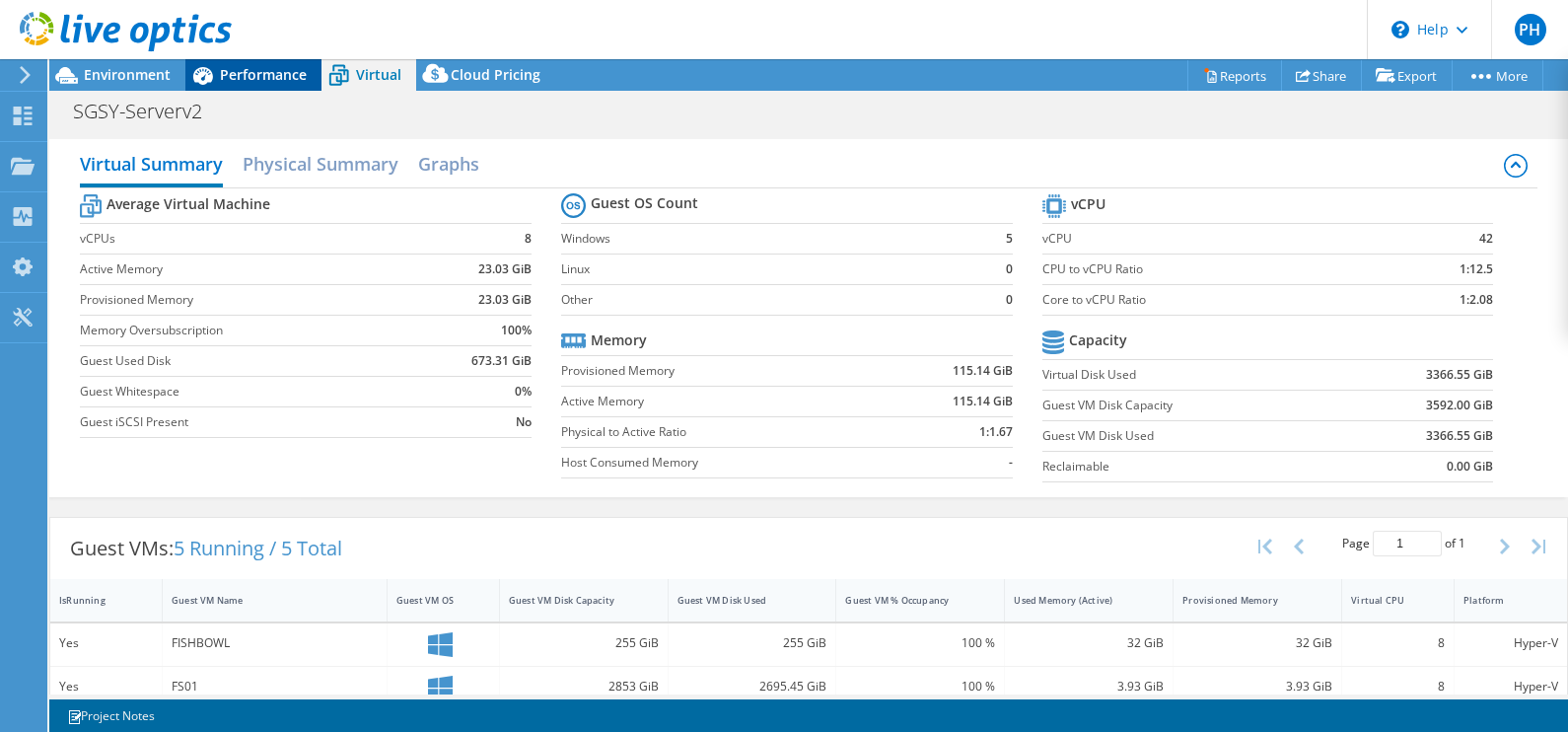 click on "Performance" at bounding box center (263, 74) 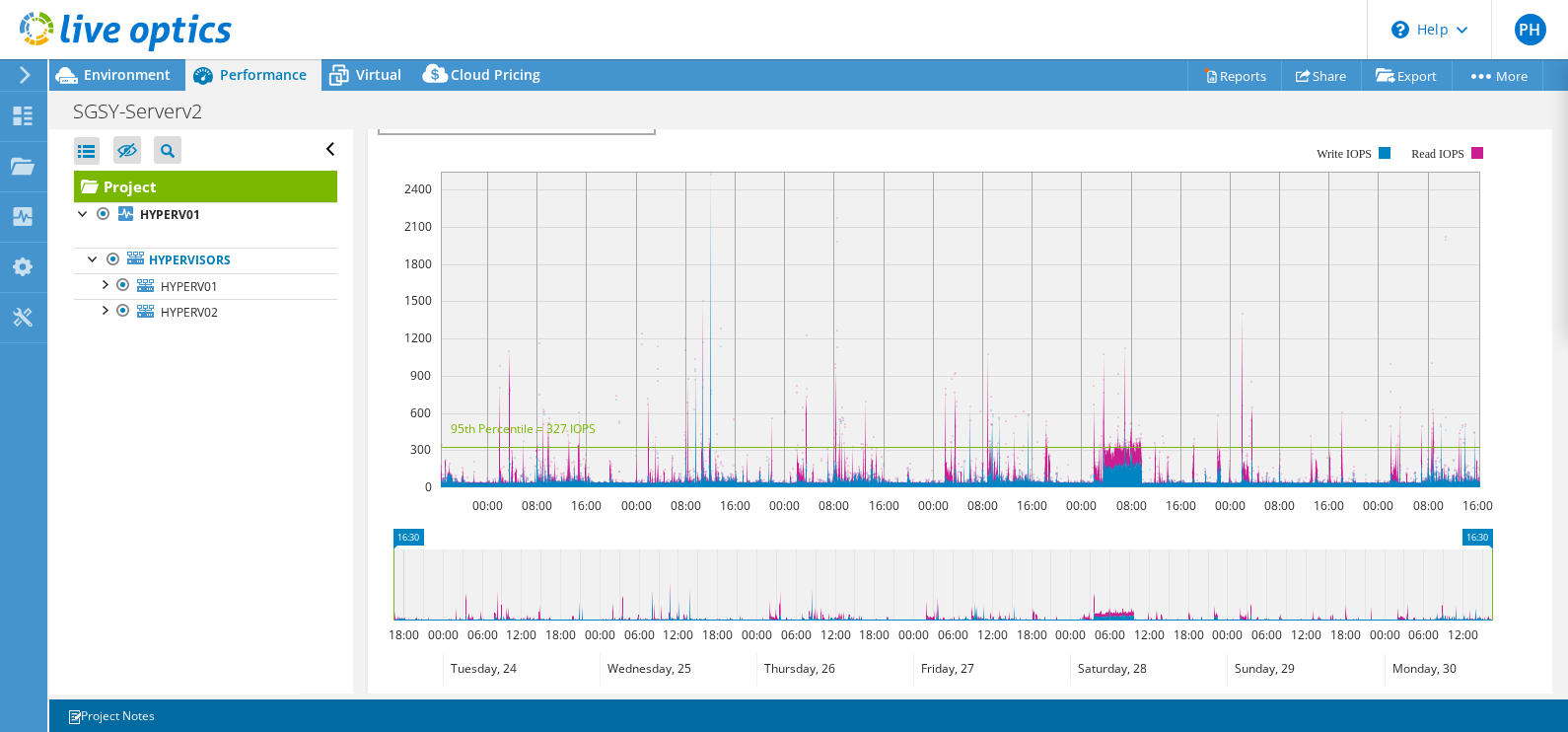 scroll, scrollTop: 492, scrollLeft: 0, axis: vertical 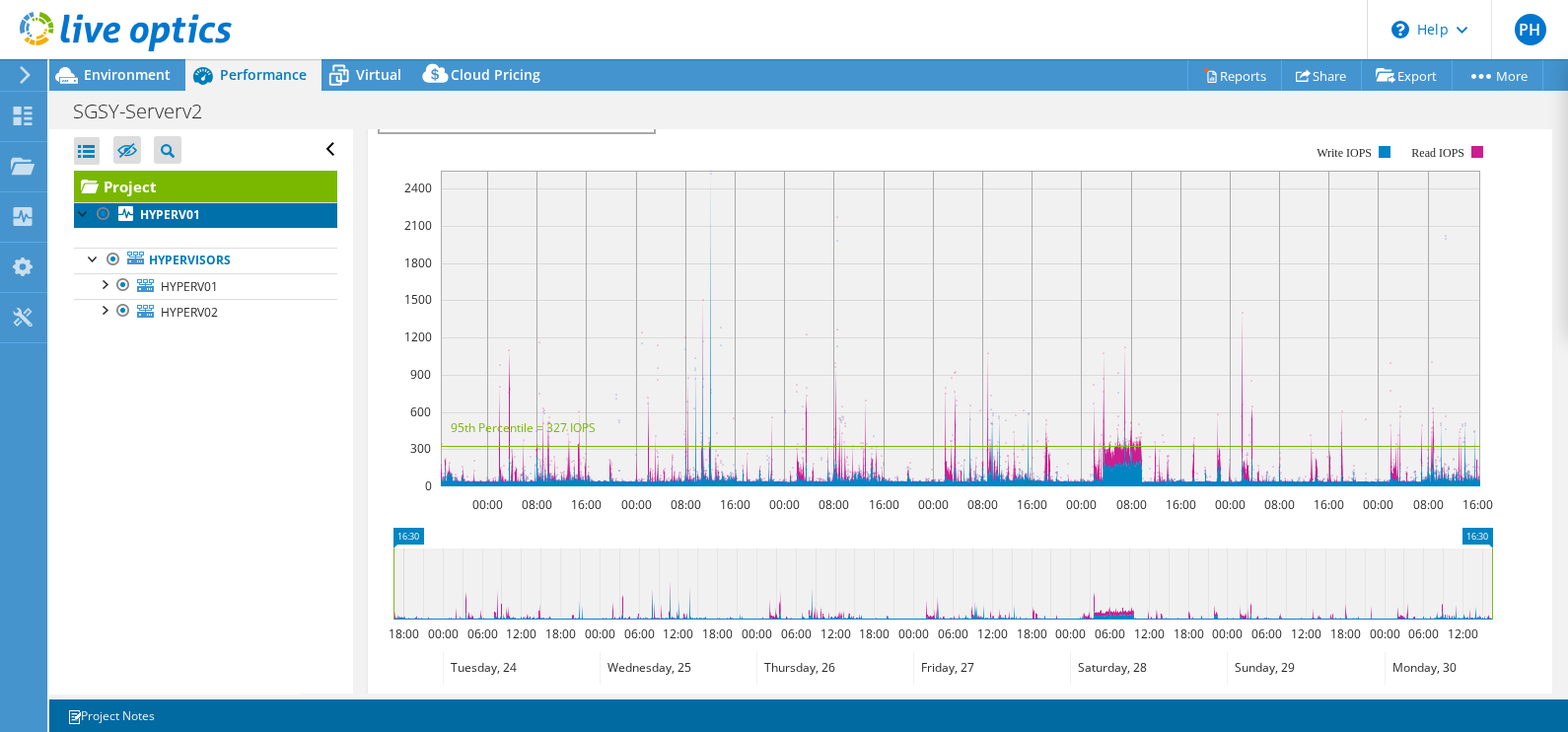 click on "HYPERV01" at bounding box center [205, 215] 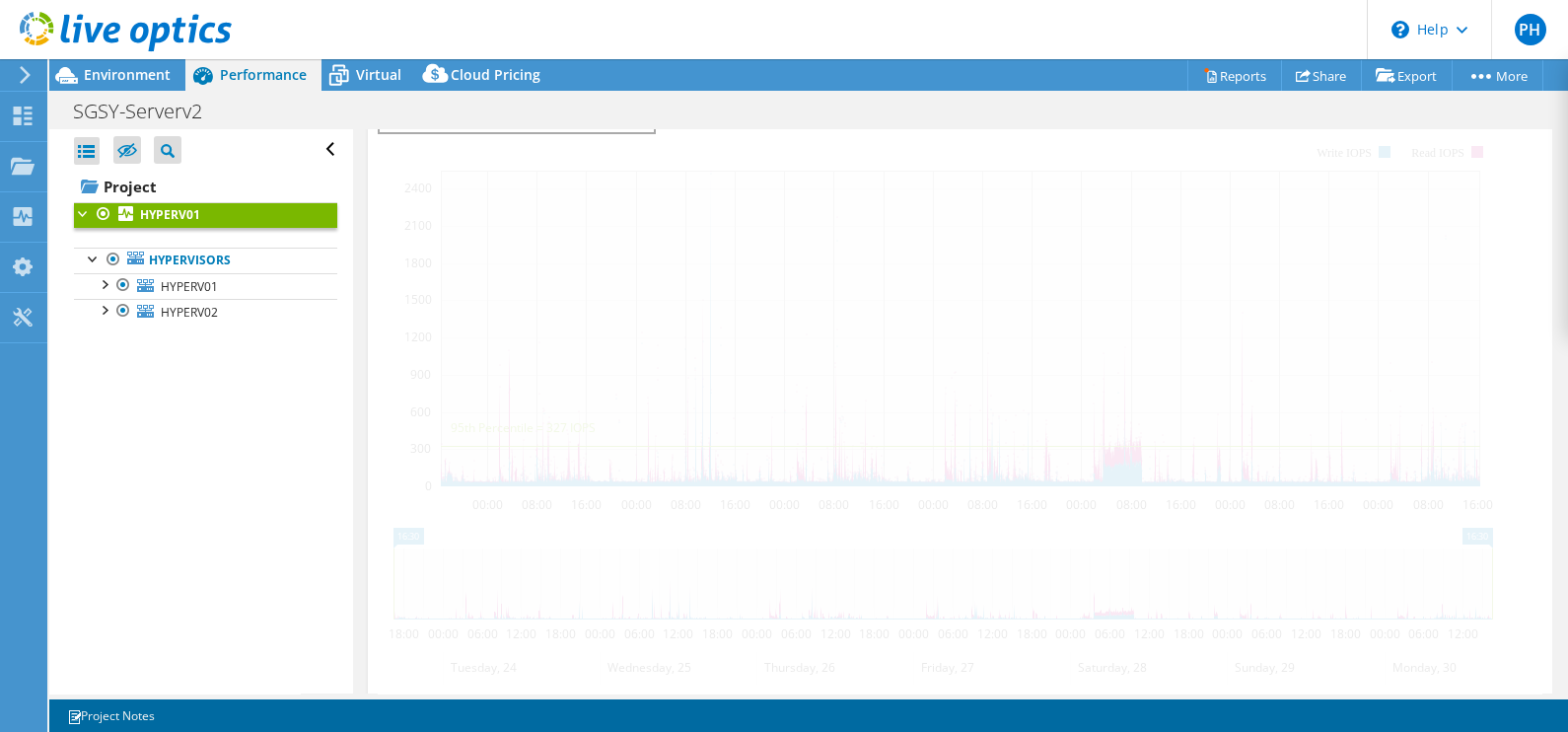 scroll, scrollTop: 413, scrollLeft: 0, axis: vertical 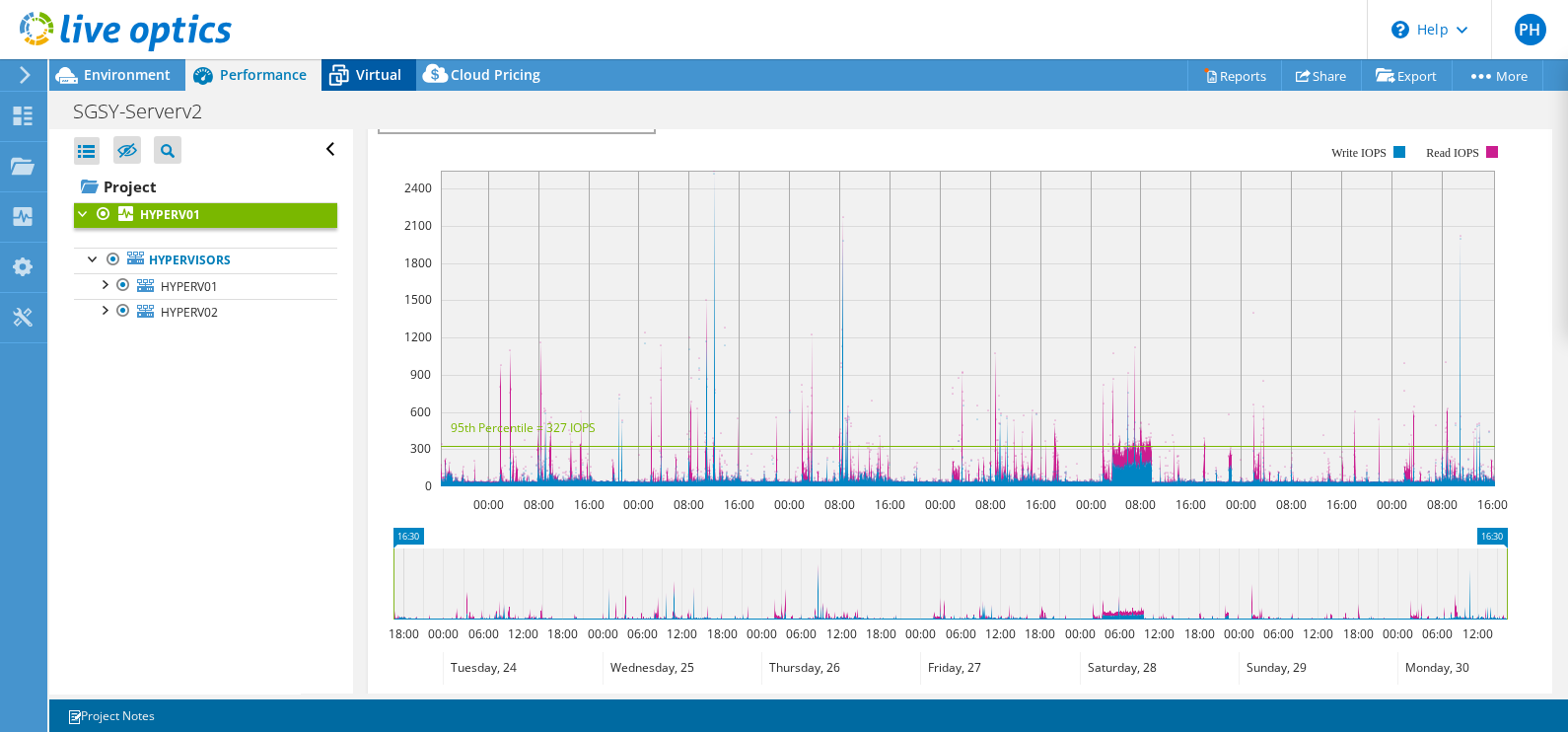 click on "Virtual" at bounding box center [379, 74] 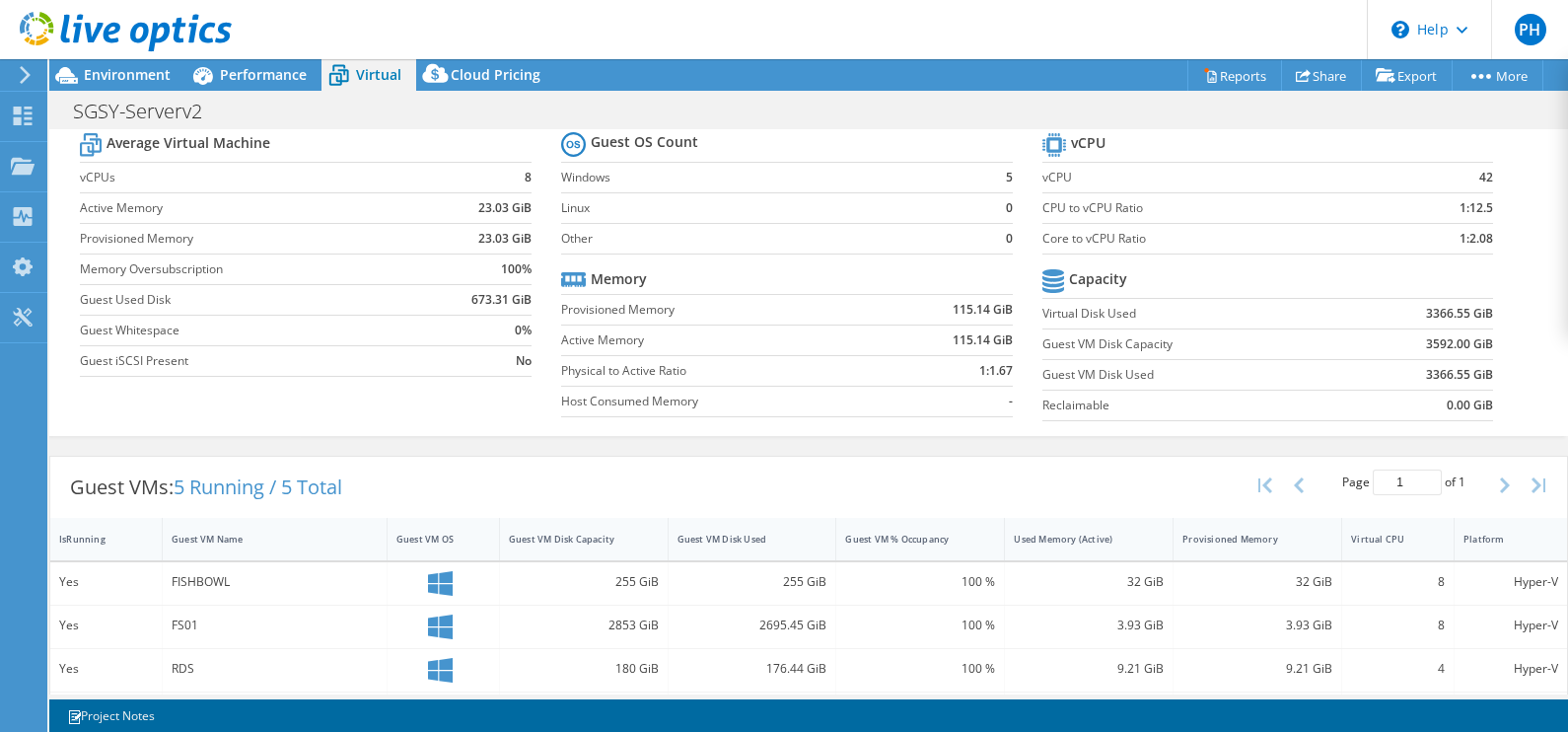 scroll, scrollTop: 0, scrollLeft: 0, axis: both 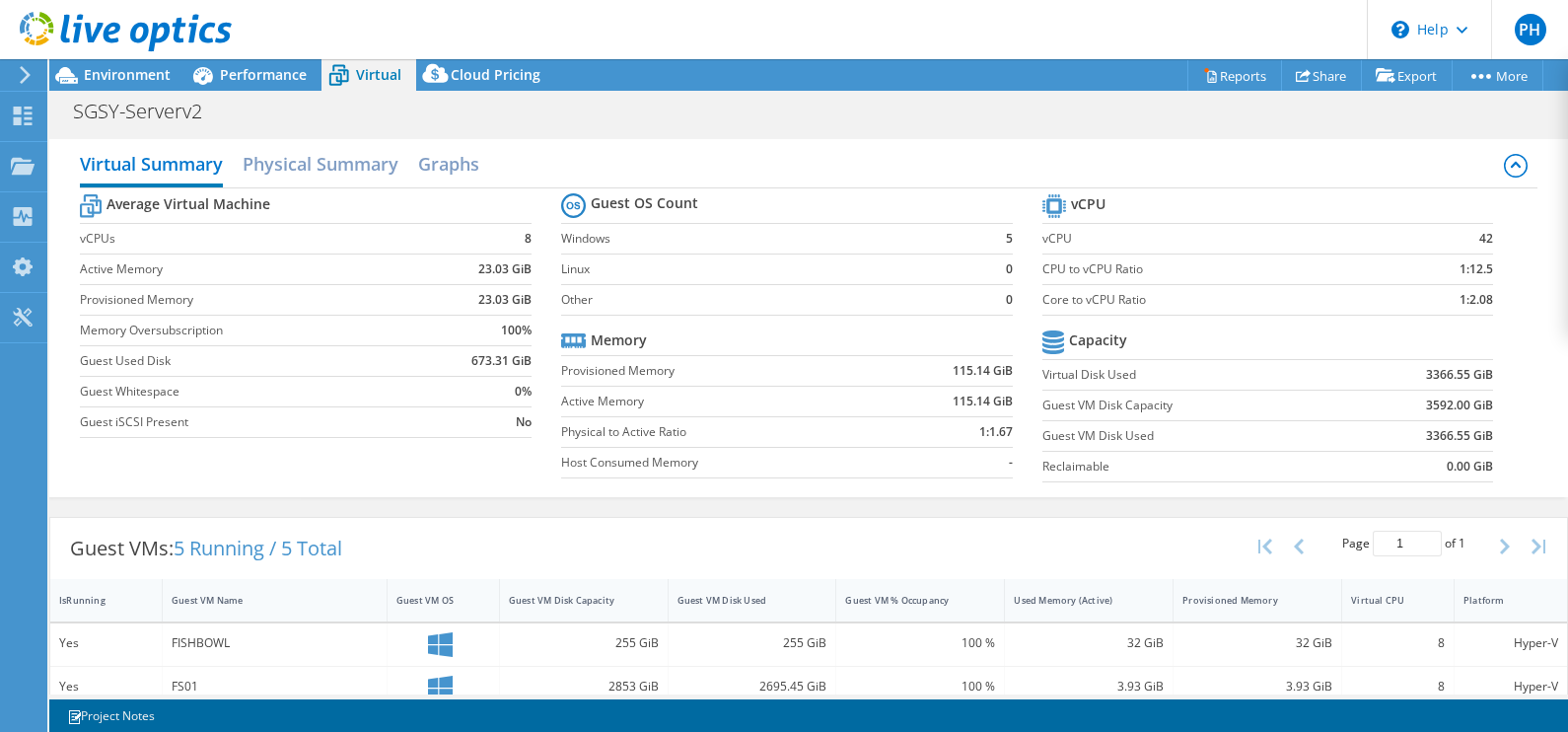 click at bounding box center [115, 33] 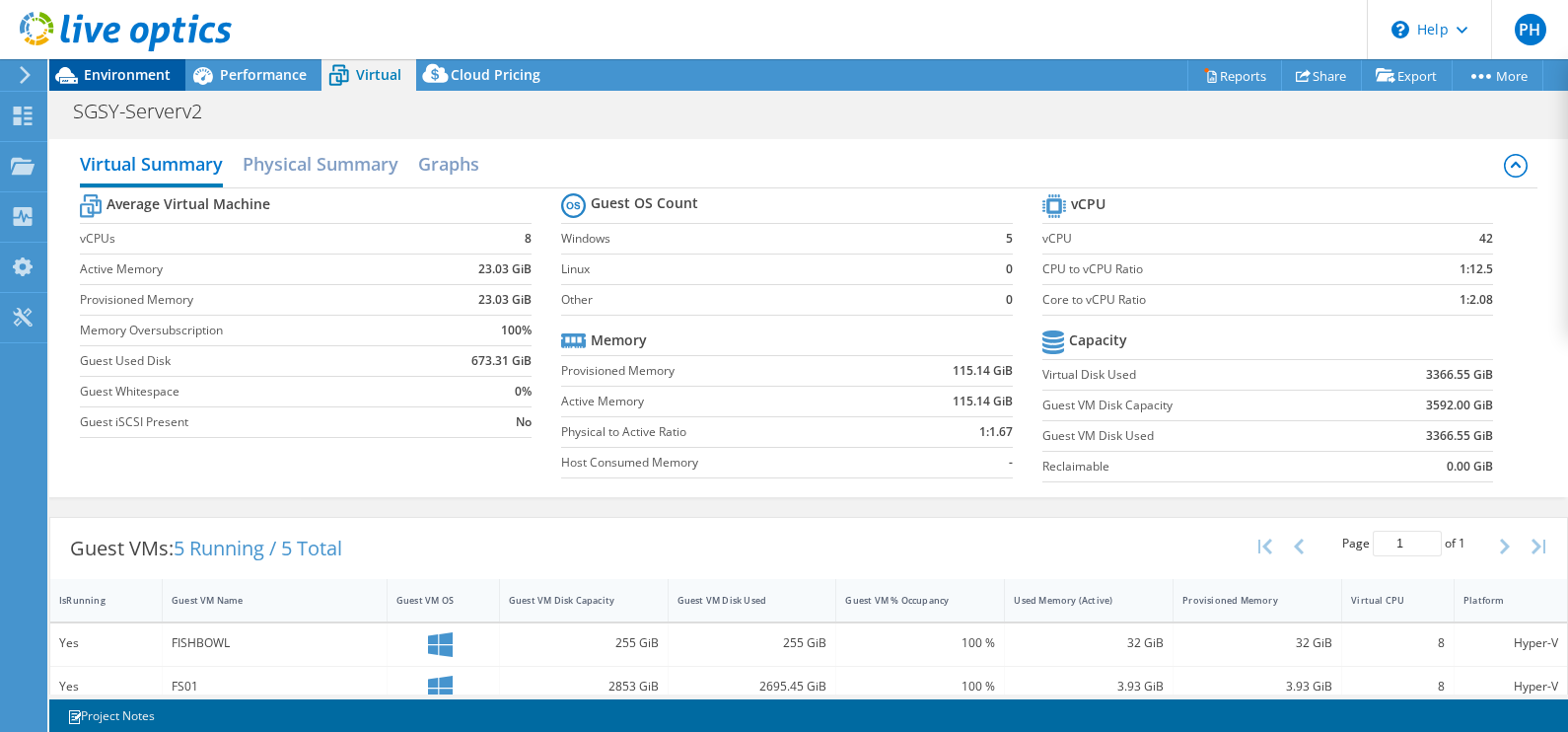 click on "Environment" at bounding box center [127, 74] 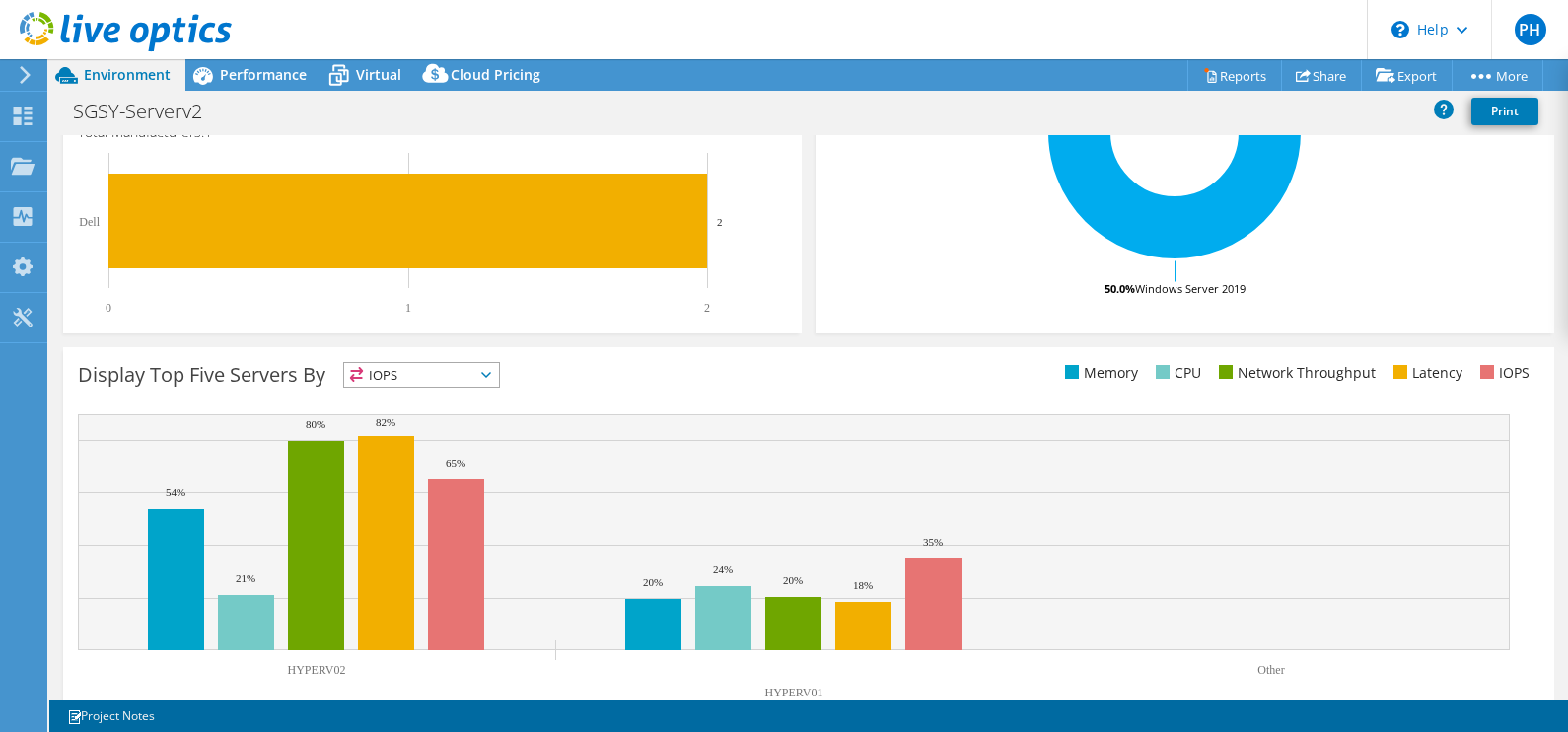 scroll, scrollTop: 583, scrollLeft: 0, axis: vertical 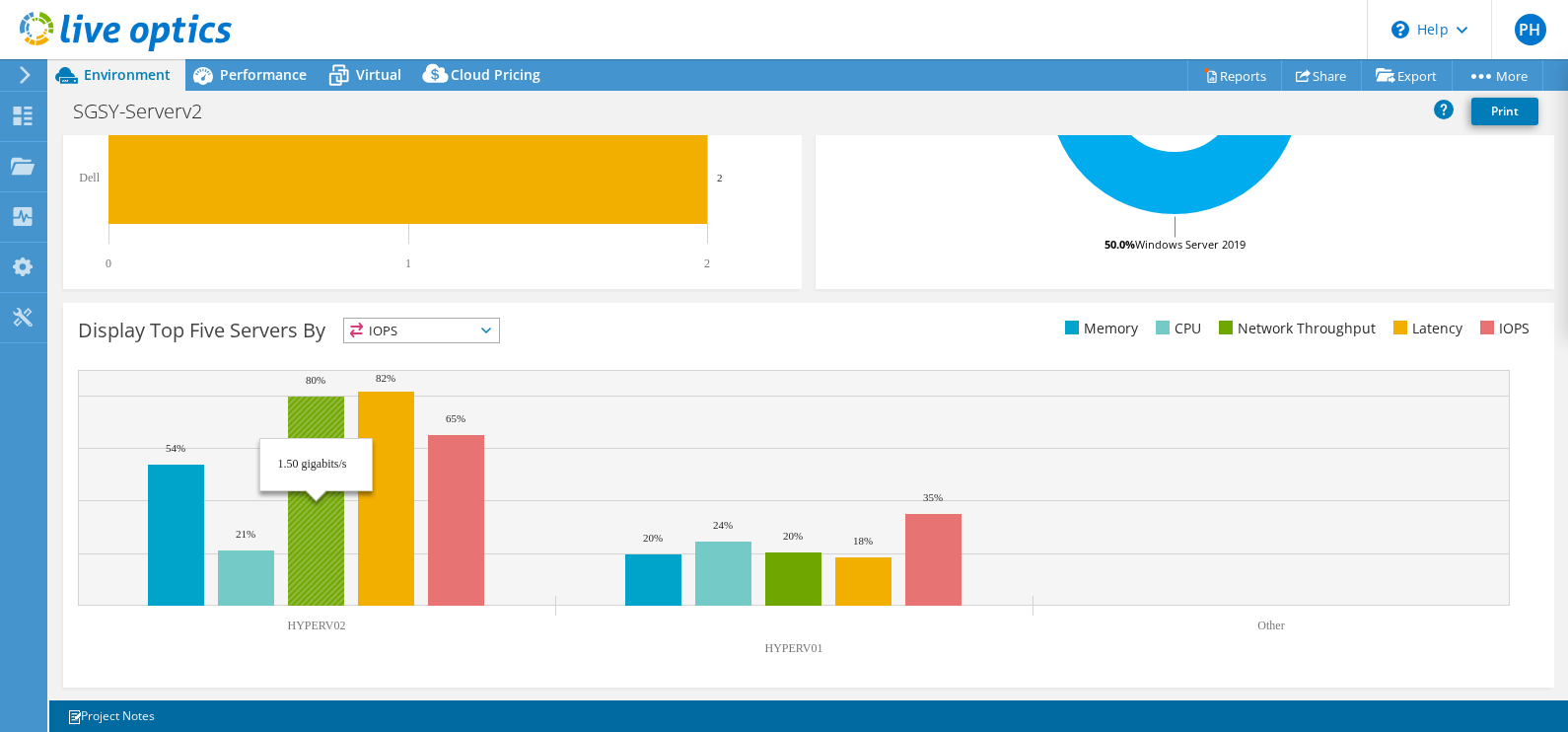 click 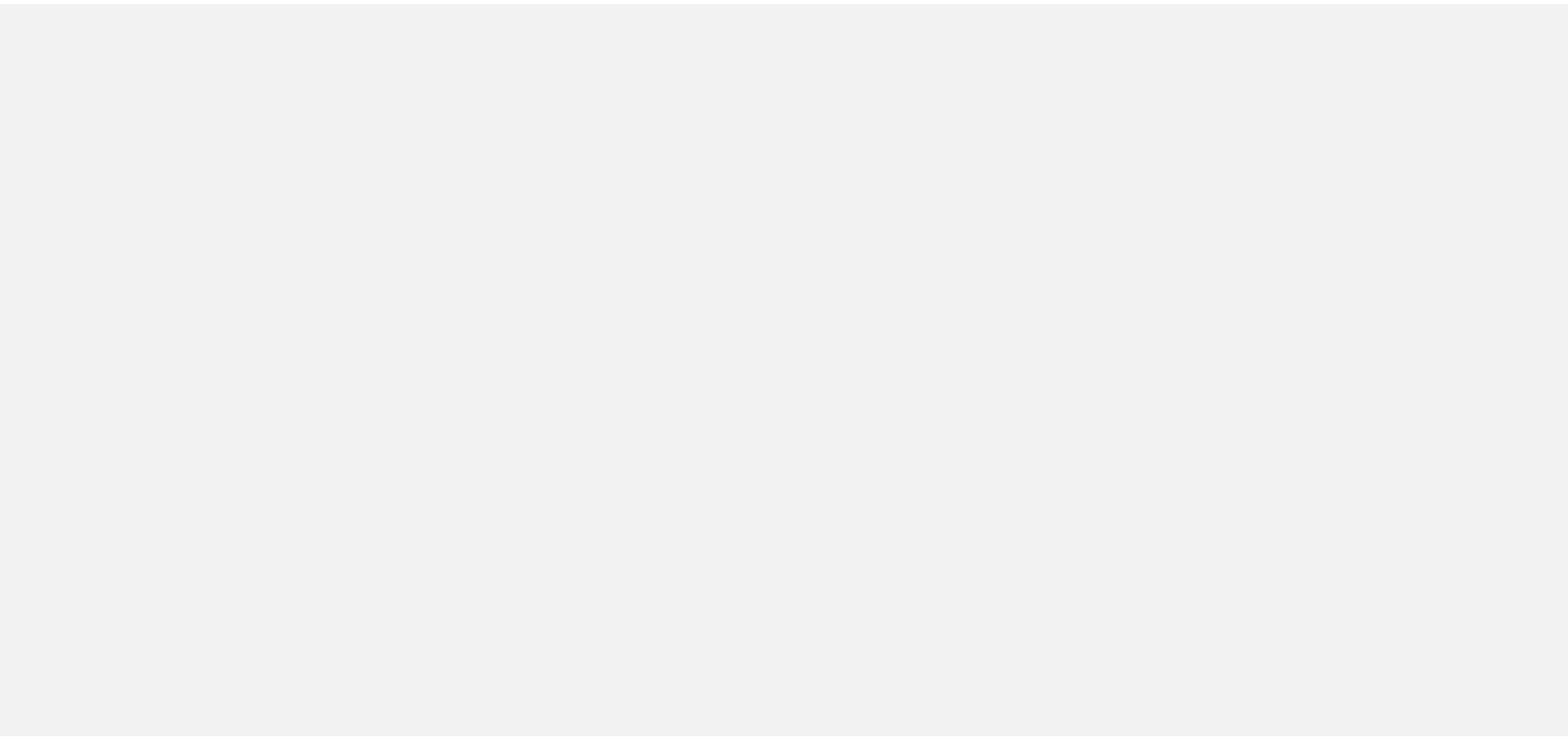 scroll, scrollTop: 0, scrollLeft: 0, axis: both 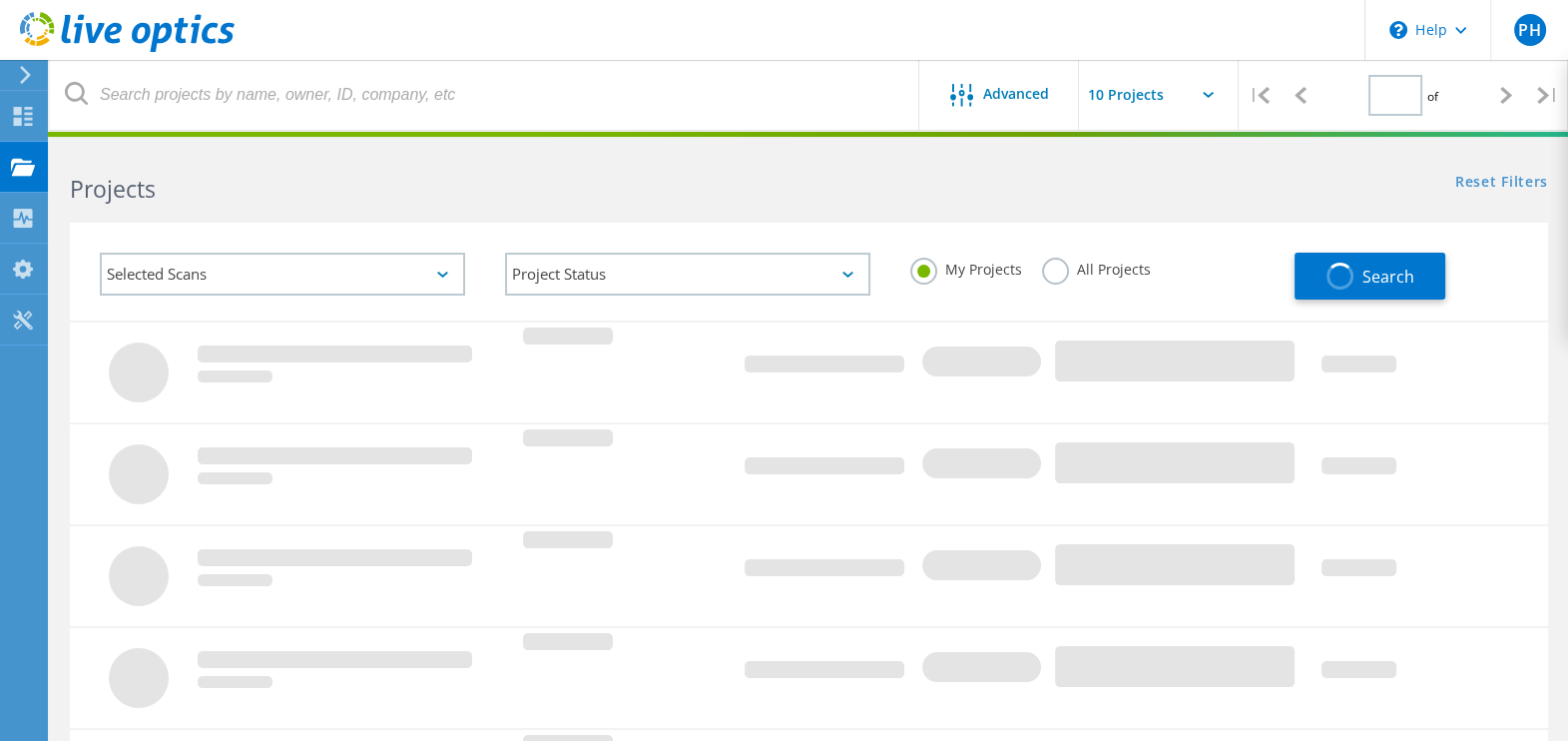 type on "1" 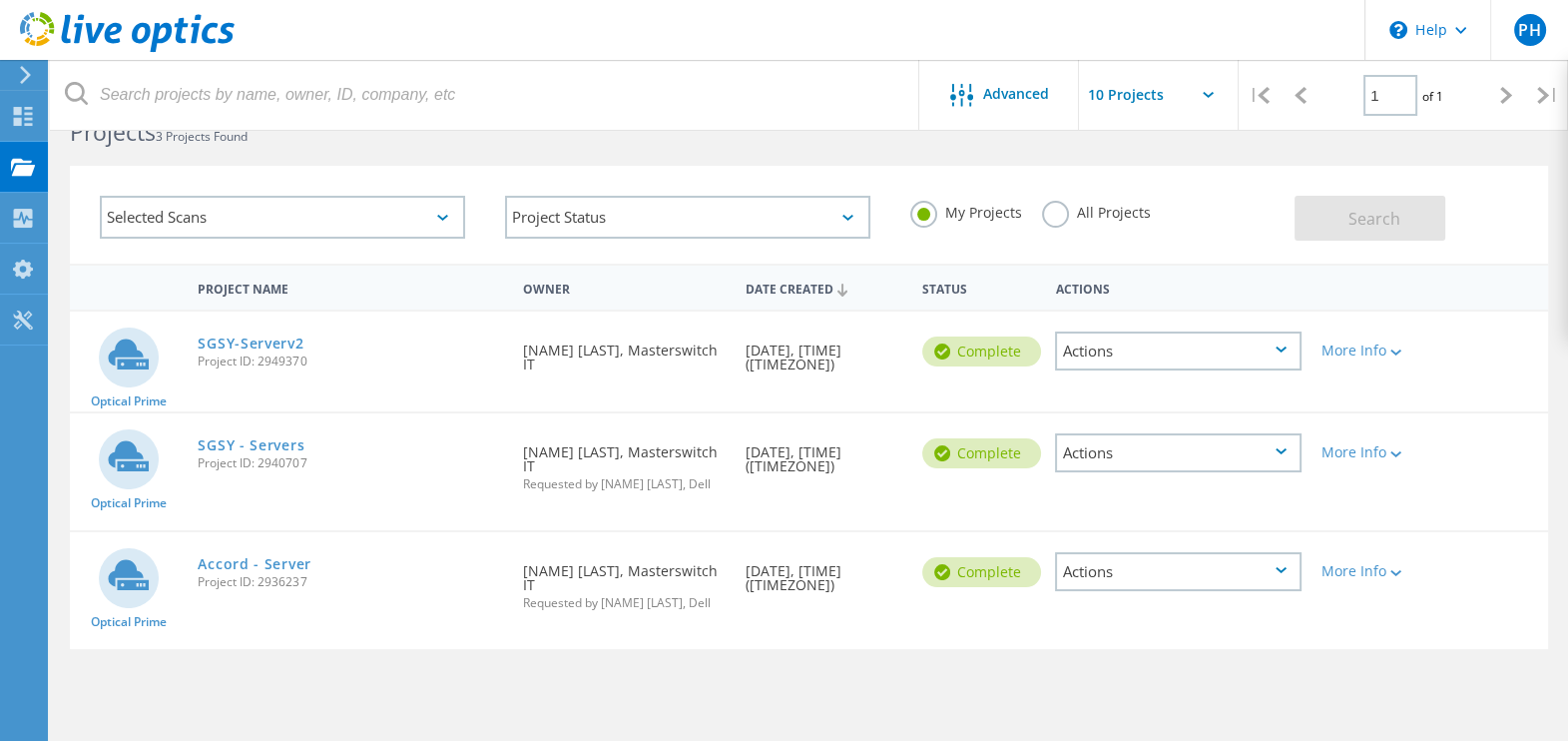 scroll, scrollTop: 0, scrollLeft: 0, axis: both 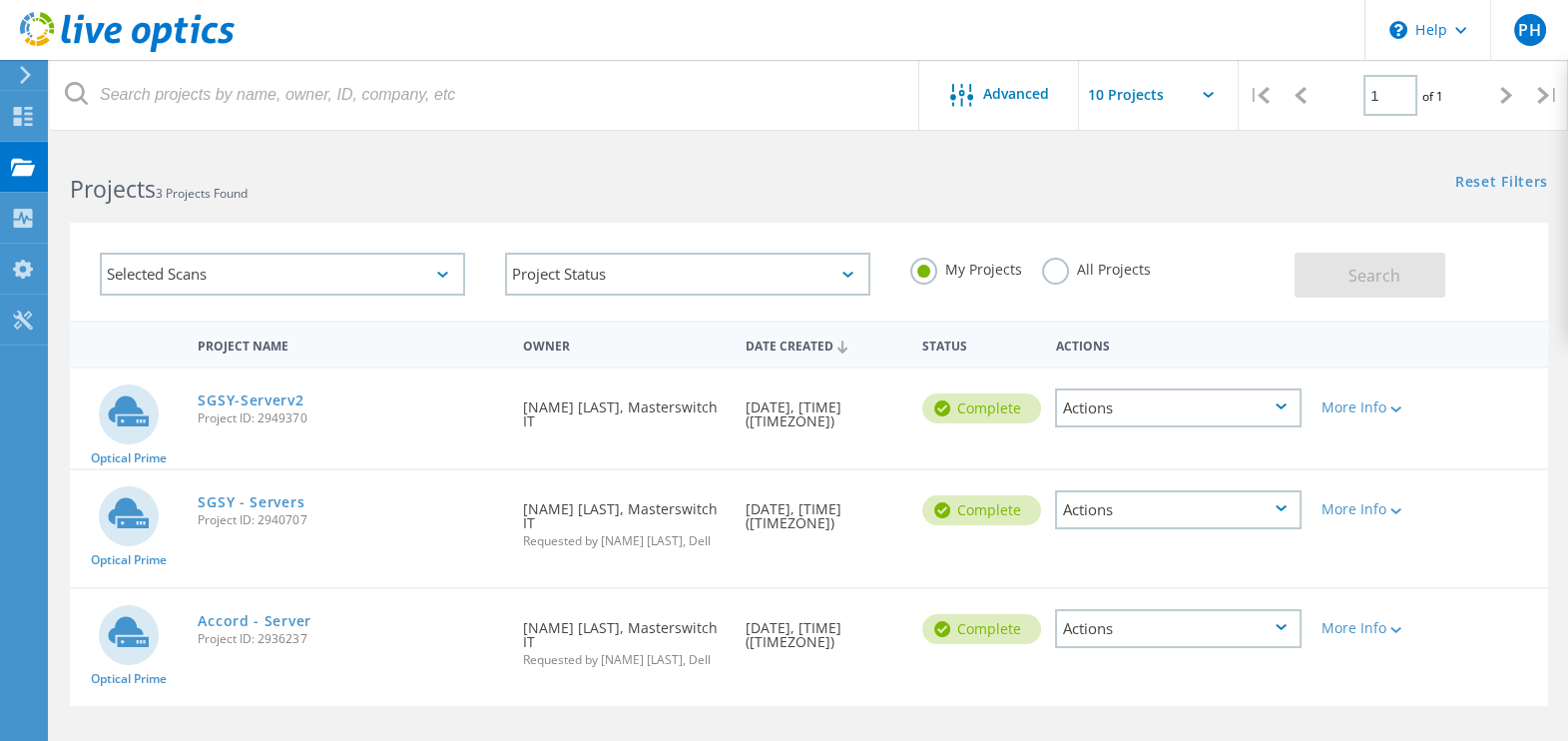 click on "Project ID: 2949370" 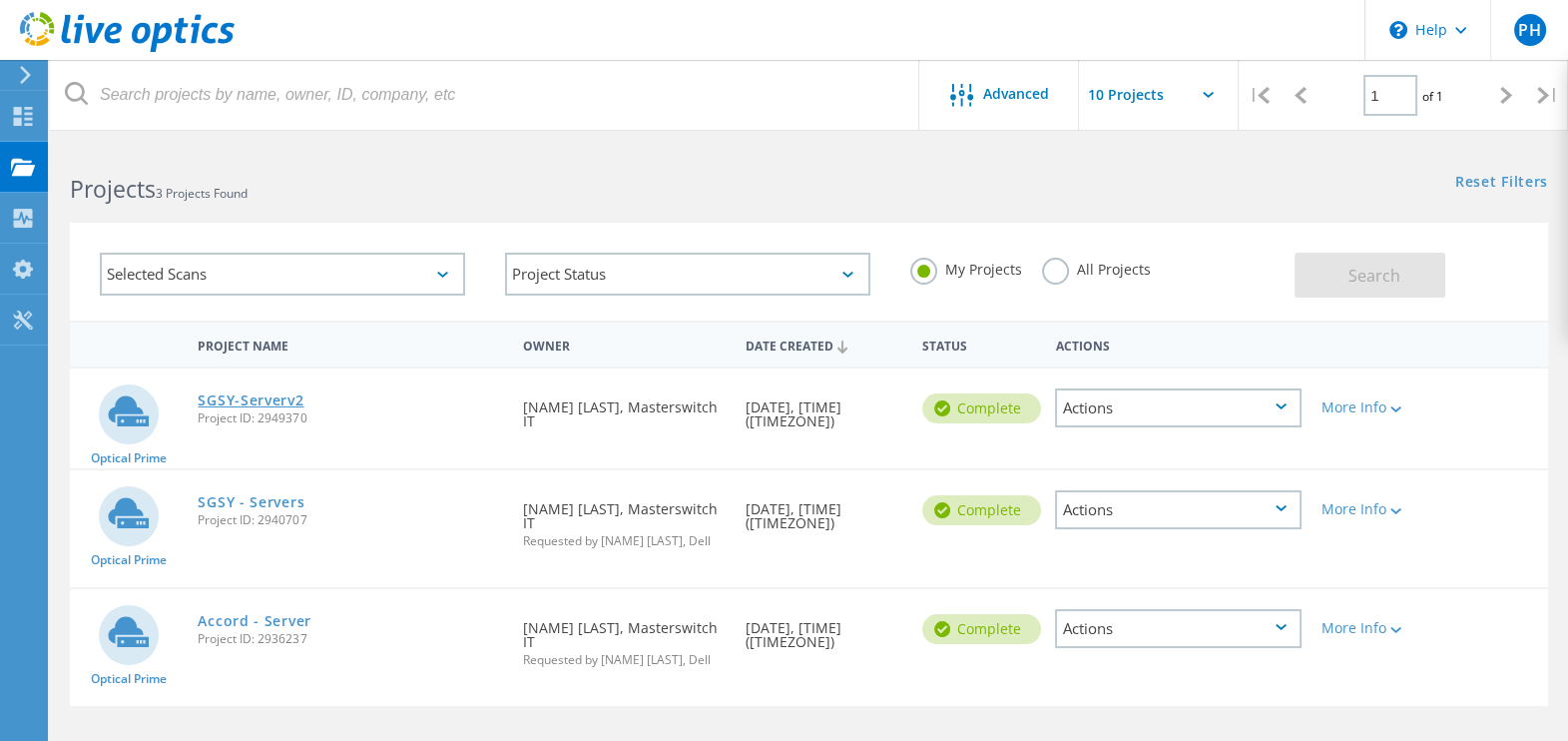 click on "SGSY-Serverv2" 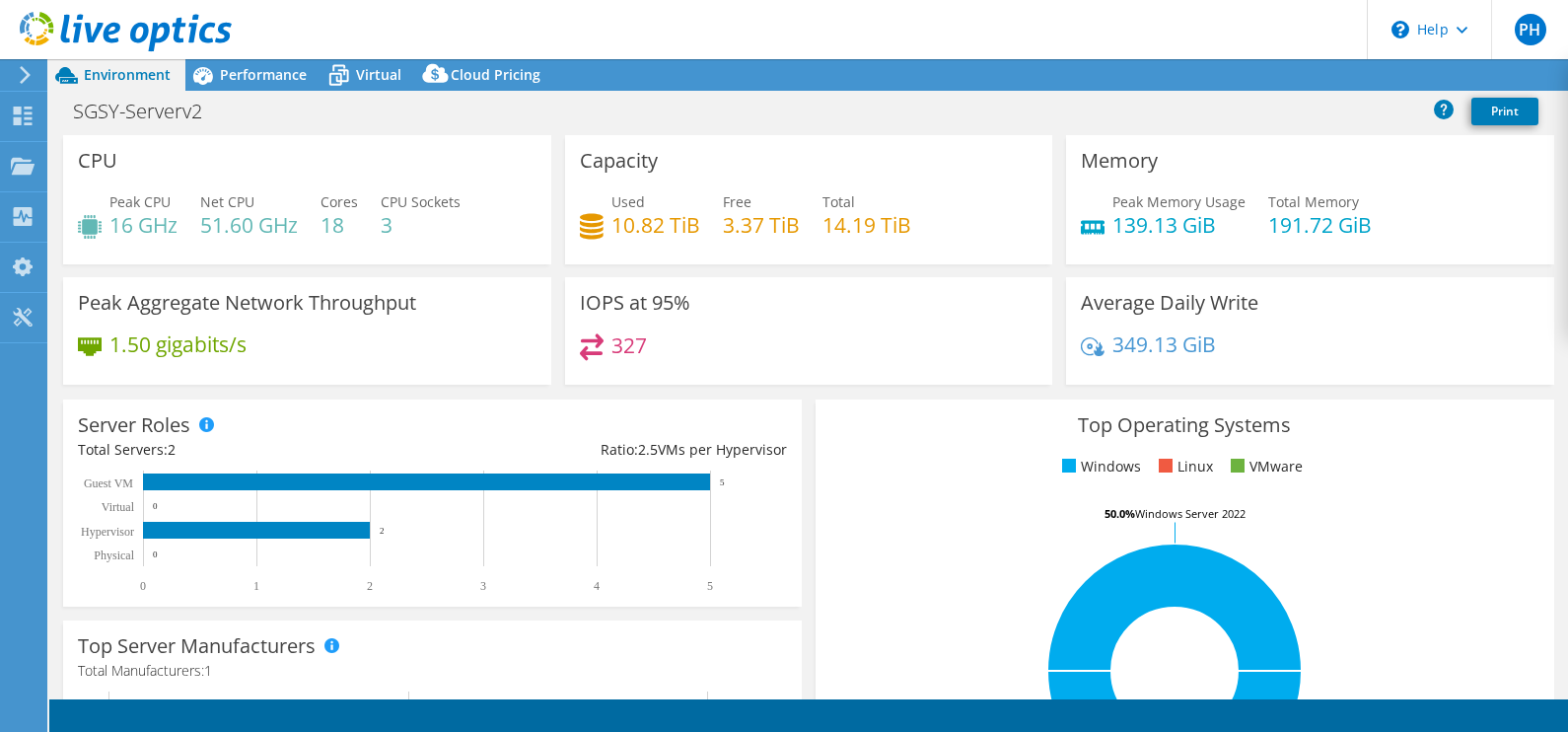 select on "USWest" 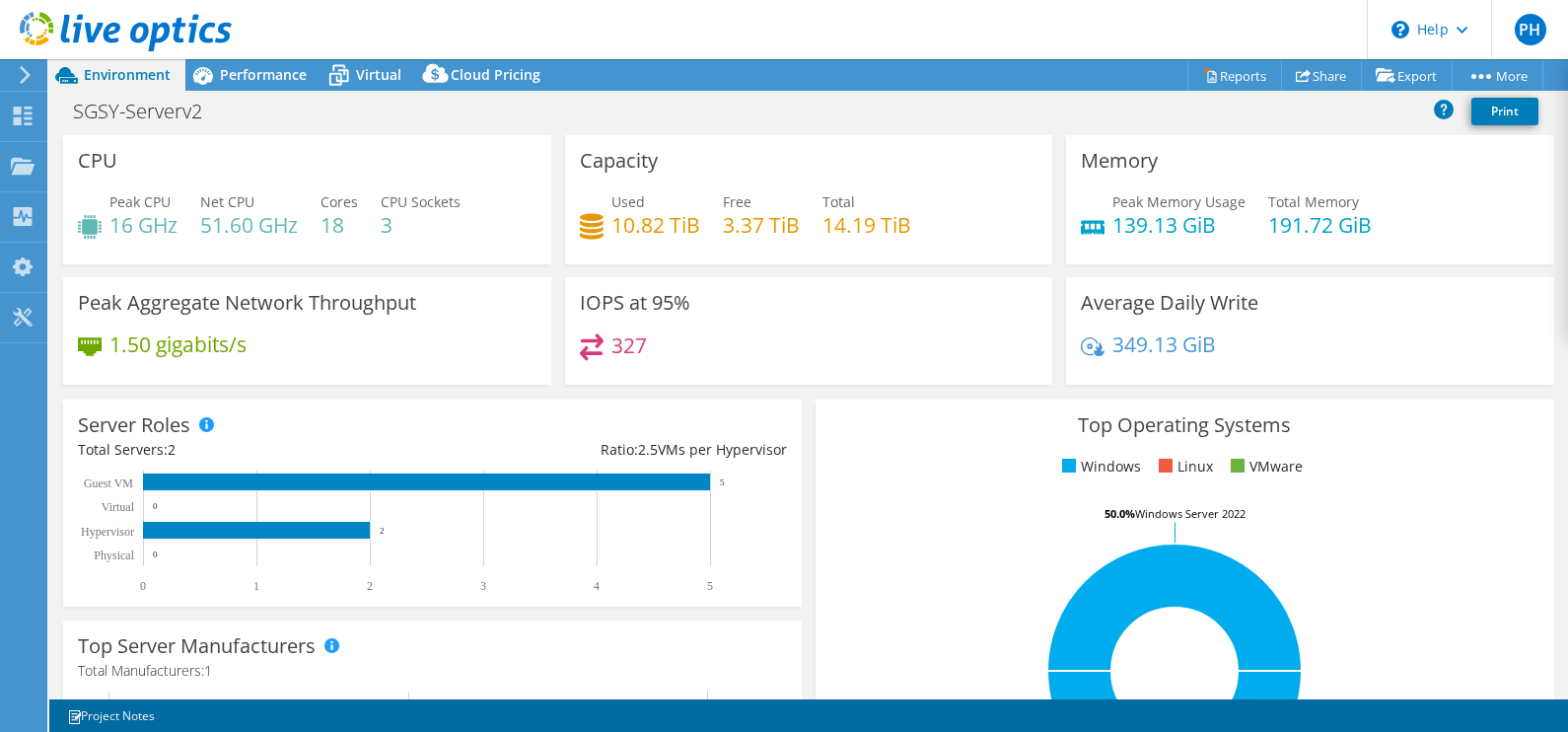 scroll, scrollTop: 0, scrollLeft: 0, axis: both 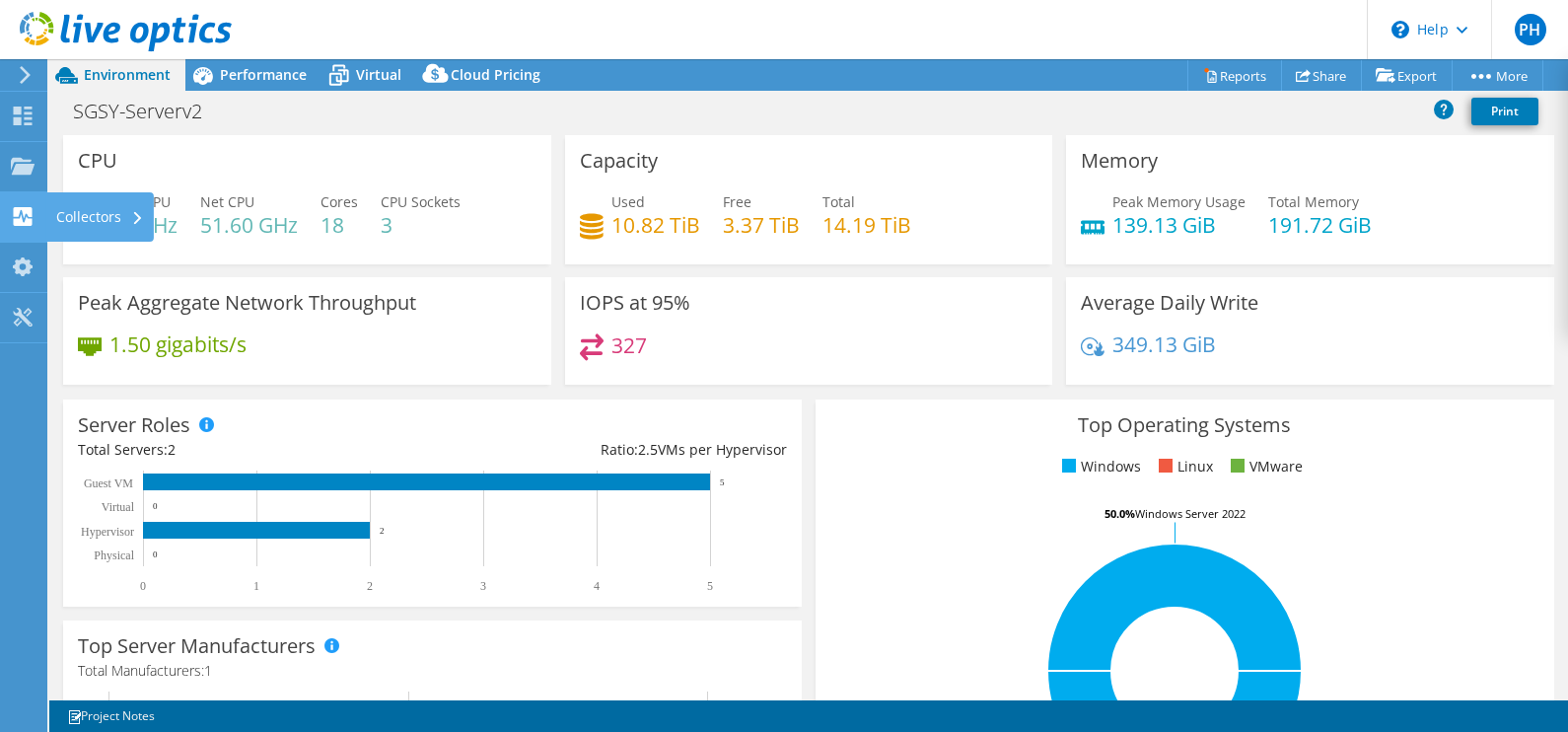 click 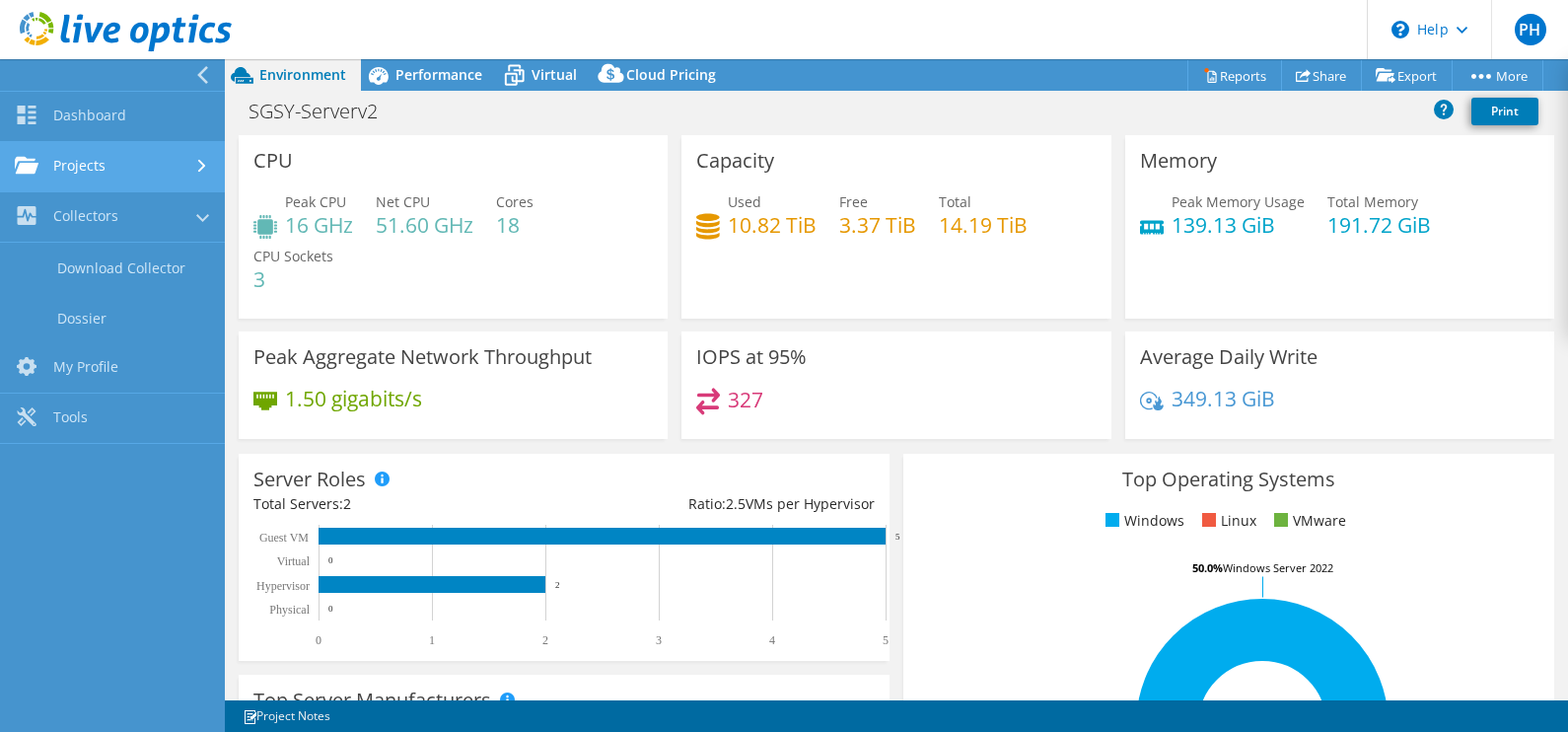 click on "Projects" at bounding box center (112, 167) 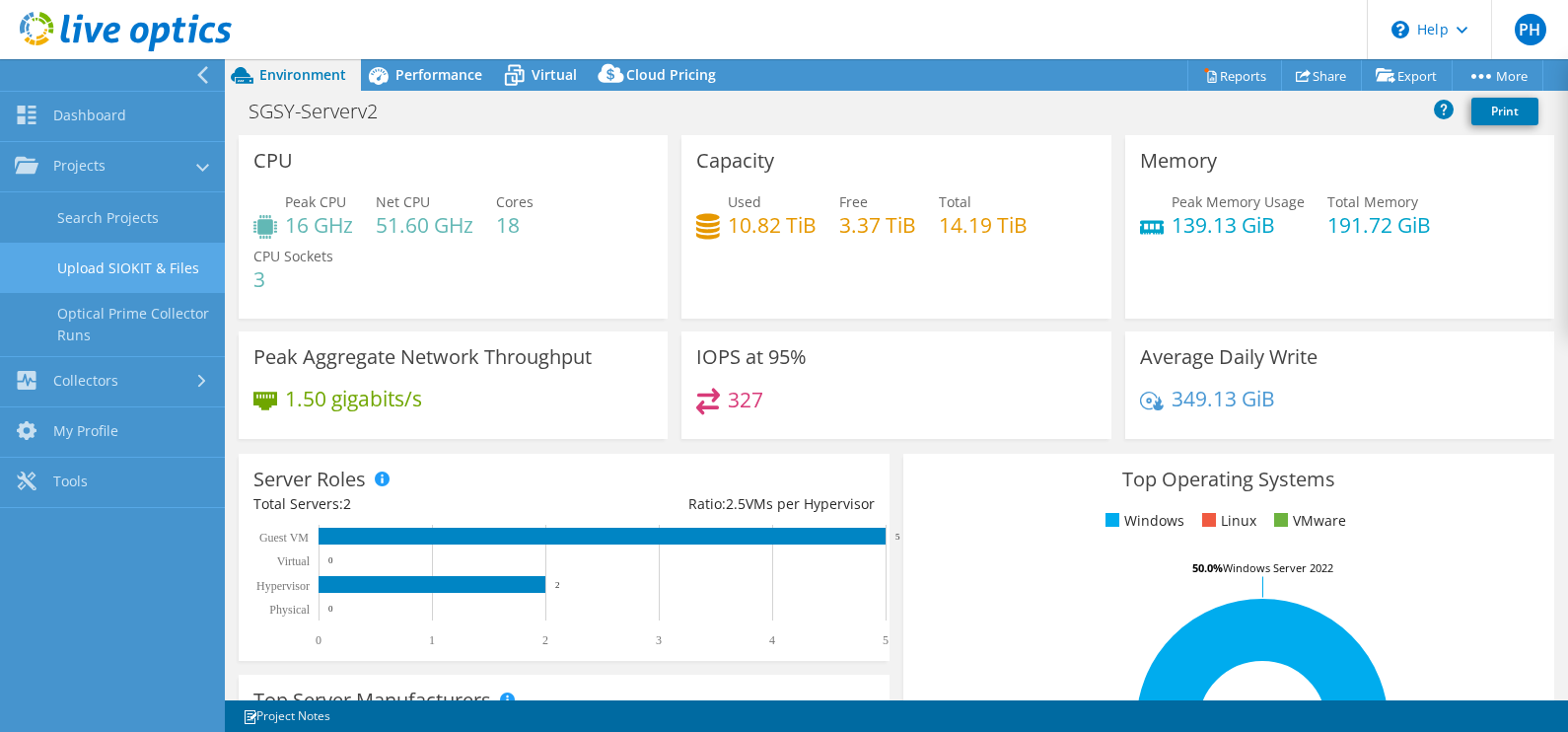 click on "Upload SIOKIT & Files" at bounding box center [112, 267] 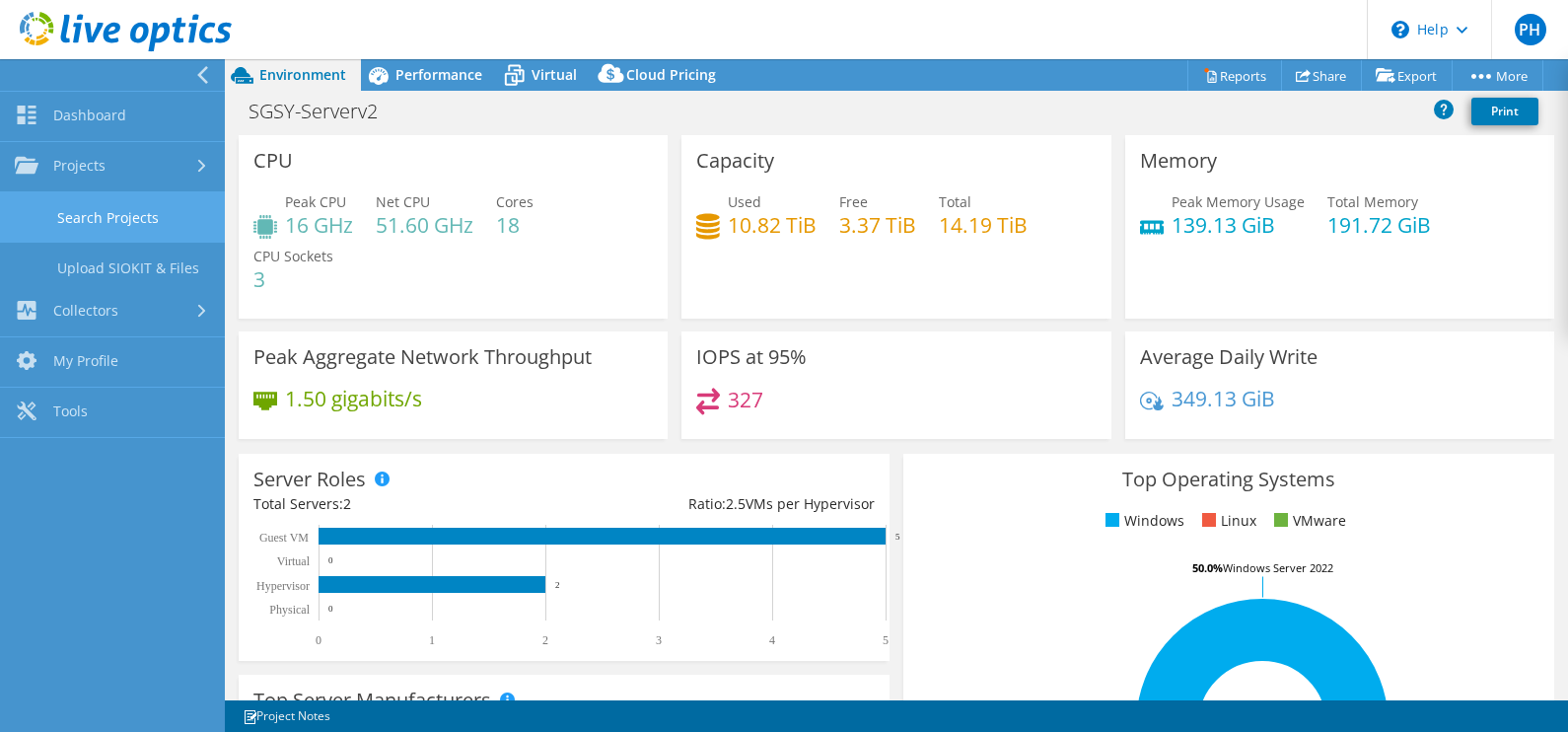 click on "Search Projects" at bounding box center [112, 217] 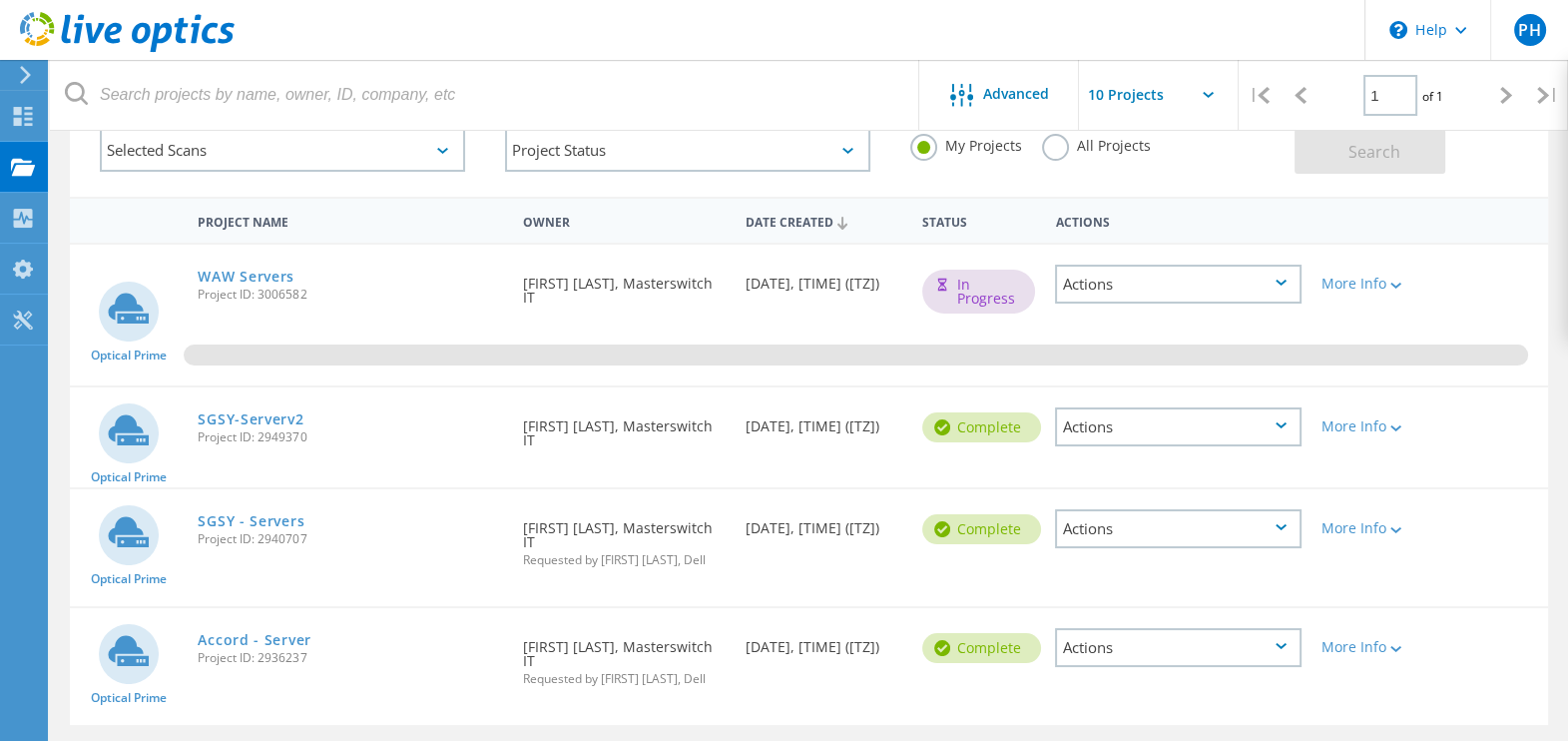 scroll, scrollTop: 0, scrollLeft: 0, axis: both 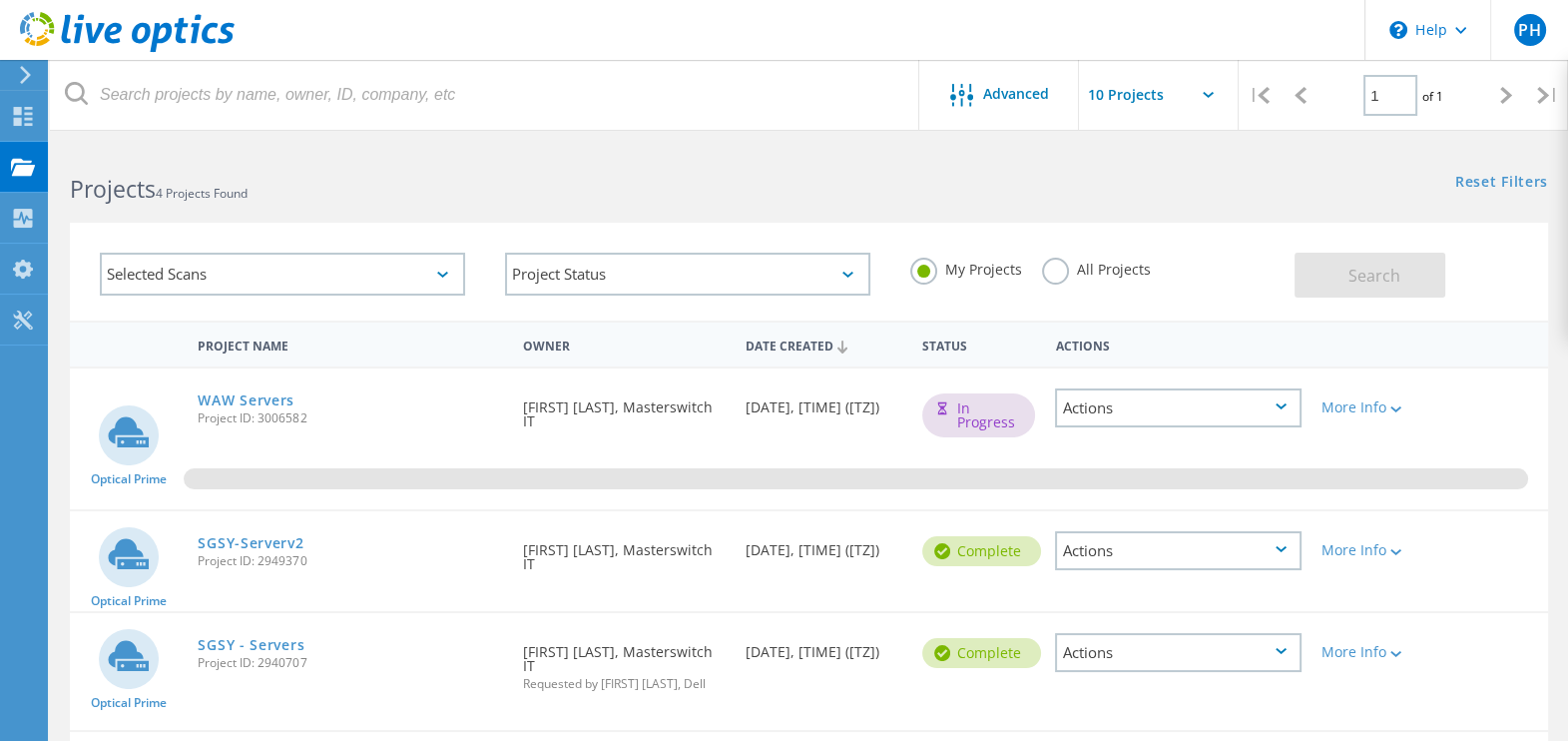 click on "Date Created  08/07/2025, 11:21 (-05:00)" 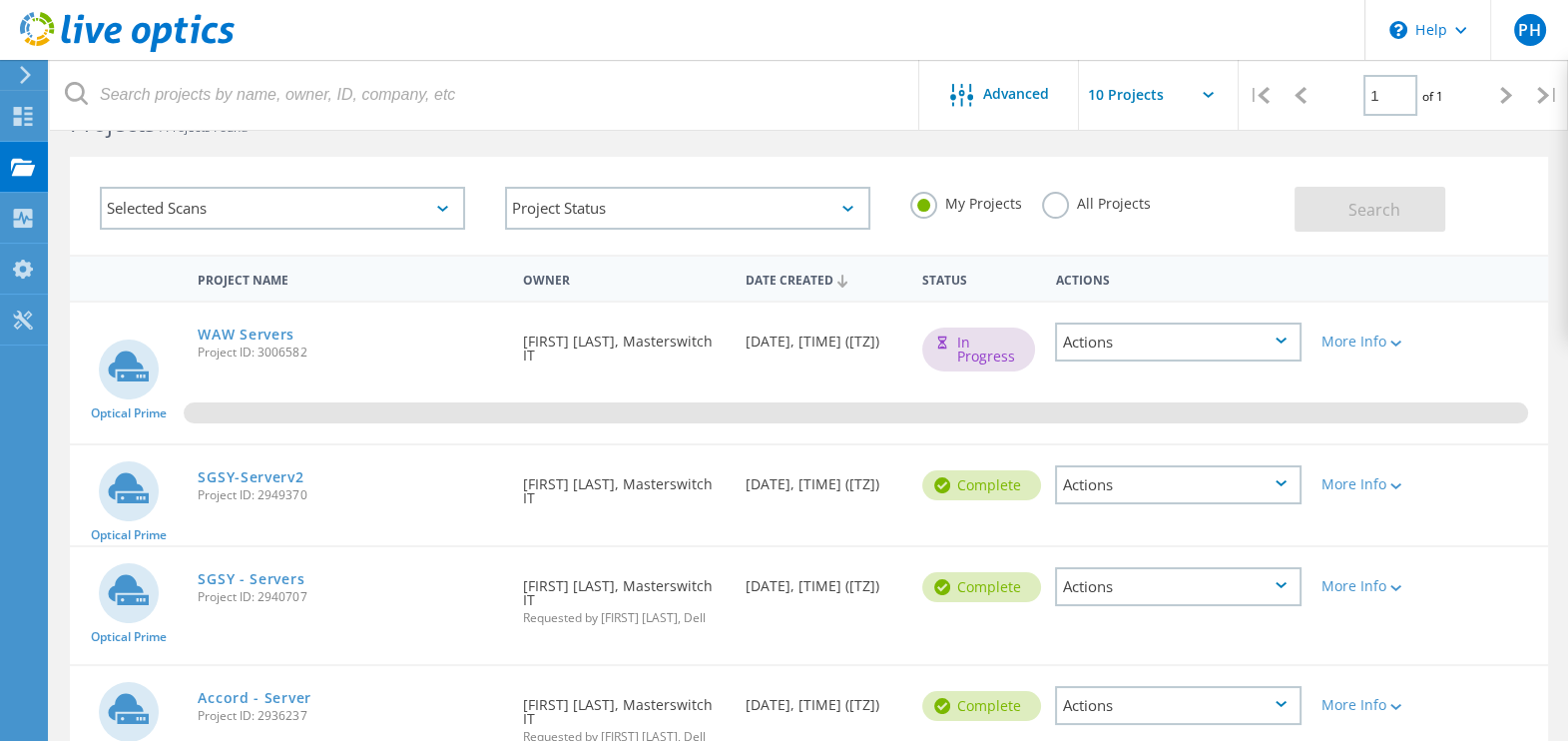 scroll, scrollTop: 0, scrollLeft: 0, axis: both 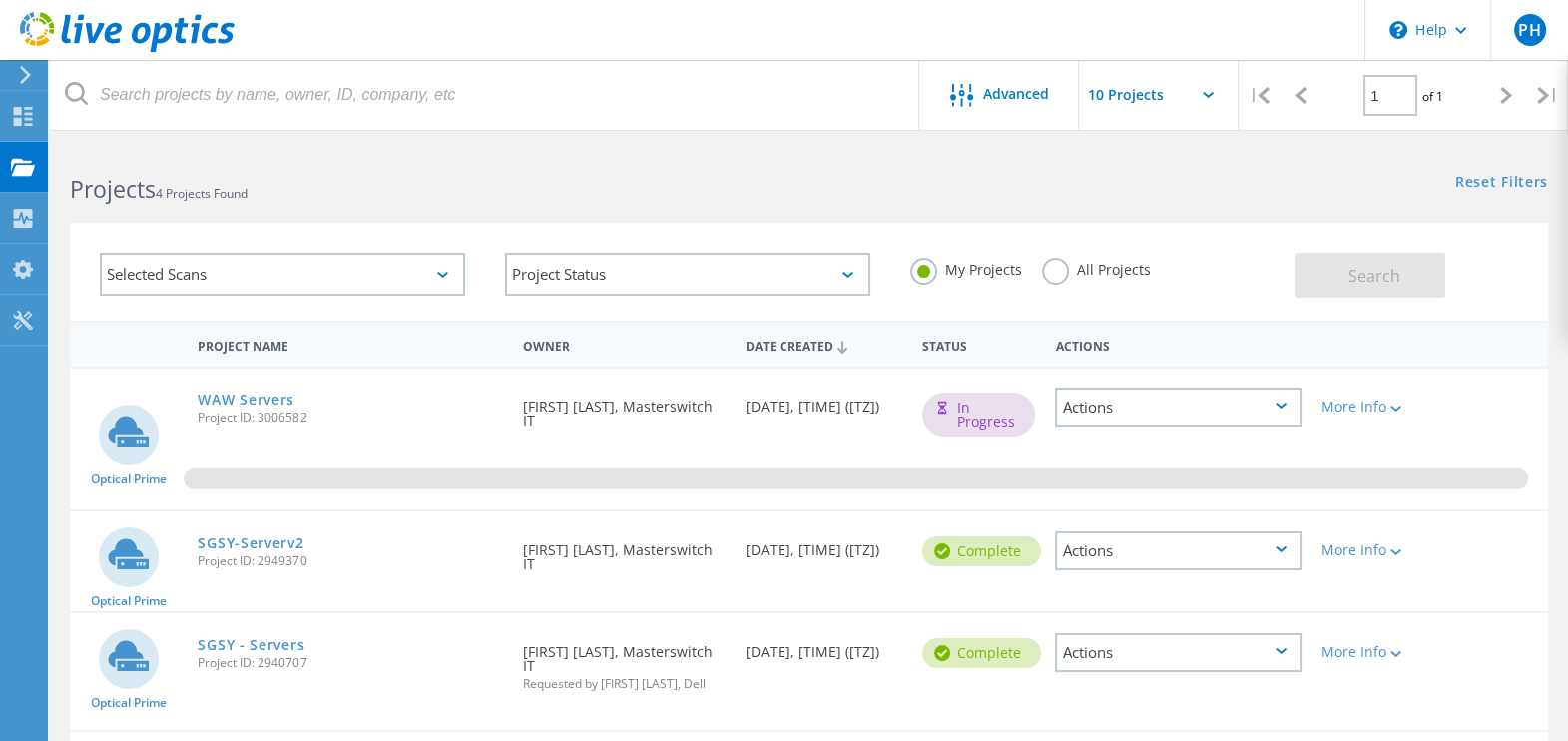click 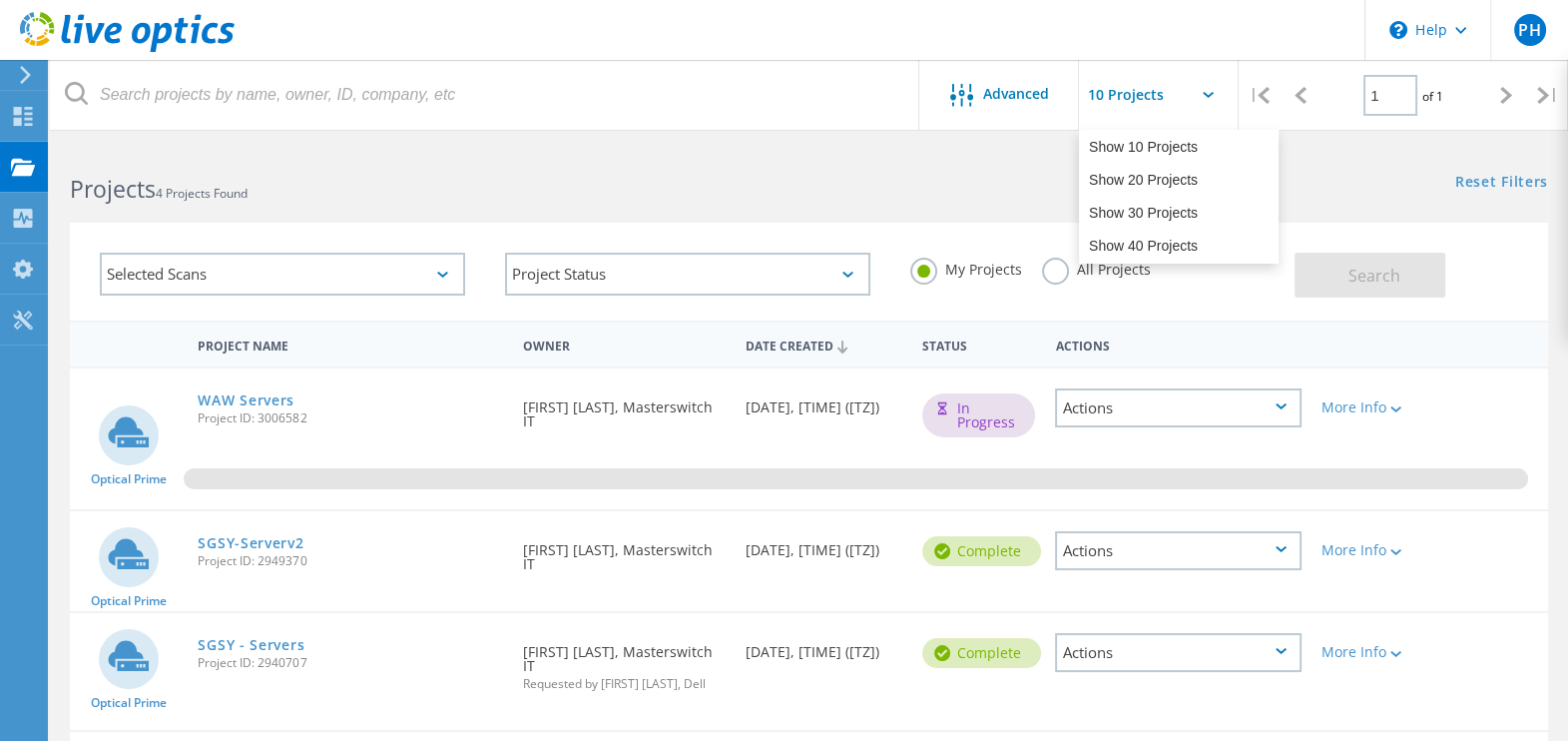 click on "Reset Filters  Show Filters" 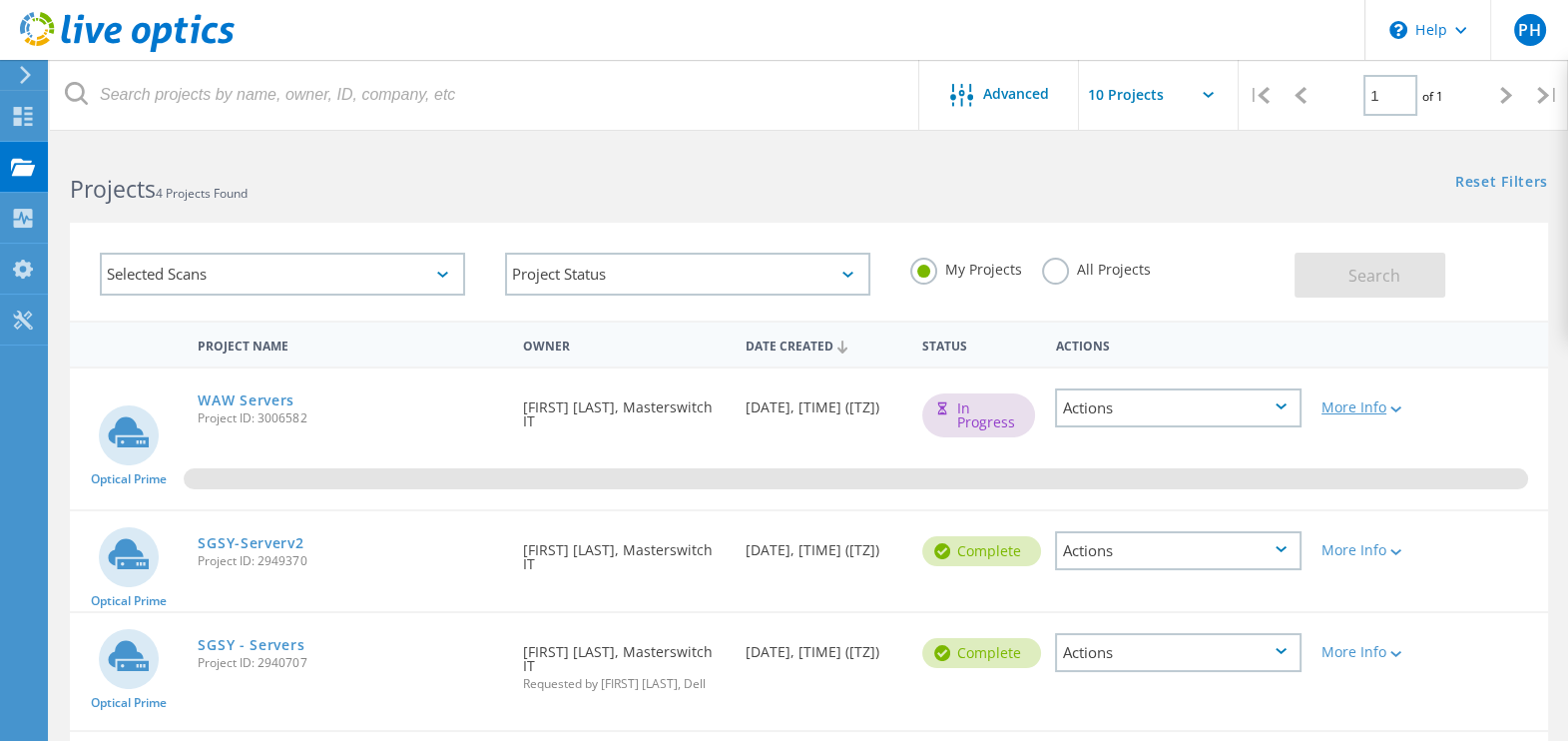 click on "More Info" 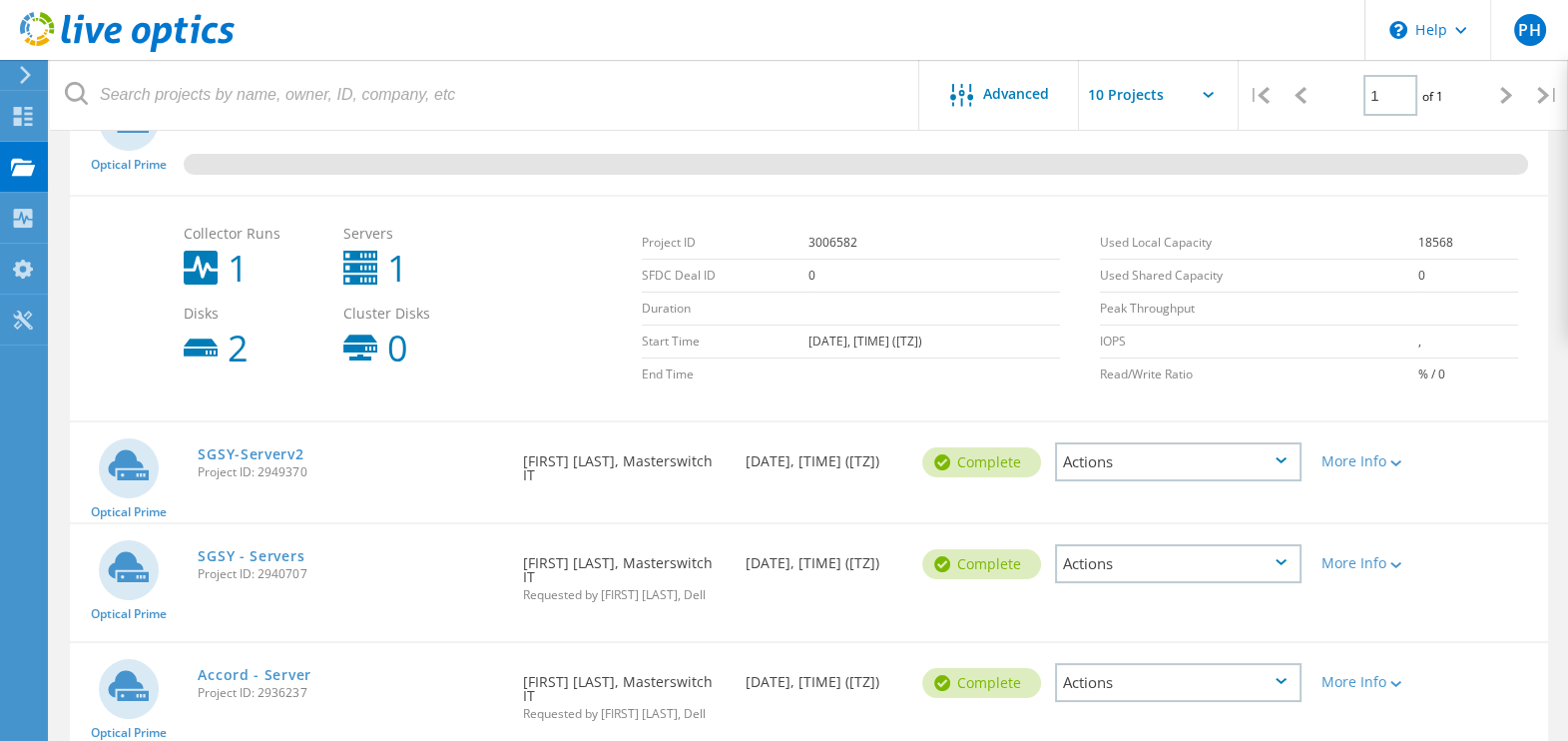 scroll, scrollTop: 249, scrollLeft: 0, axis: vertical 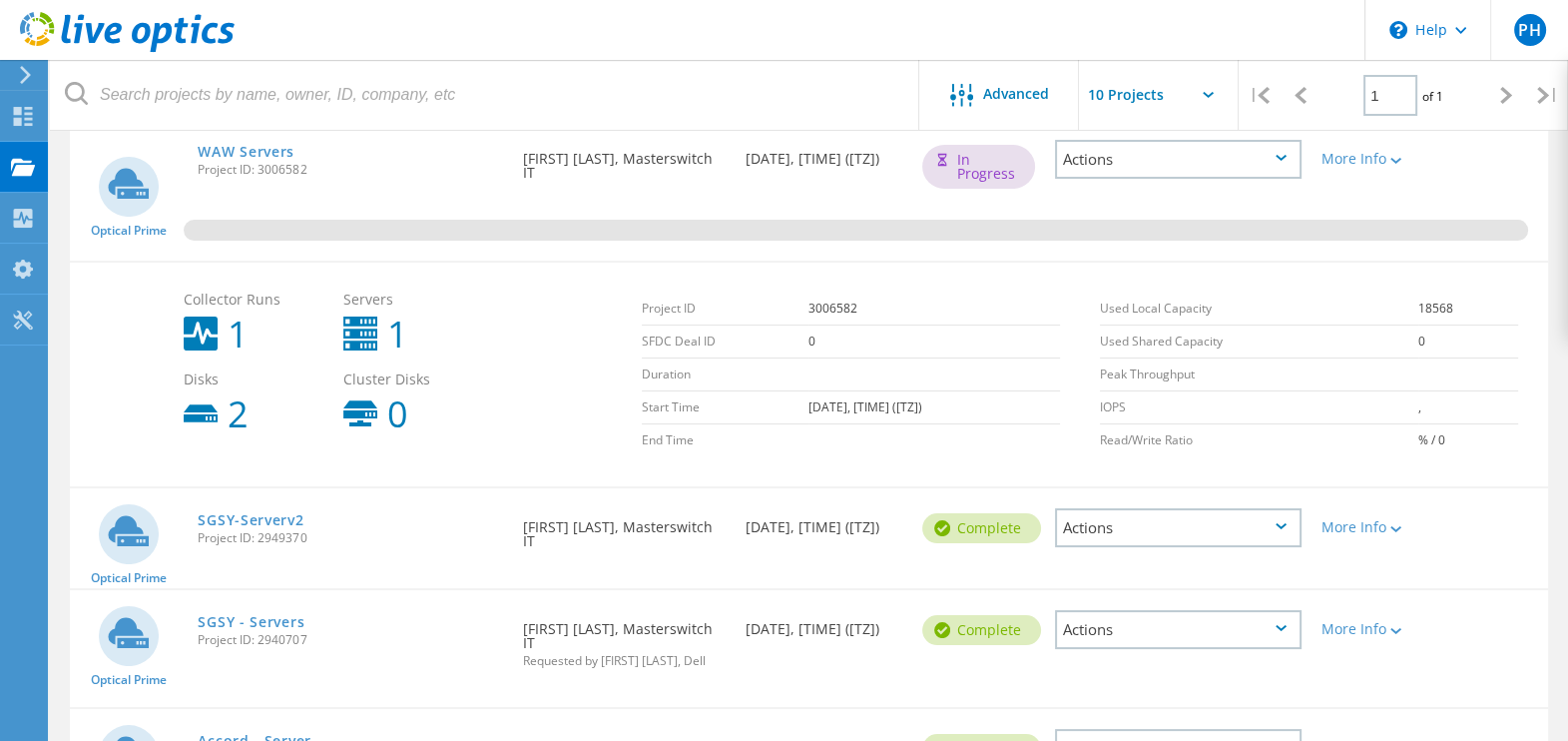 click 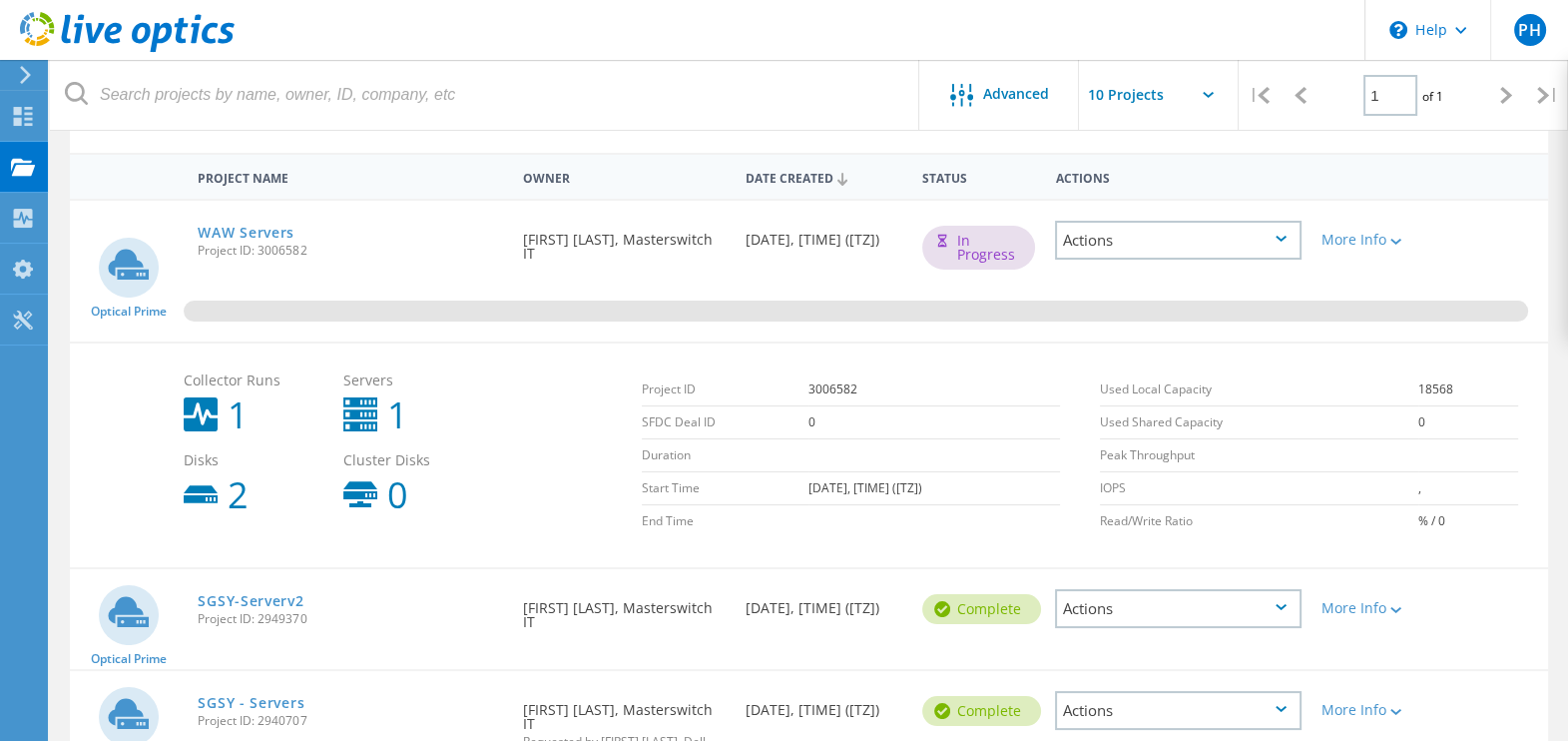 scroll, scrollTop: 0, scrollLeft: 0, axis: both 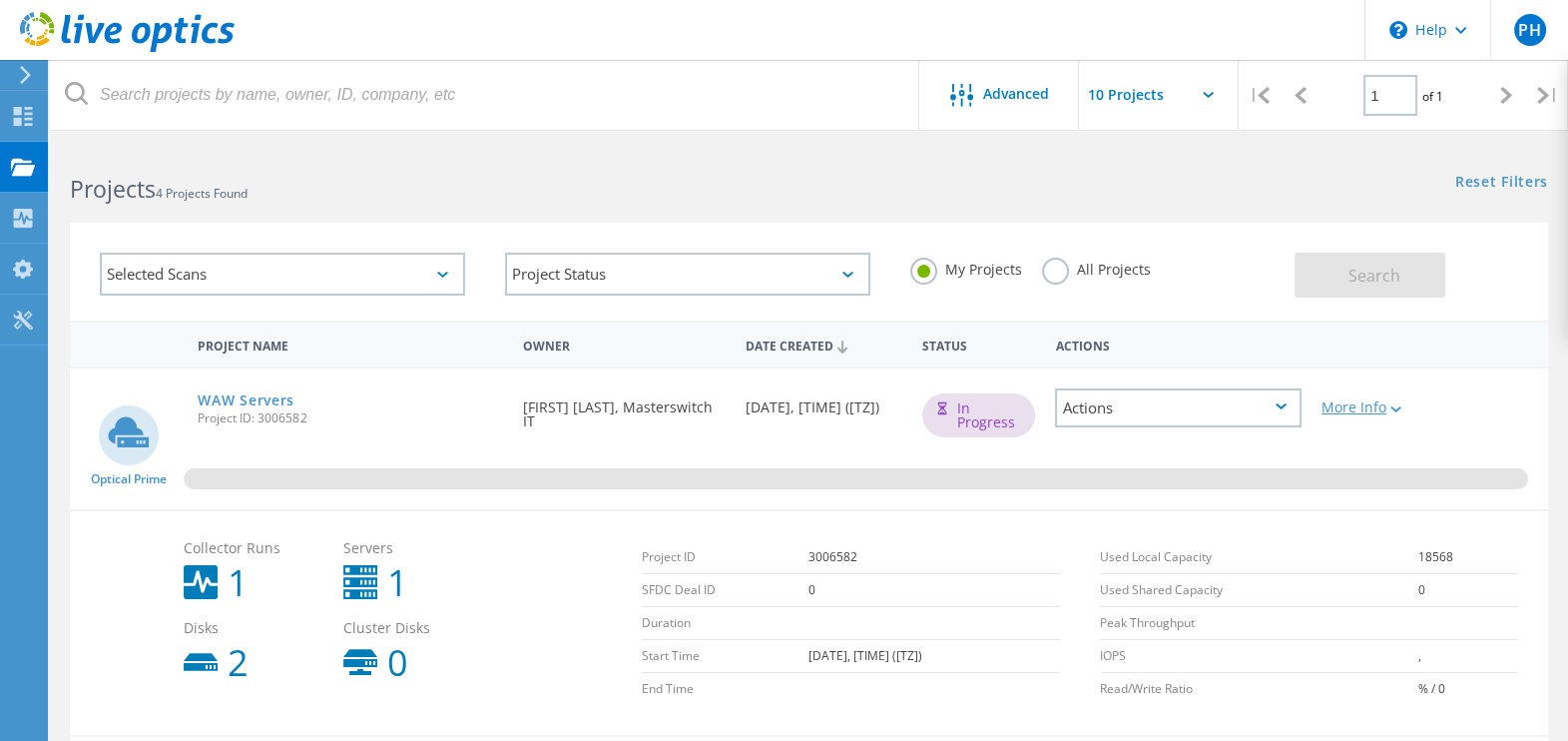 click on "More Info" 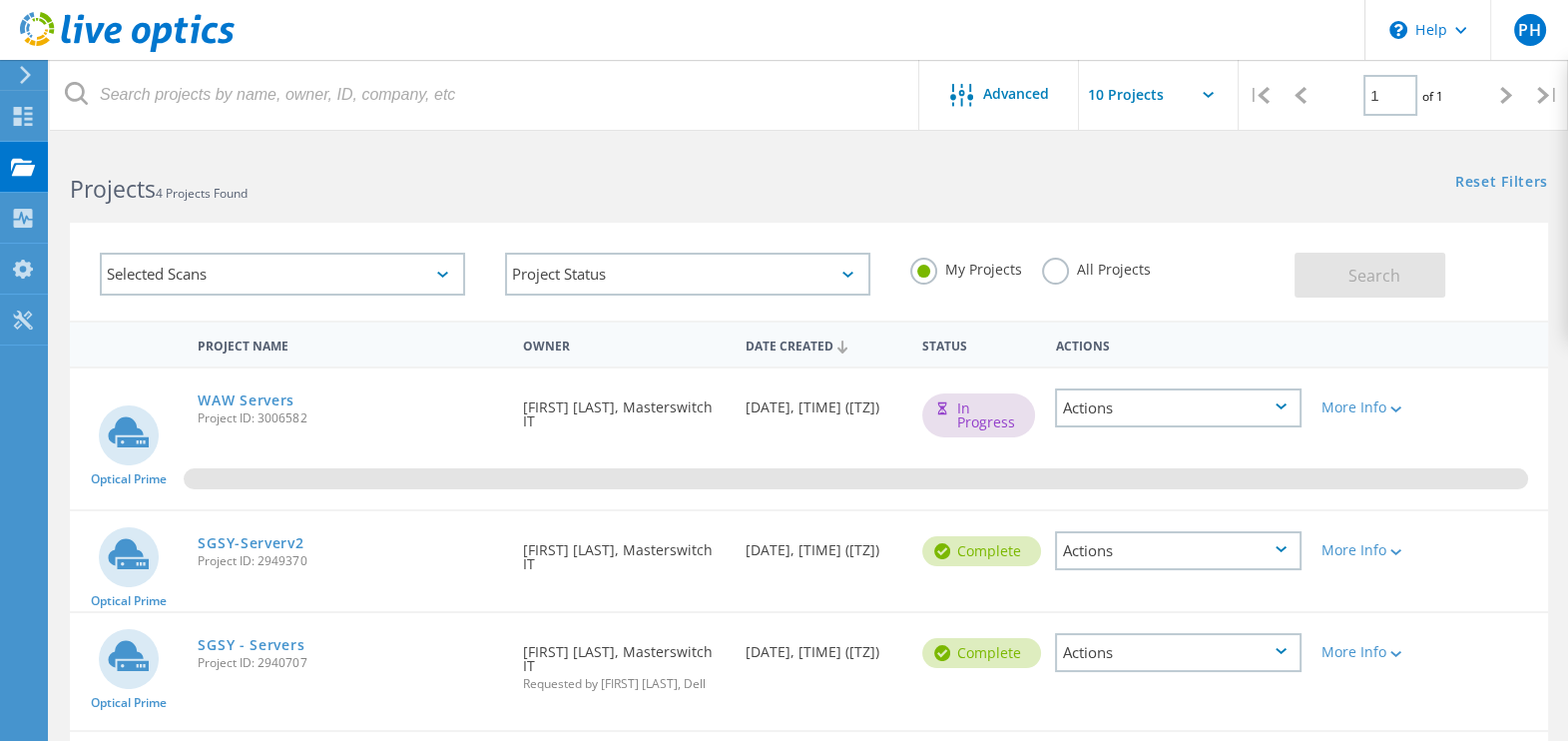 click on "More Info" 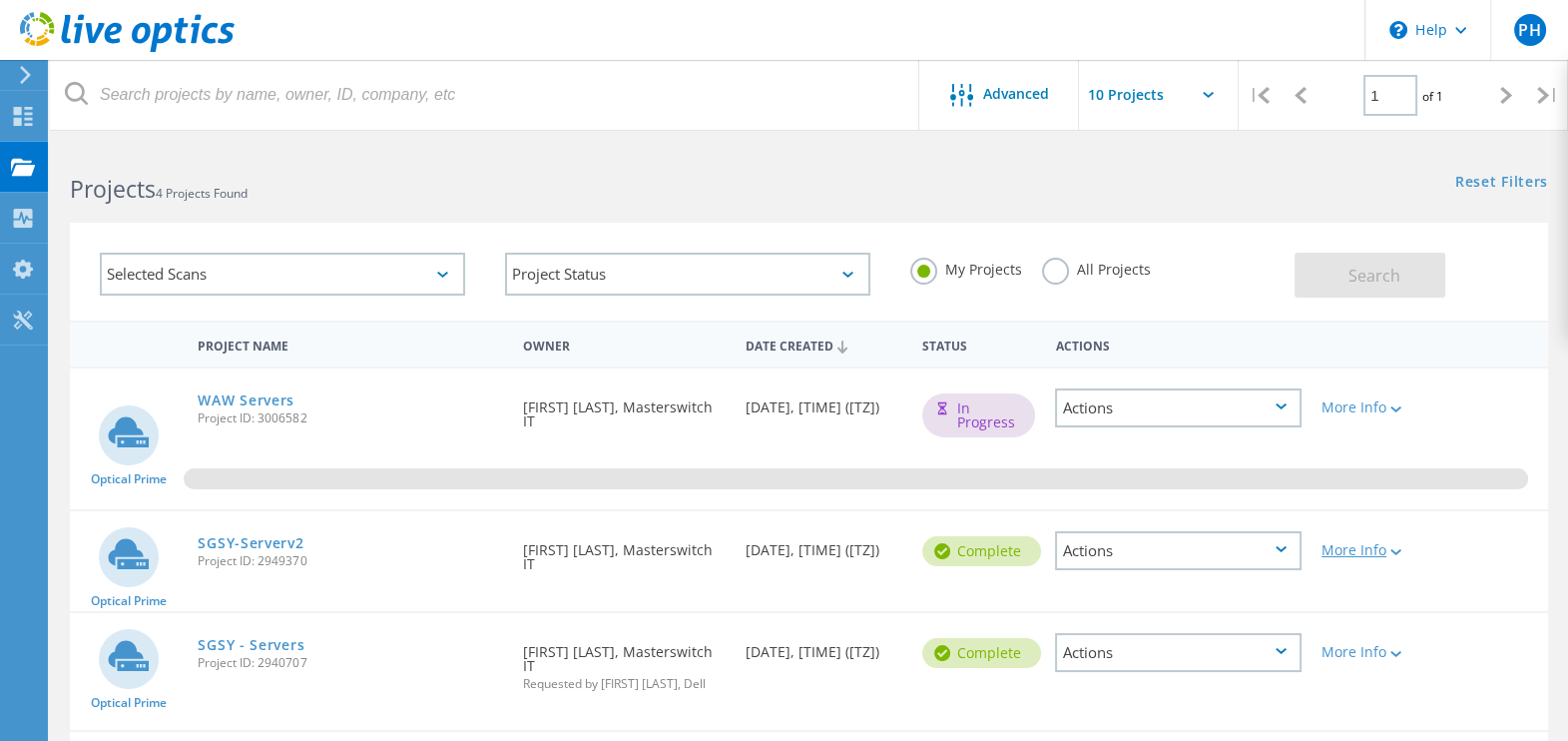 click on "More Info" 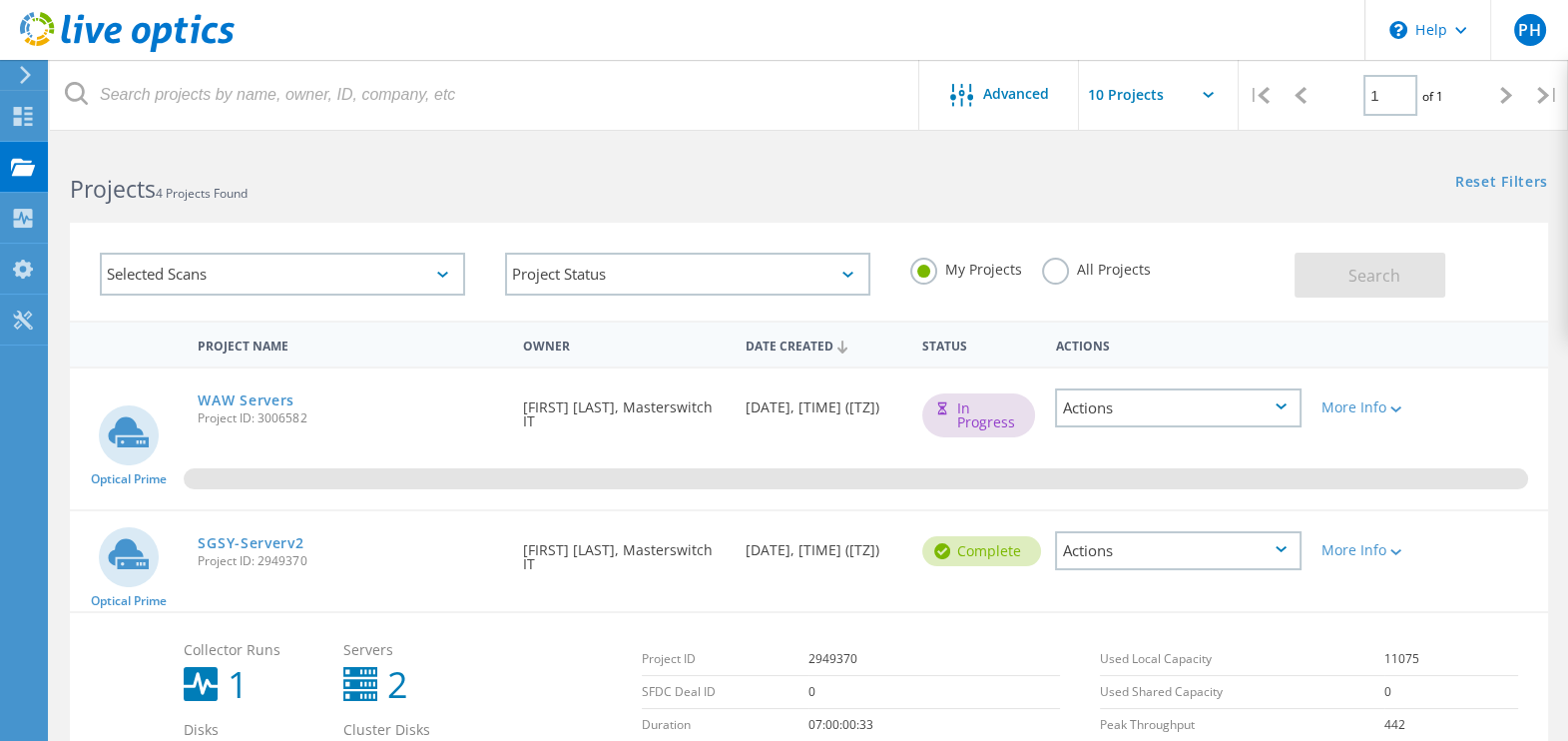 click on "Project ID: 3006582" 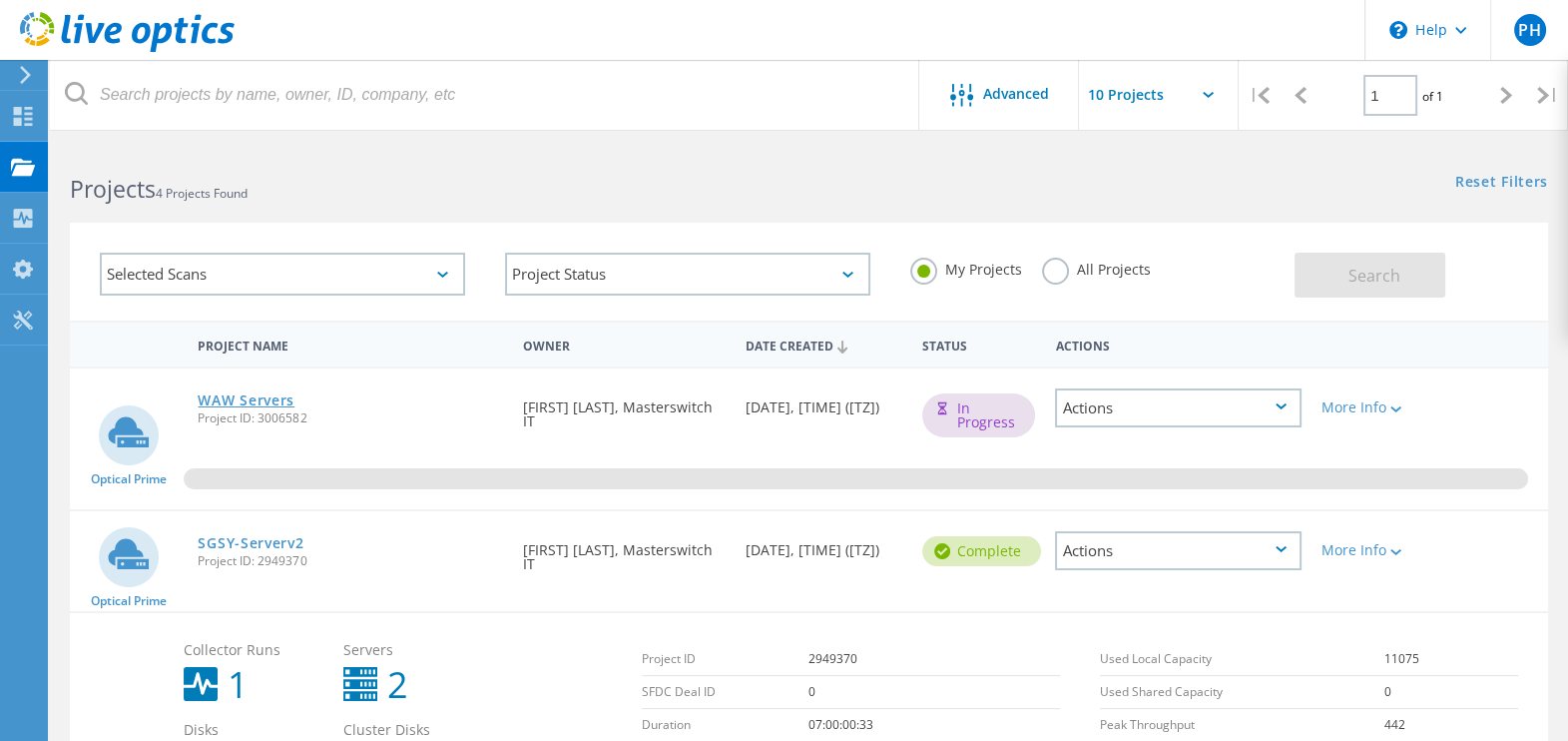 click on "WAW Servers" 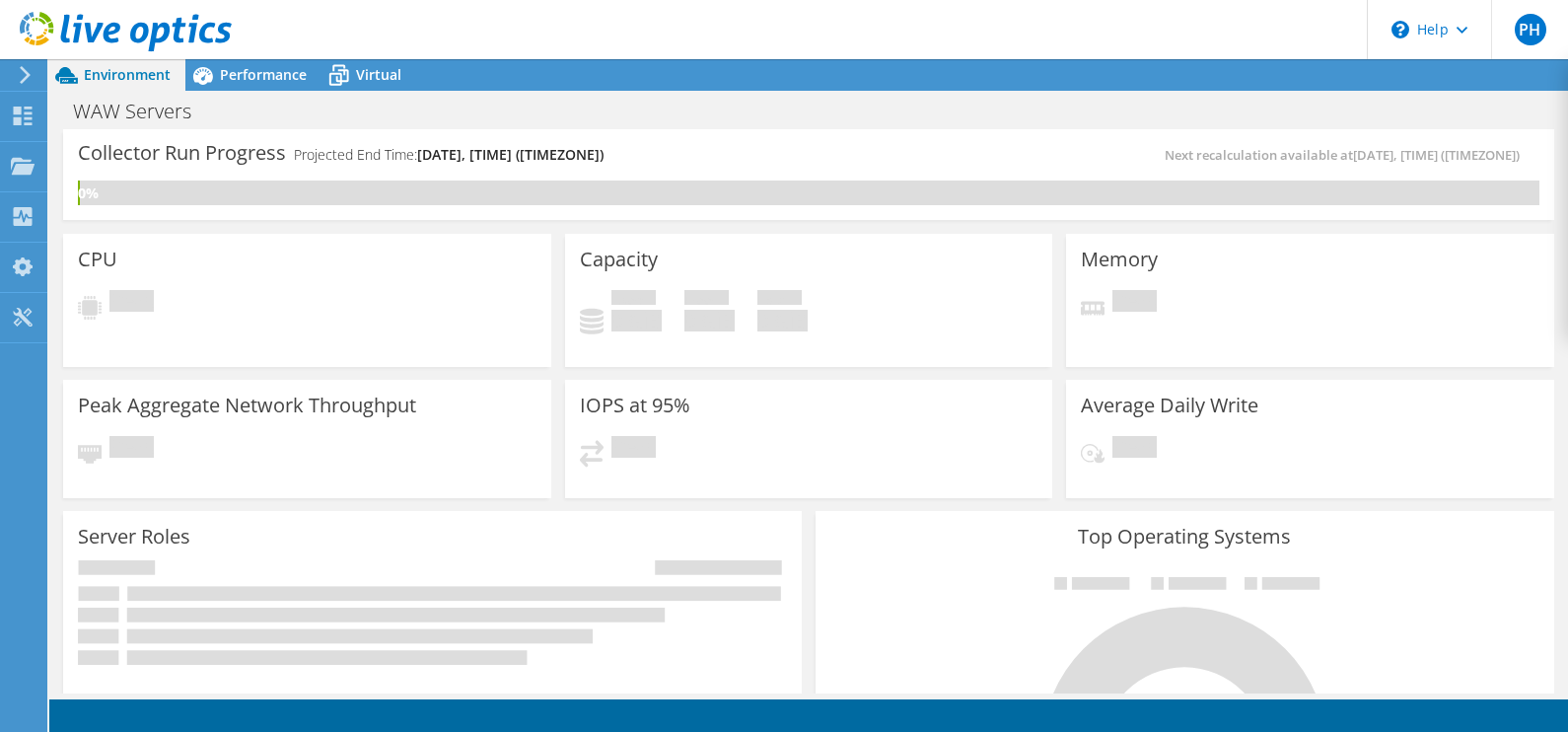 scroll, scrollTop: 0, scrollLeft: 0, axis: both 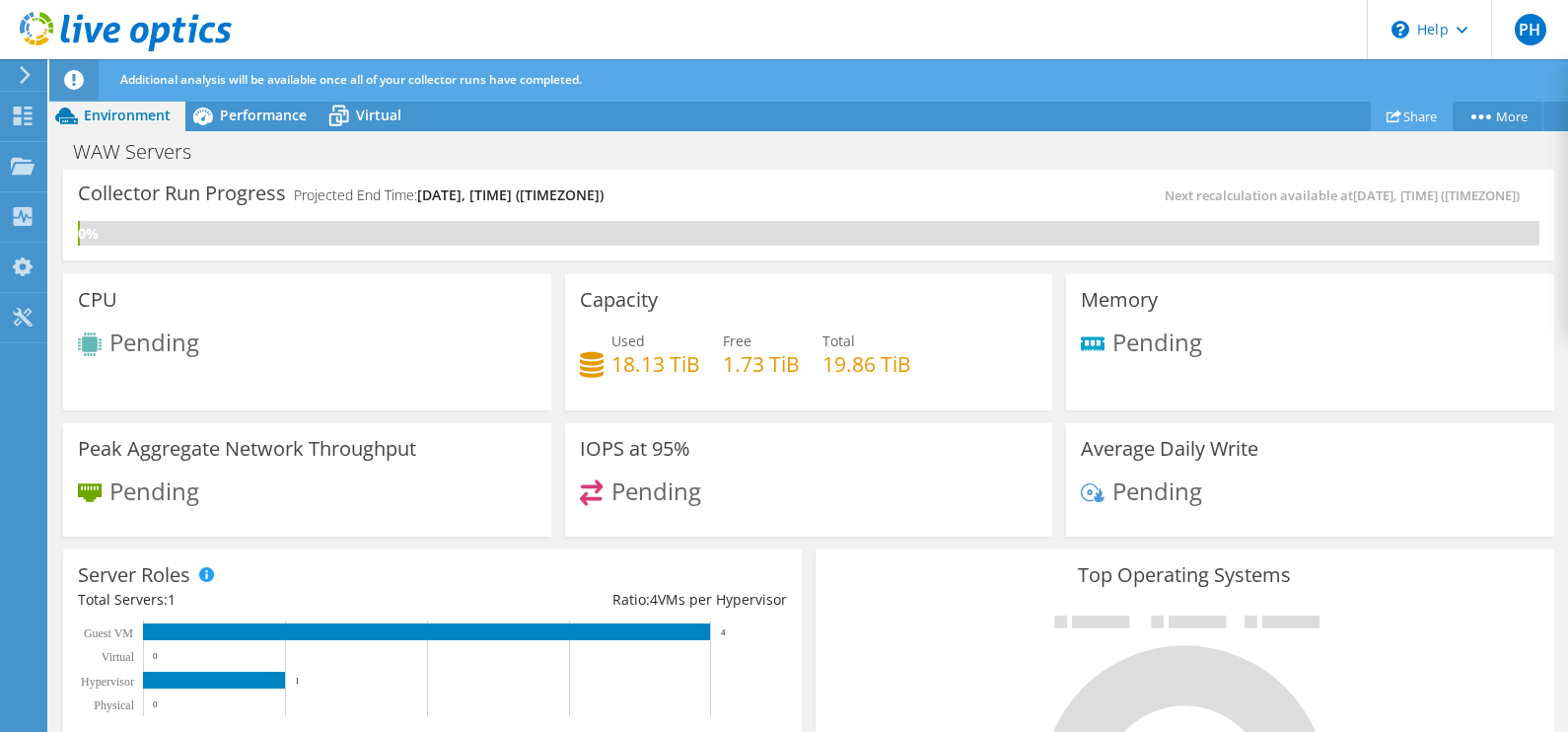 click 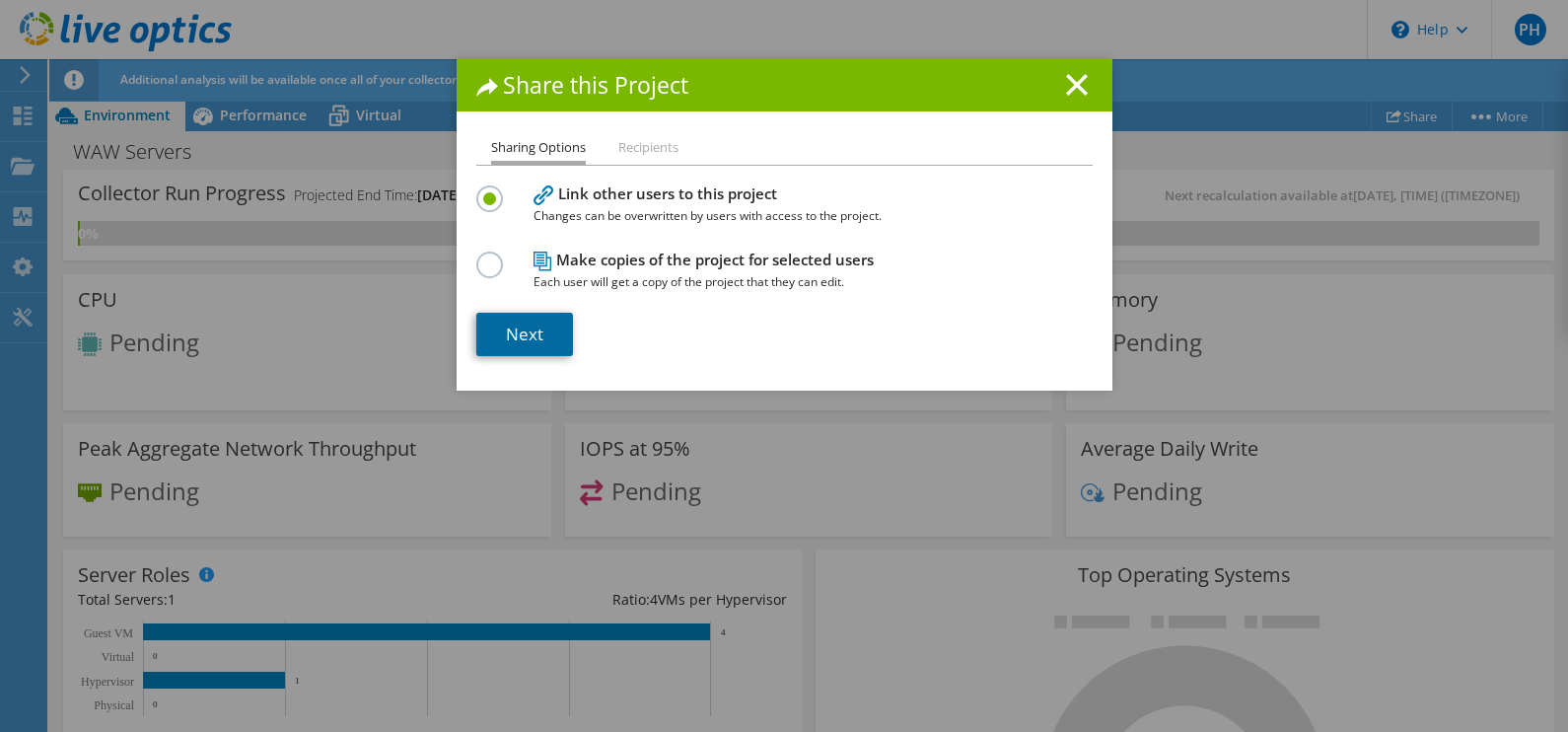 click on "Next" at bounding box center [525, 334] 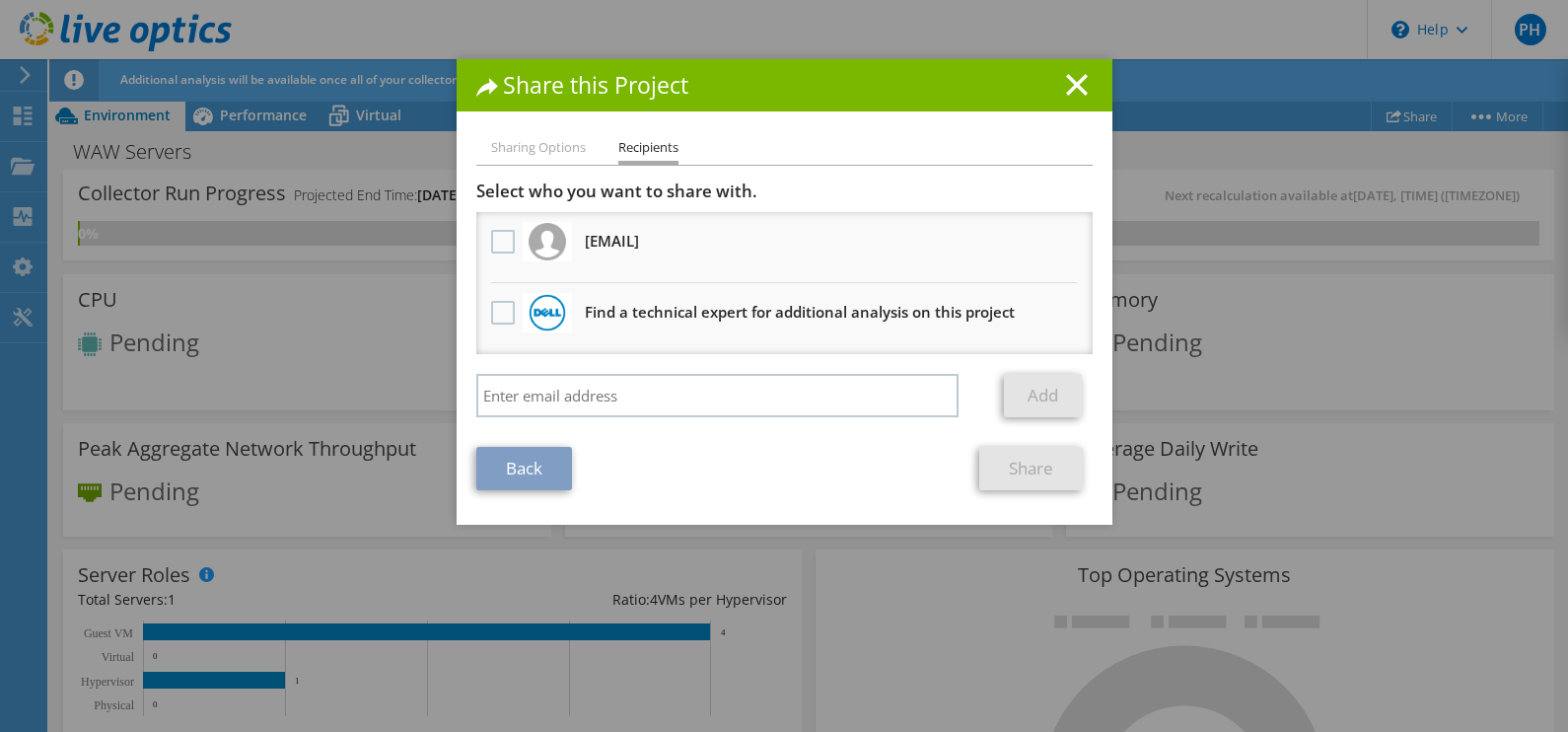 click on "[EMAIL]
Will receive an anonymous copy" at bounding box center [611, 241] 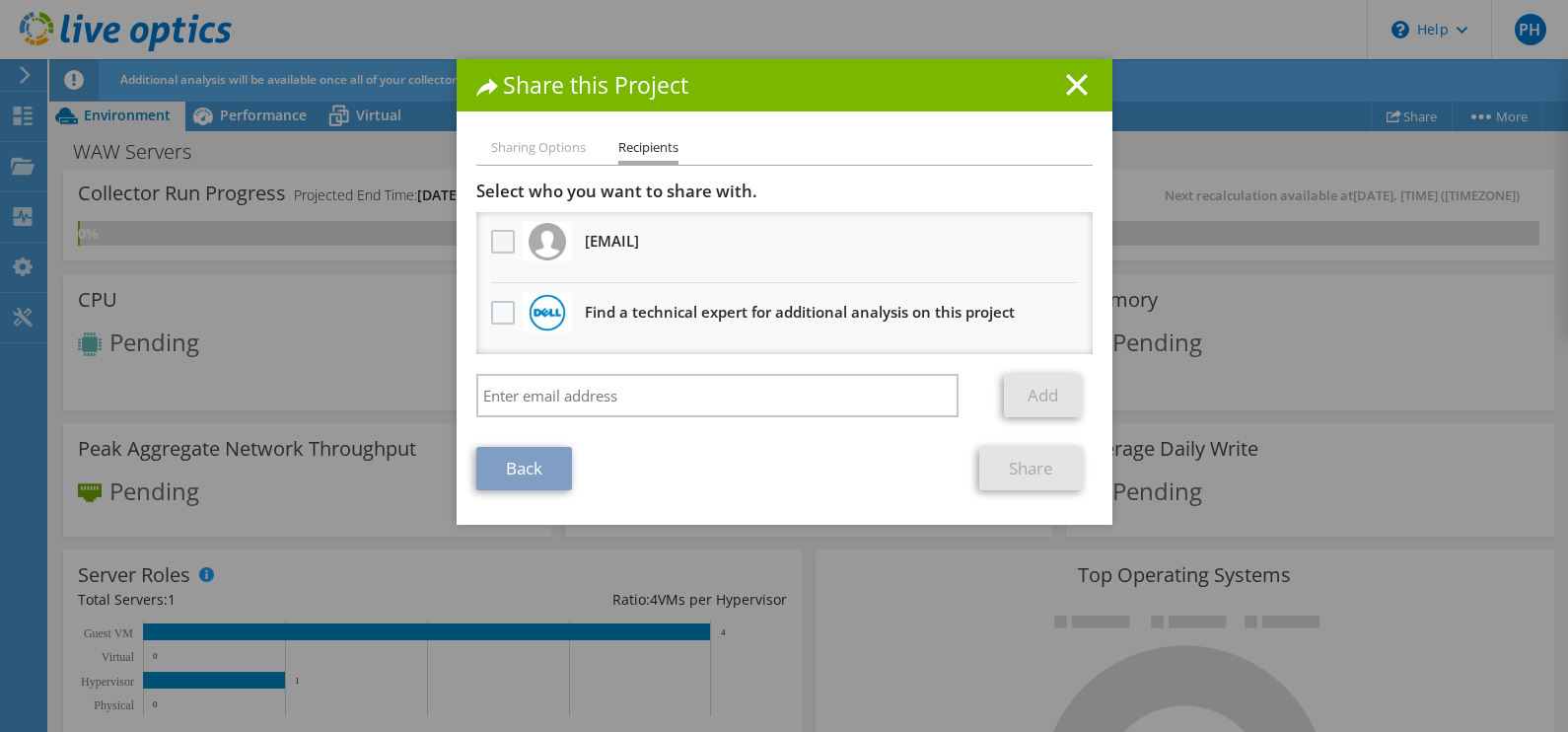 click at bounding box center (505, 242) 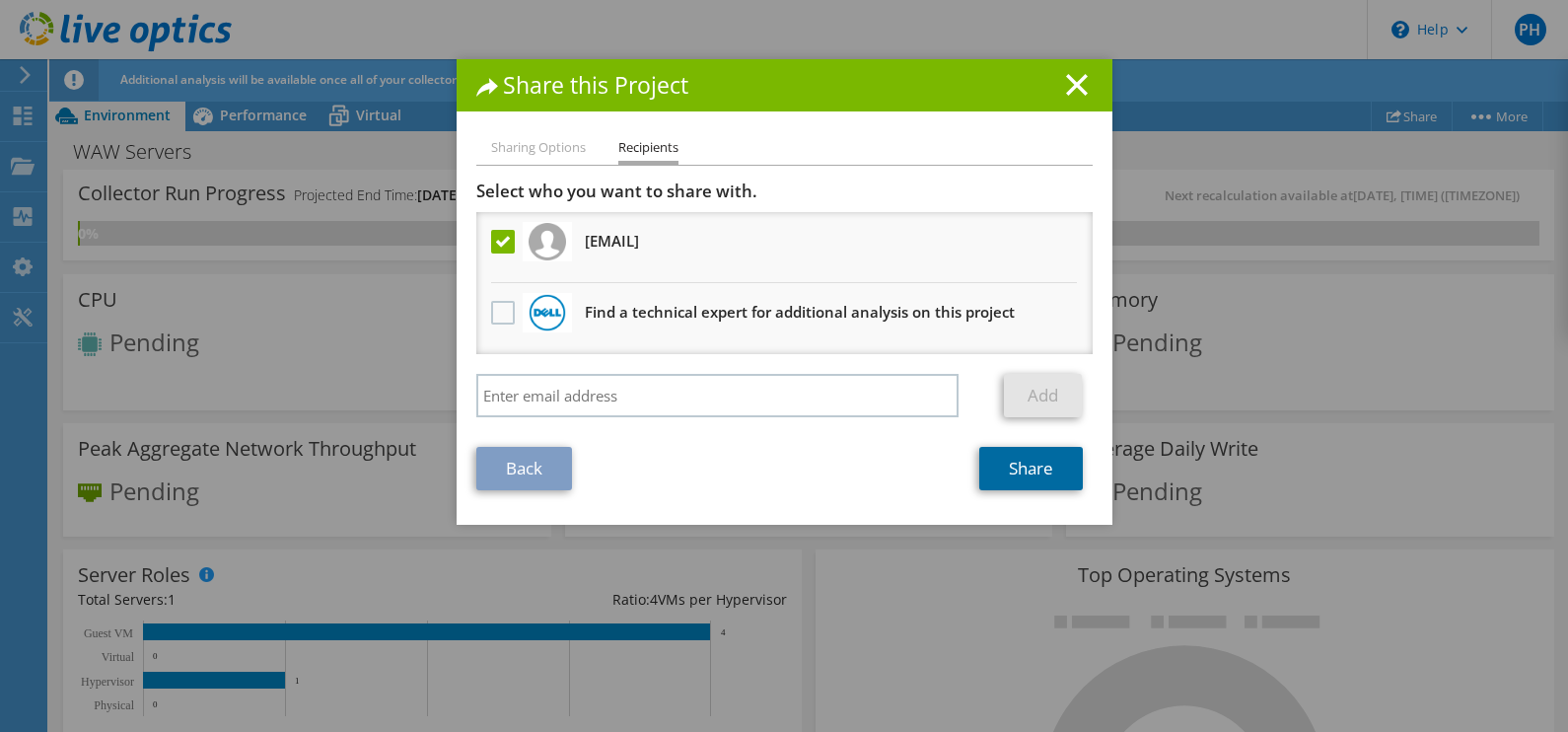 click on "Share" at bounding box center [1031, 469] 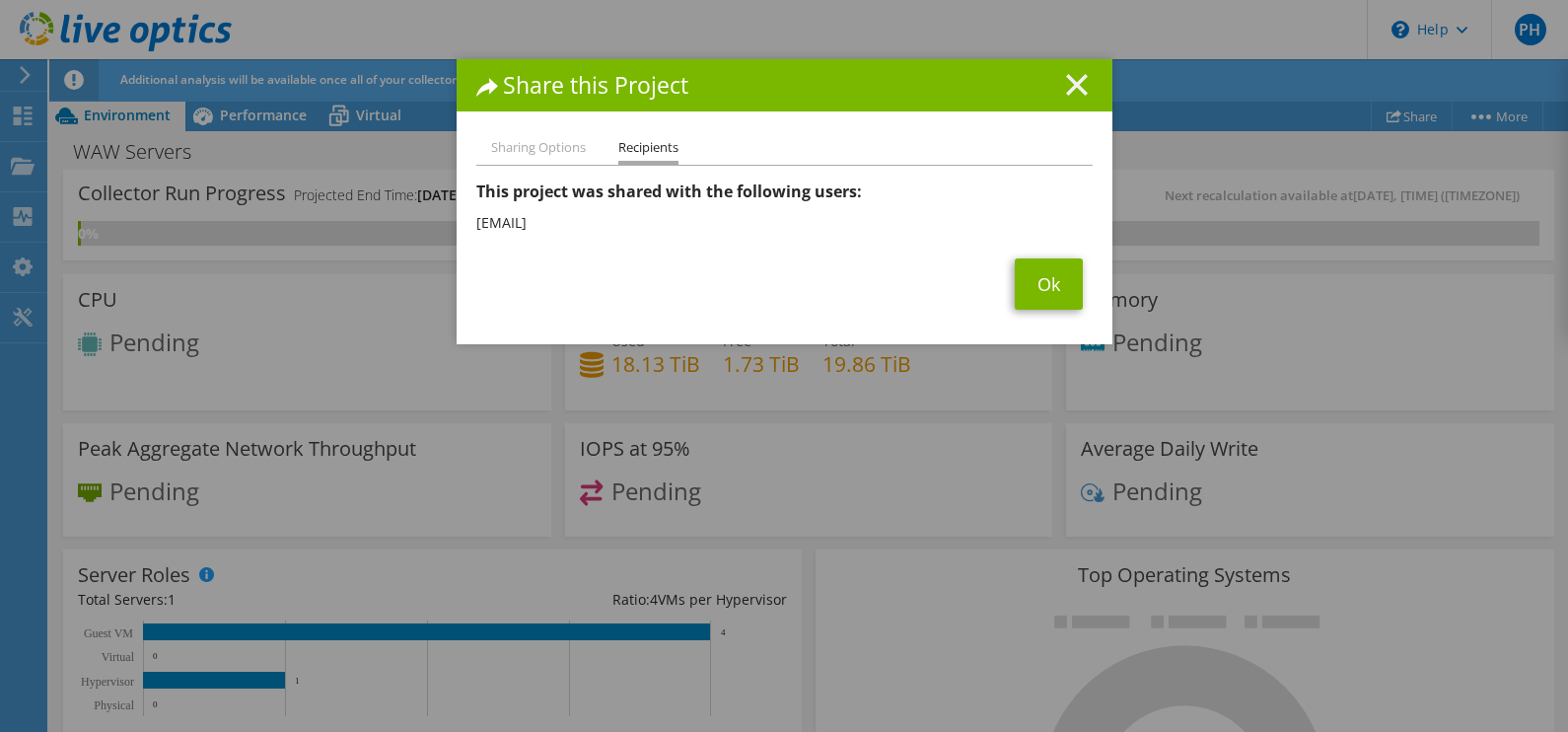 click 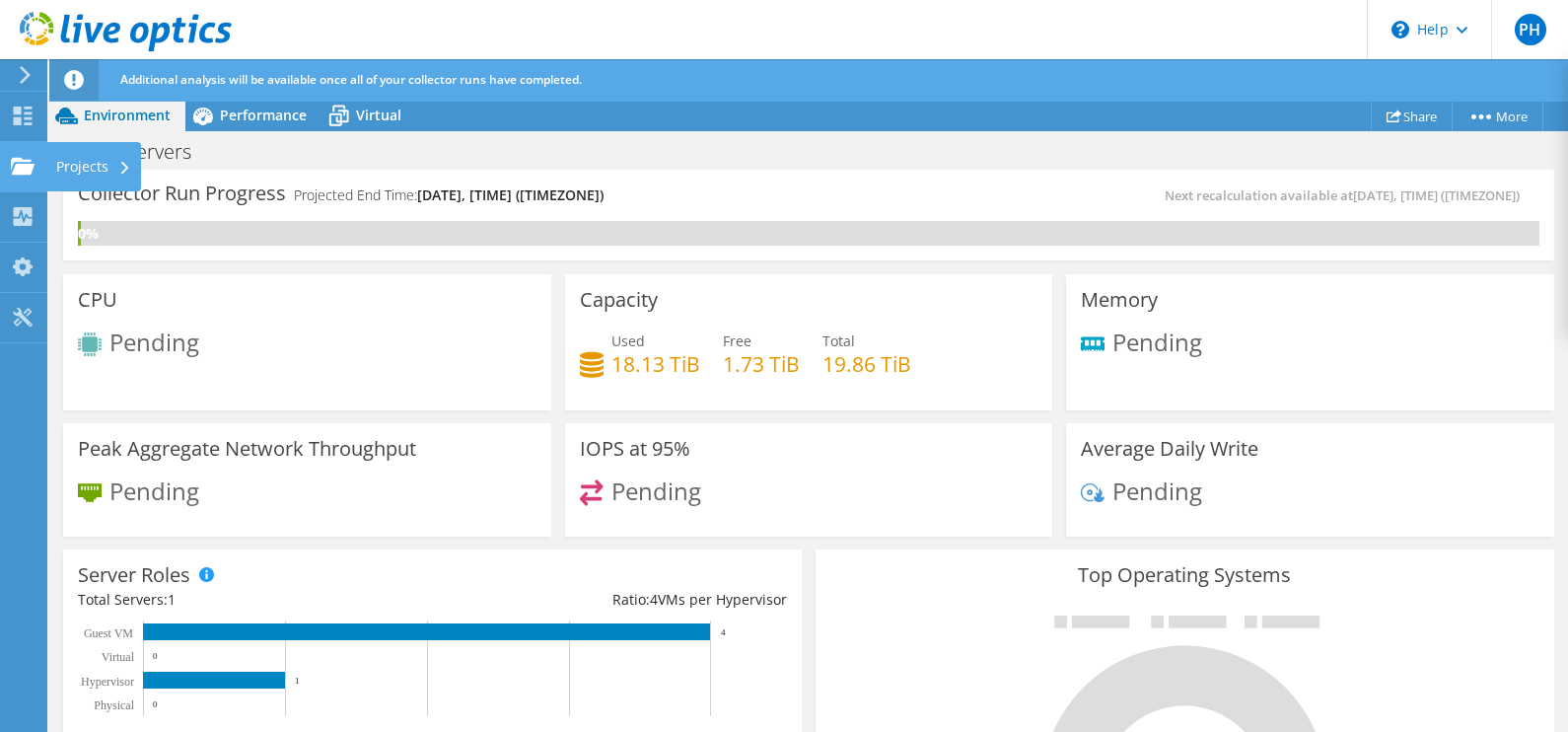 click on "Projects" at bounding box center [94, 167] 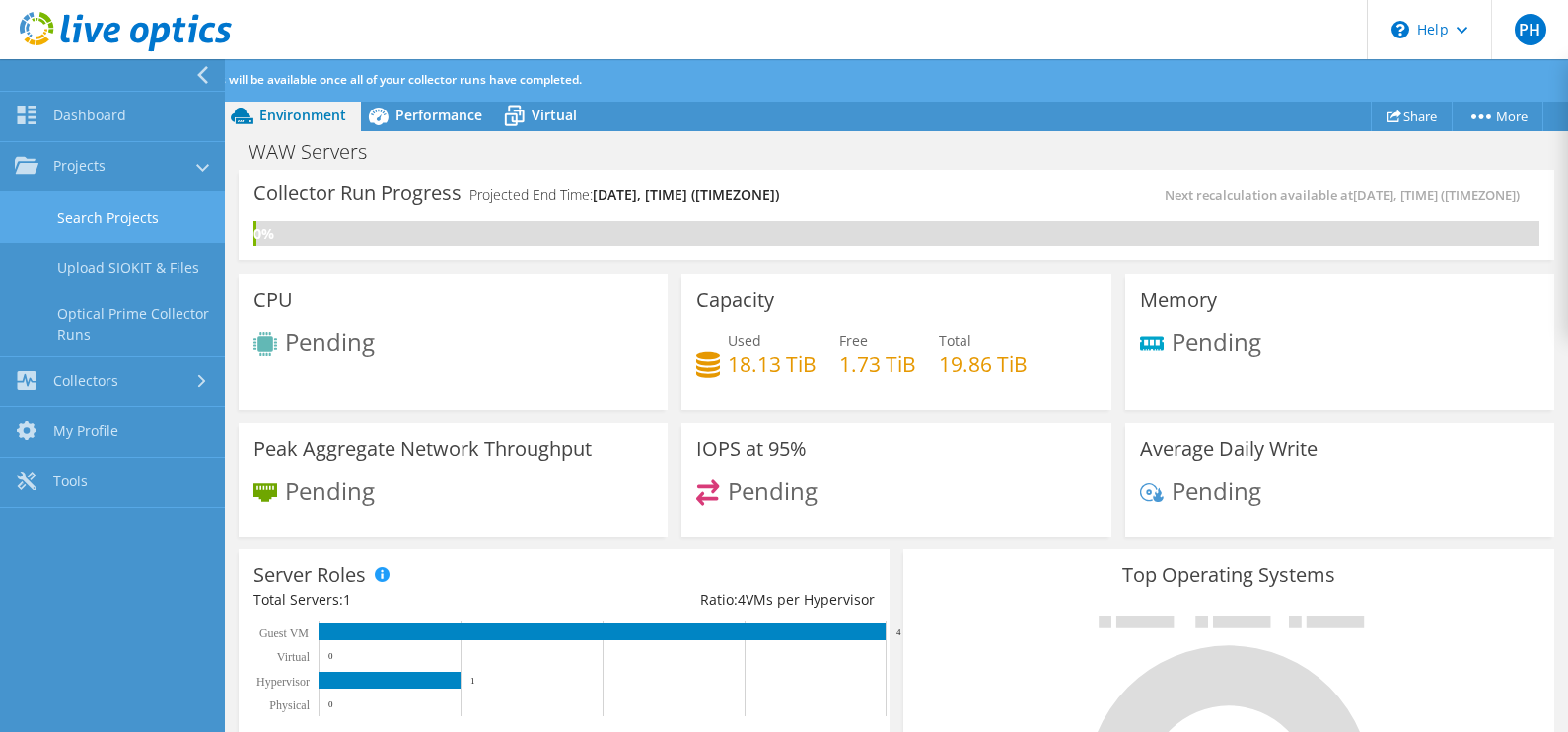 click on "Search Projects" at bounding box center (112, 217) 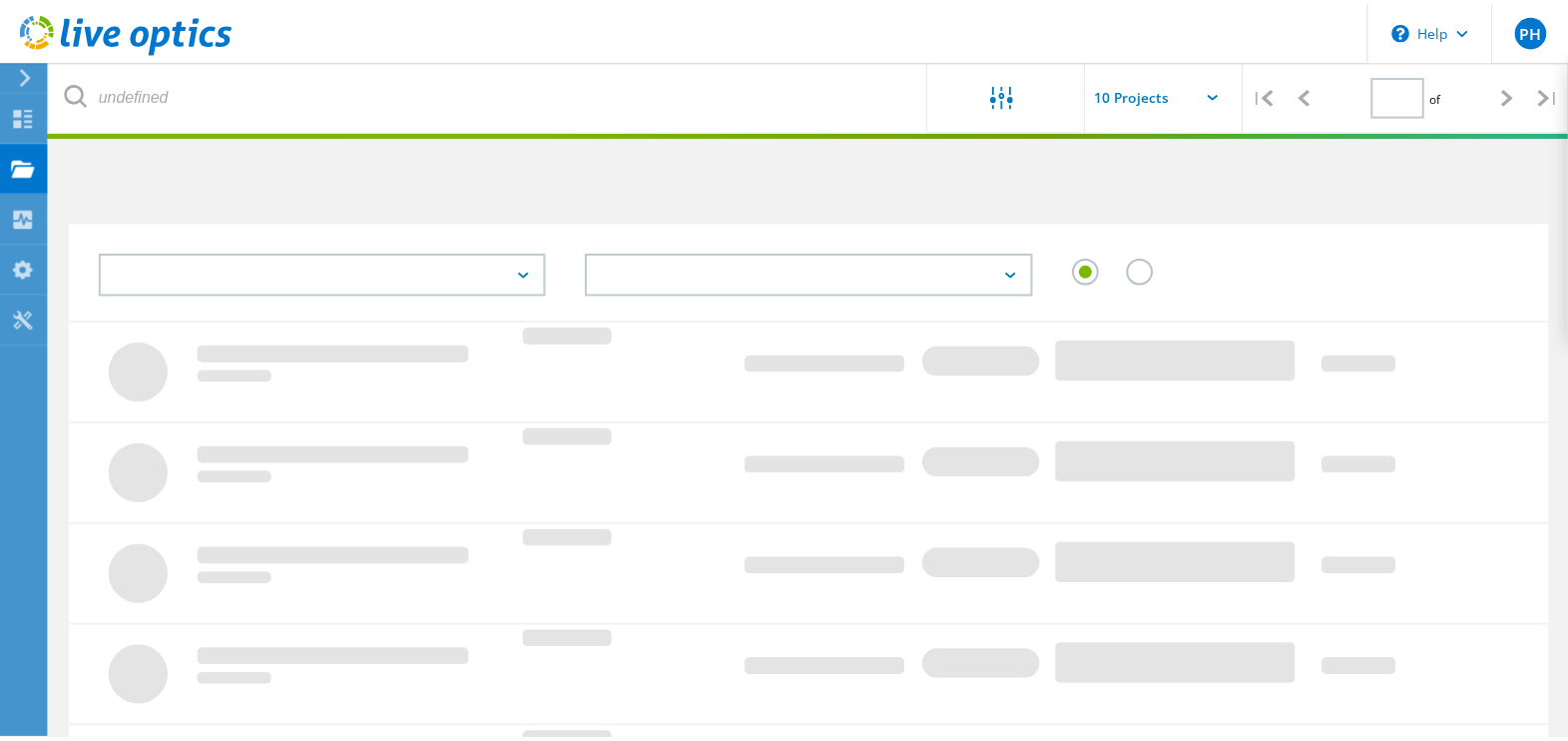 scroll, scrollTop: 0, scrollLeft: 0, axis: both 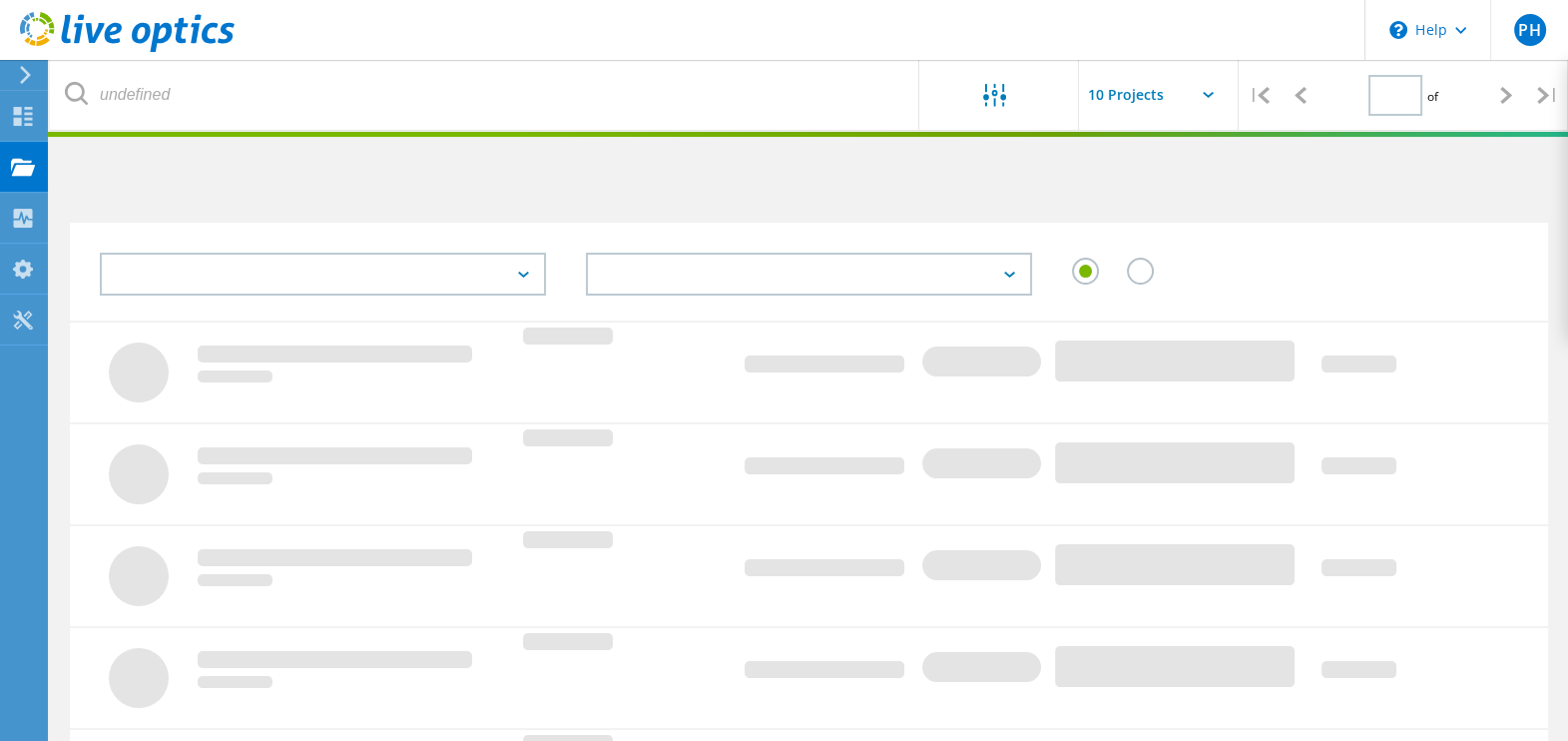 type on "1" 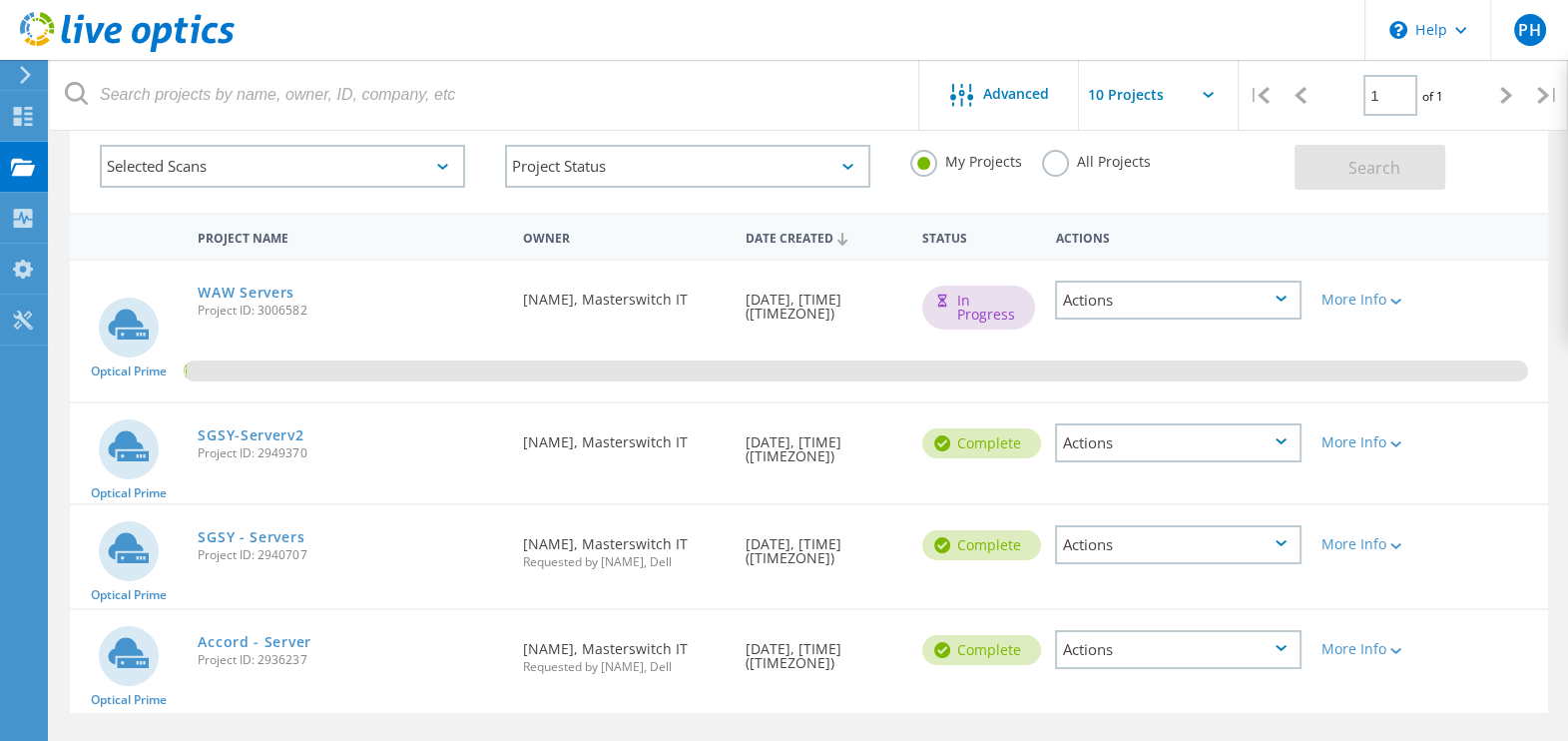 scroll, scrollTop: 56, scrollLeft: 0, axis: vertical 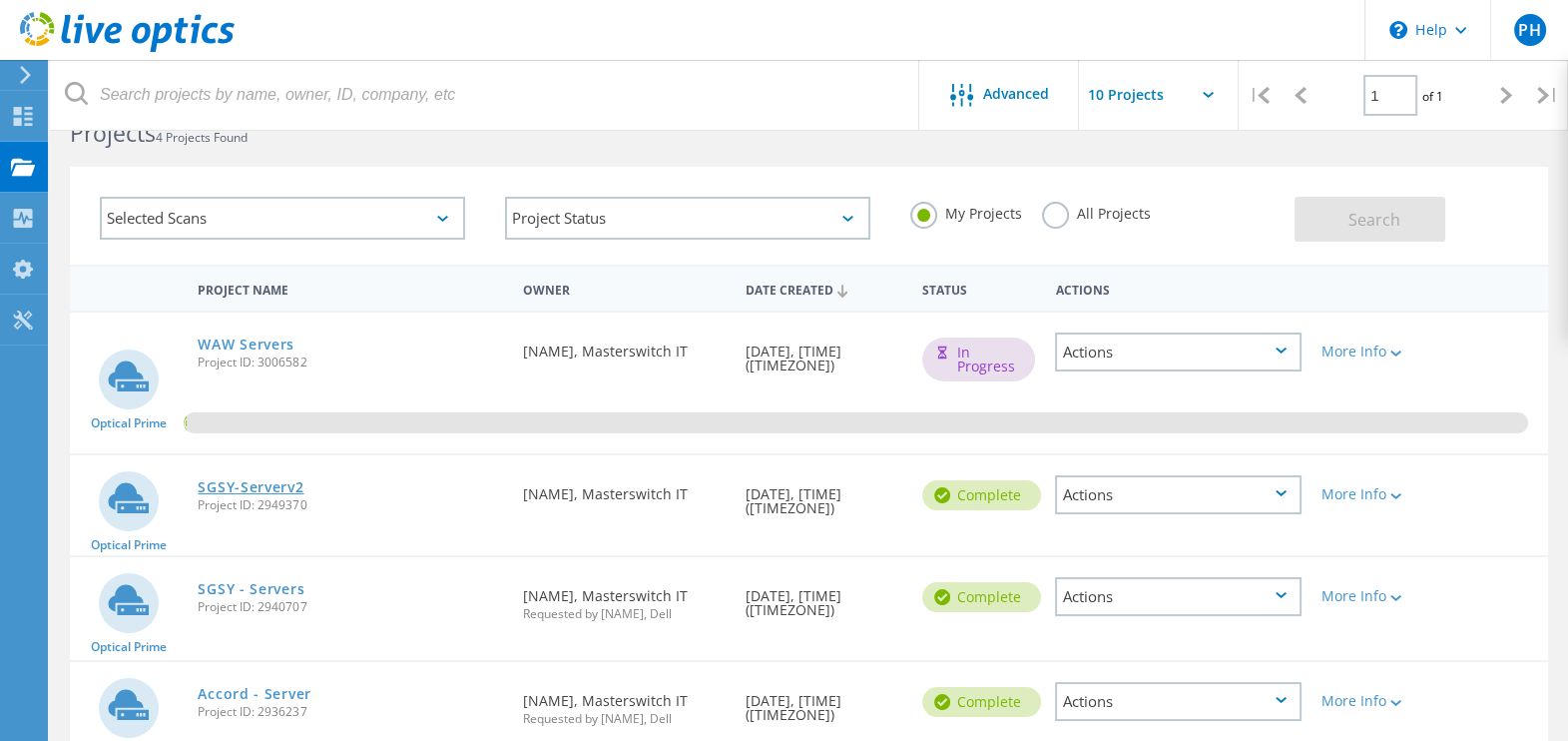 click on "SGSY-Serverv2" 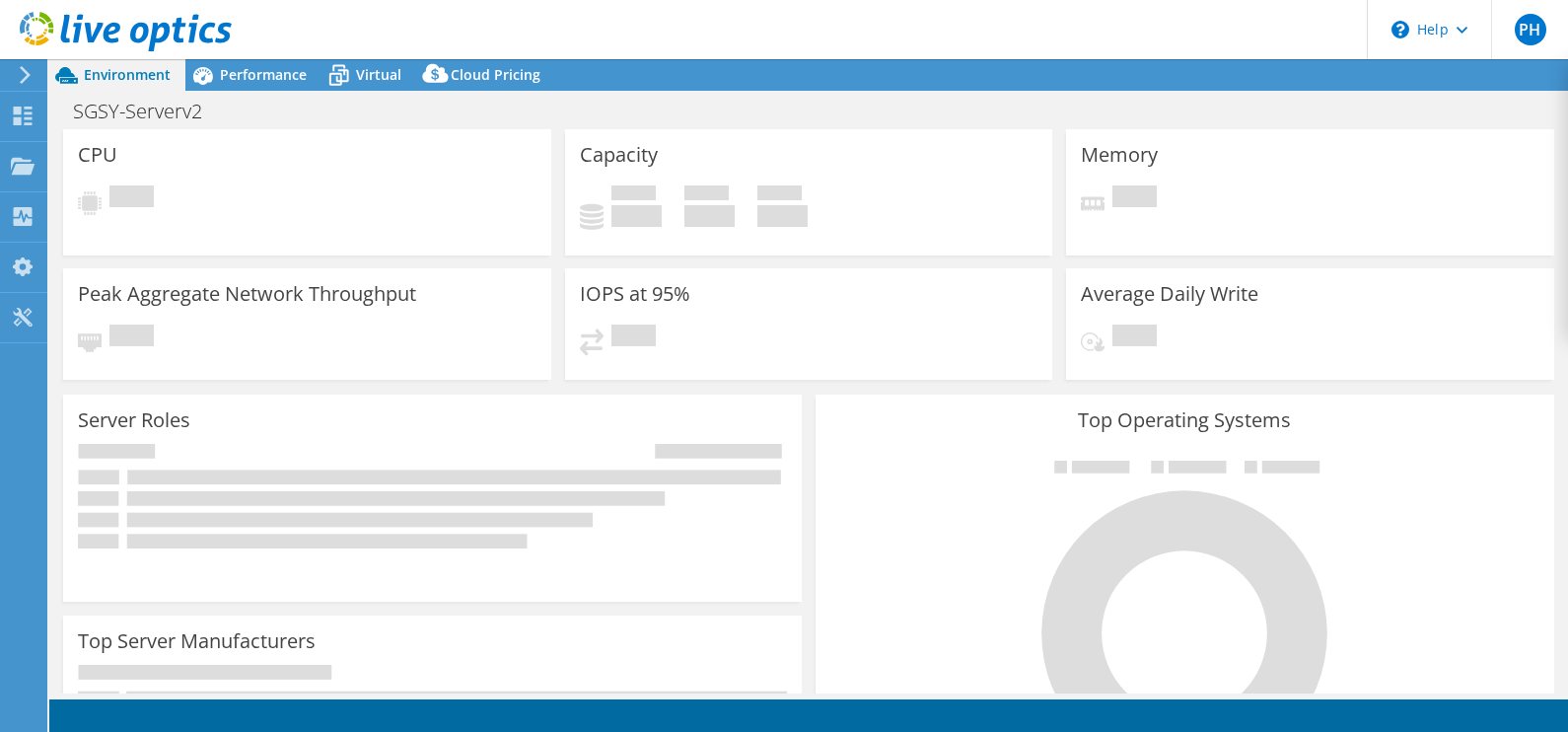 scroll, scrollTop: 0, scrollLeft: 0, axis: both 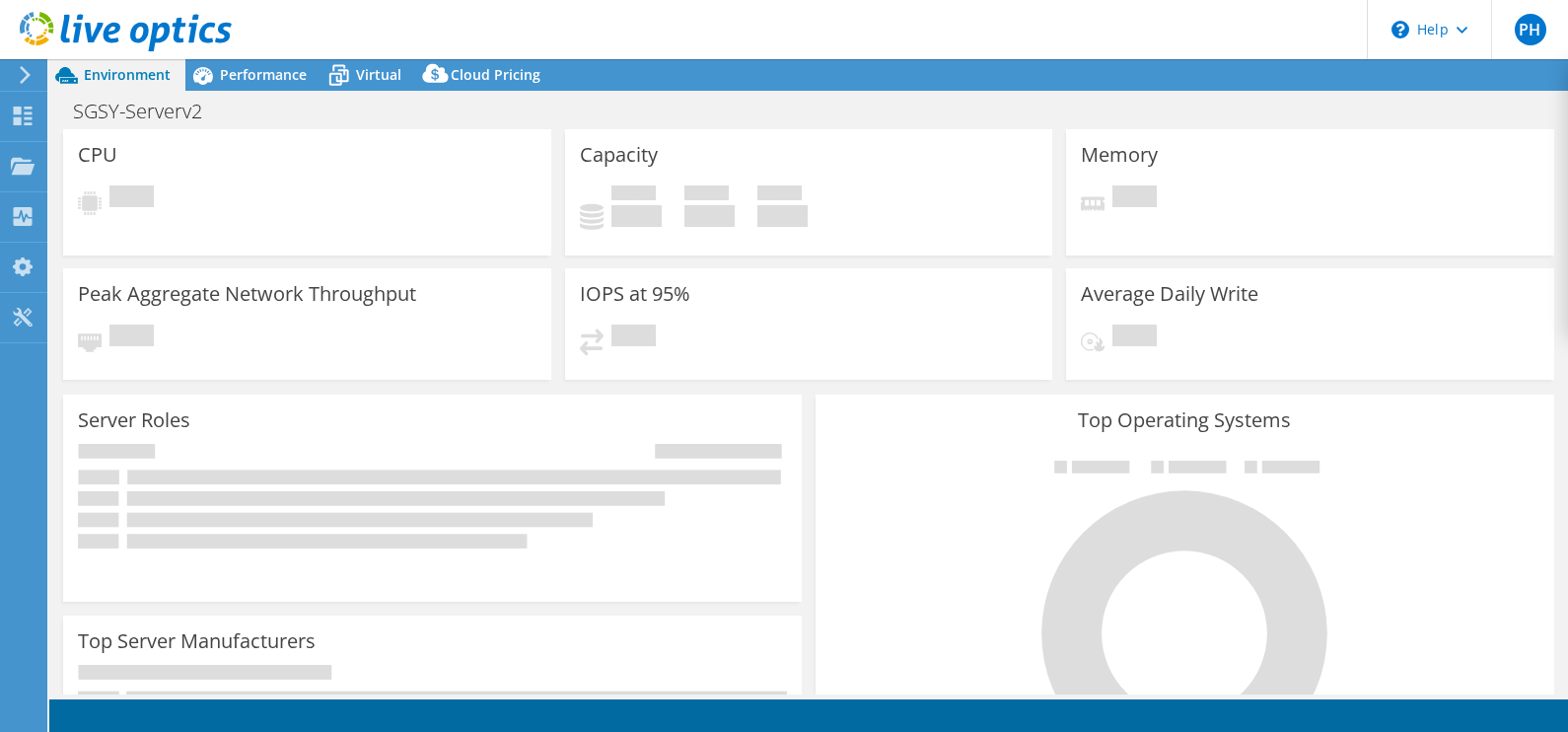 select on "USD" 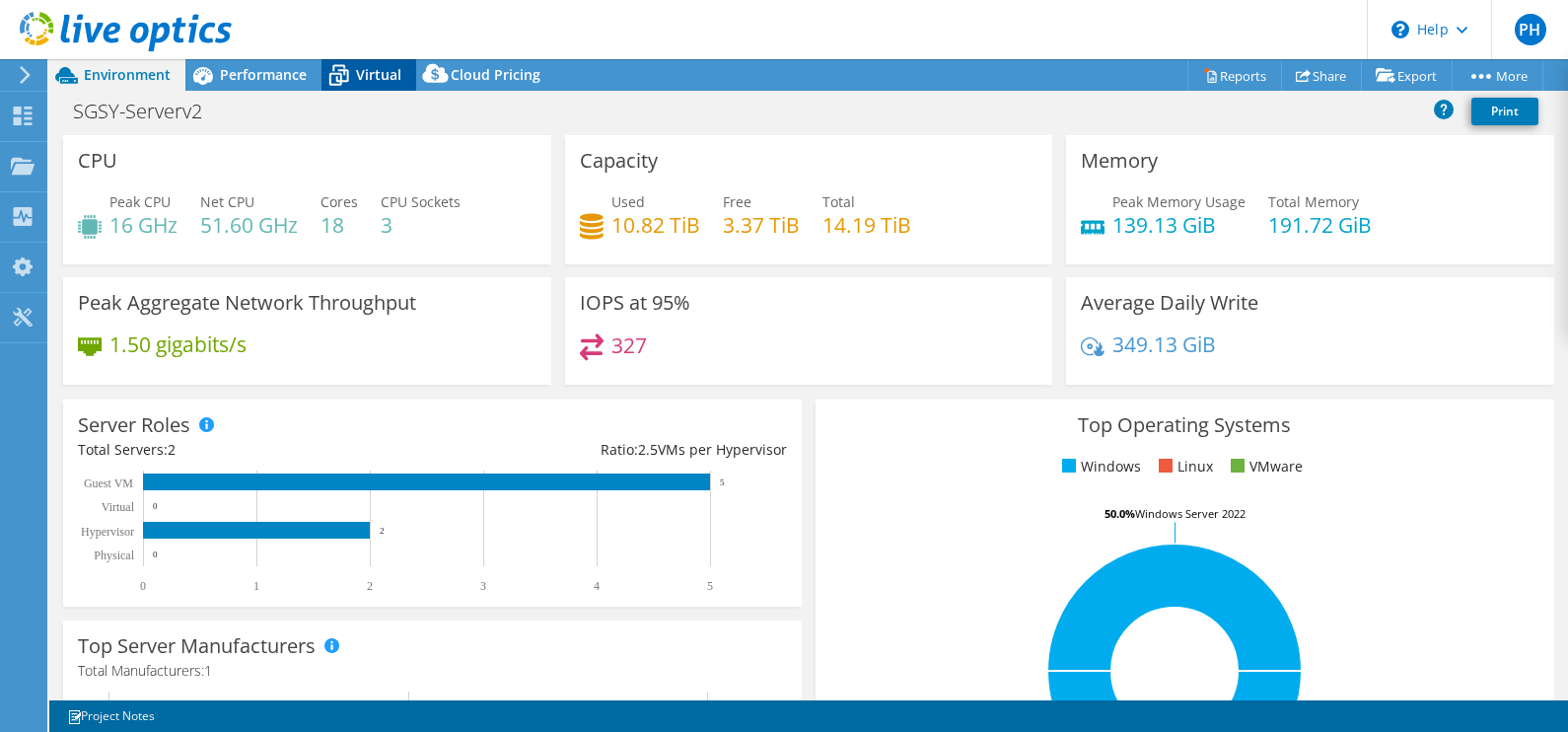 click 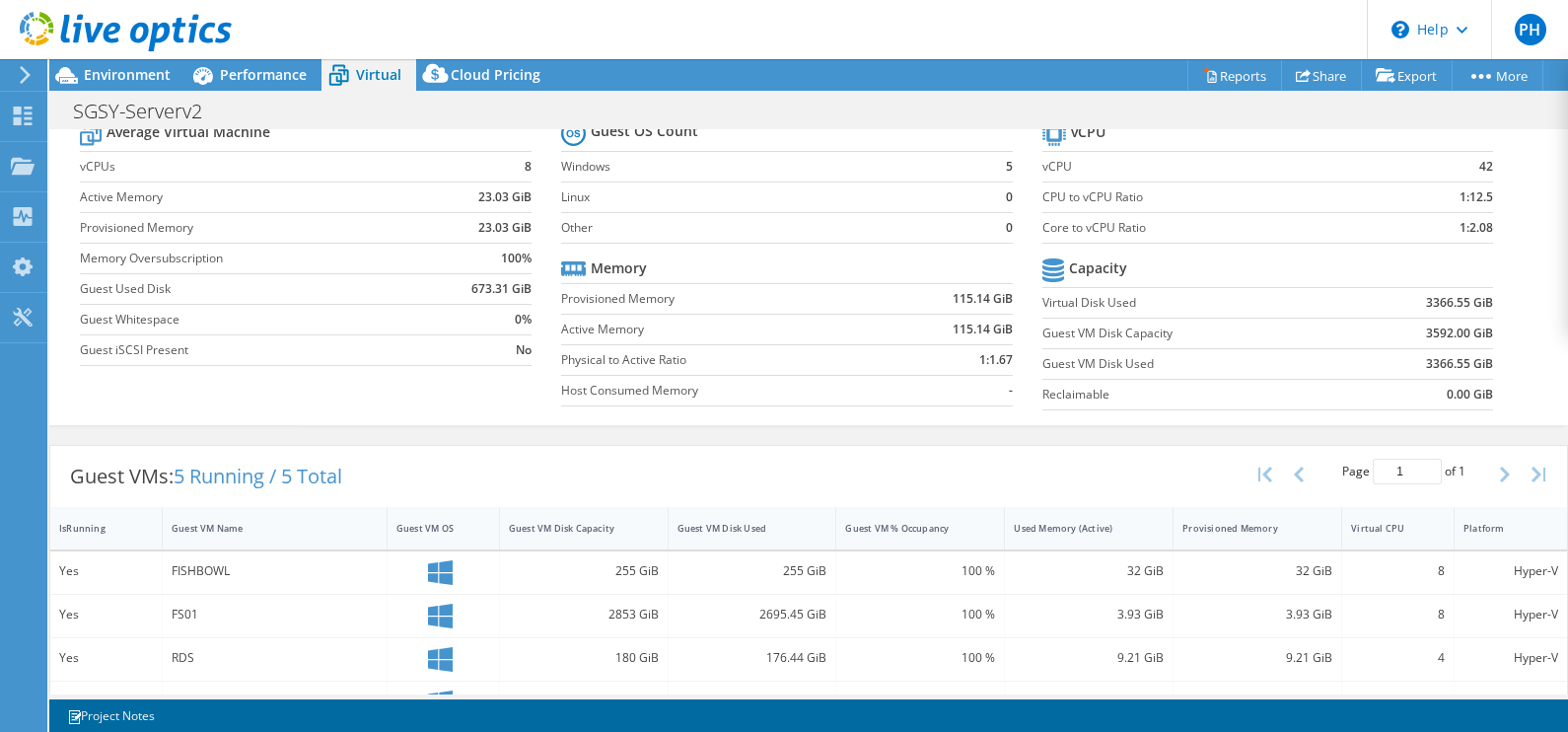 scroll, scrollTop: 0, scrollLeft: 0, axis: both 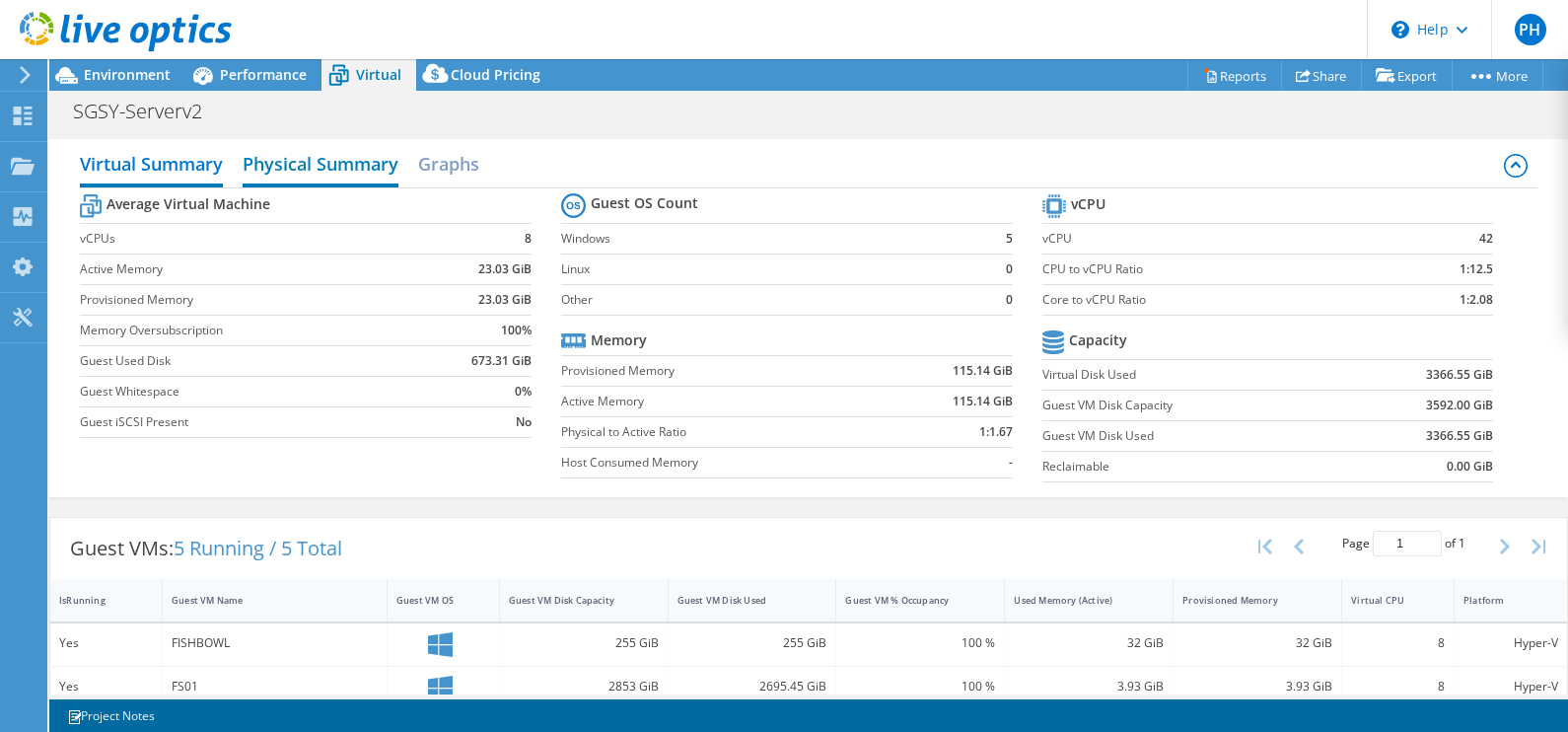 click on "Physical Summary" at bounding box center (321, 166) 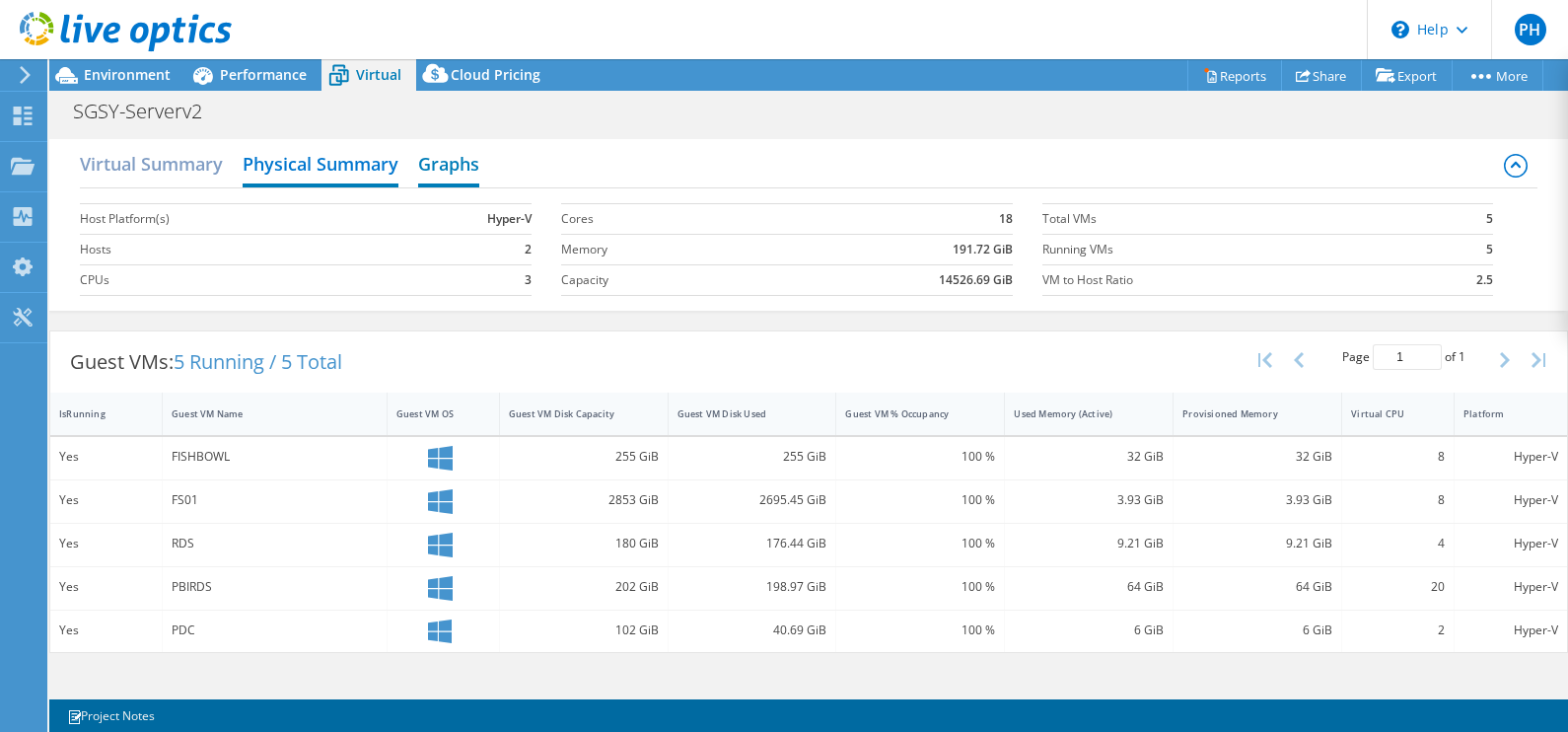 click on "Graphs" at bounding box center [449, 166] 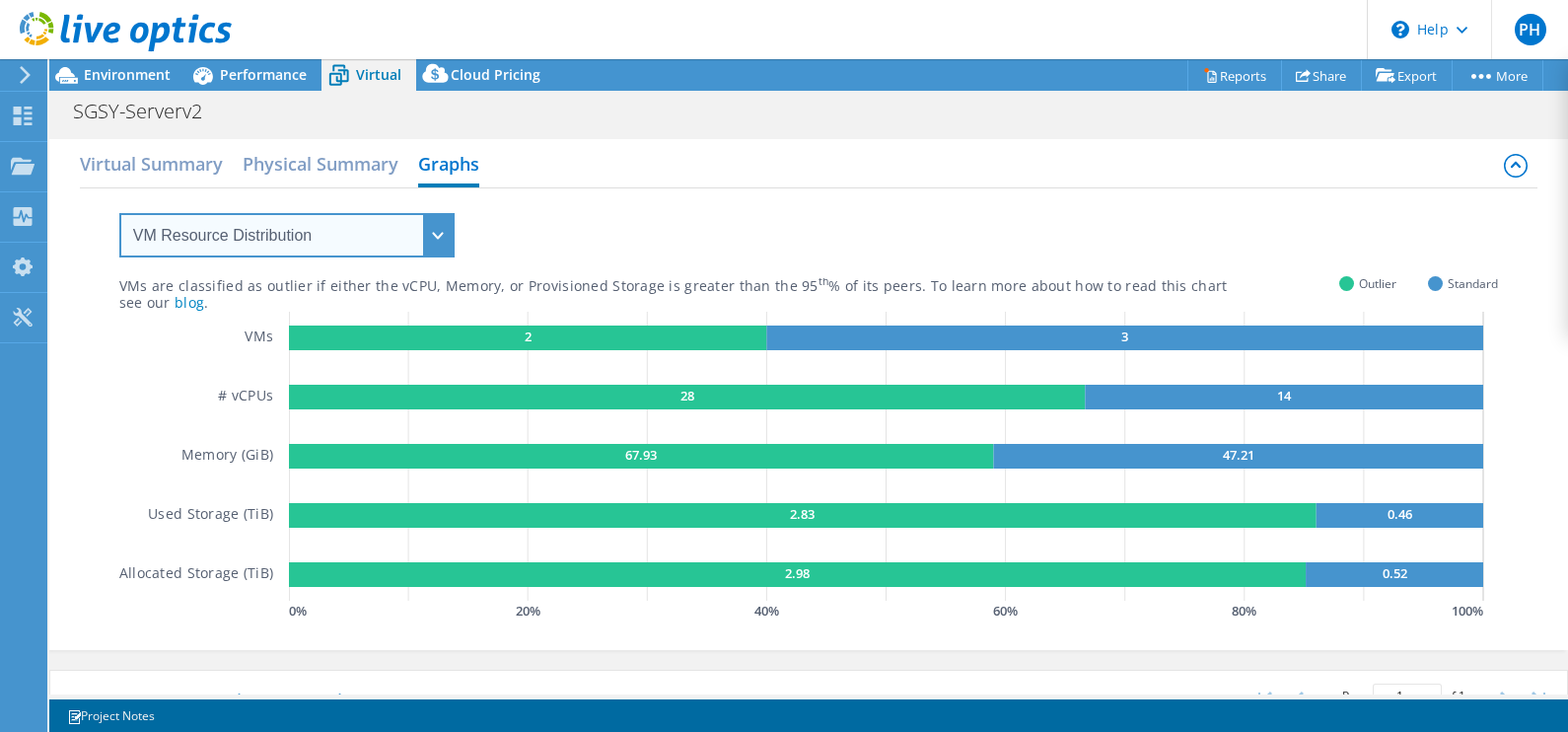 click on "VM Resource Distribution Provisioning Contrast Over Provisioning" at bounding box center [287, 235] 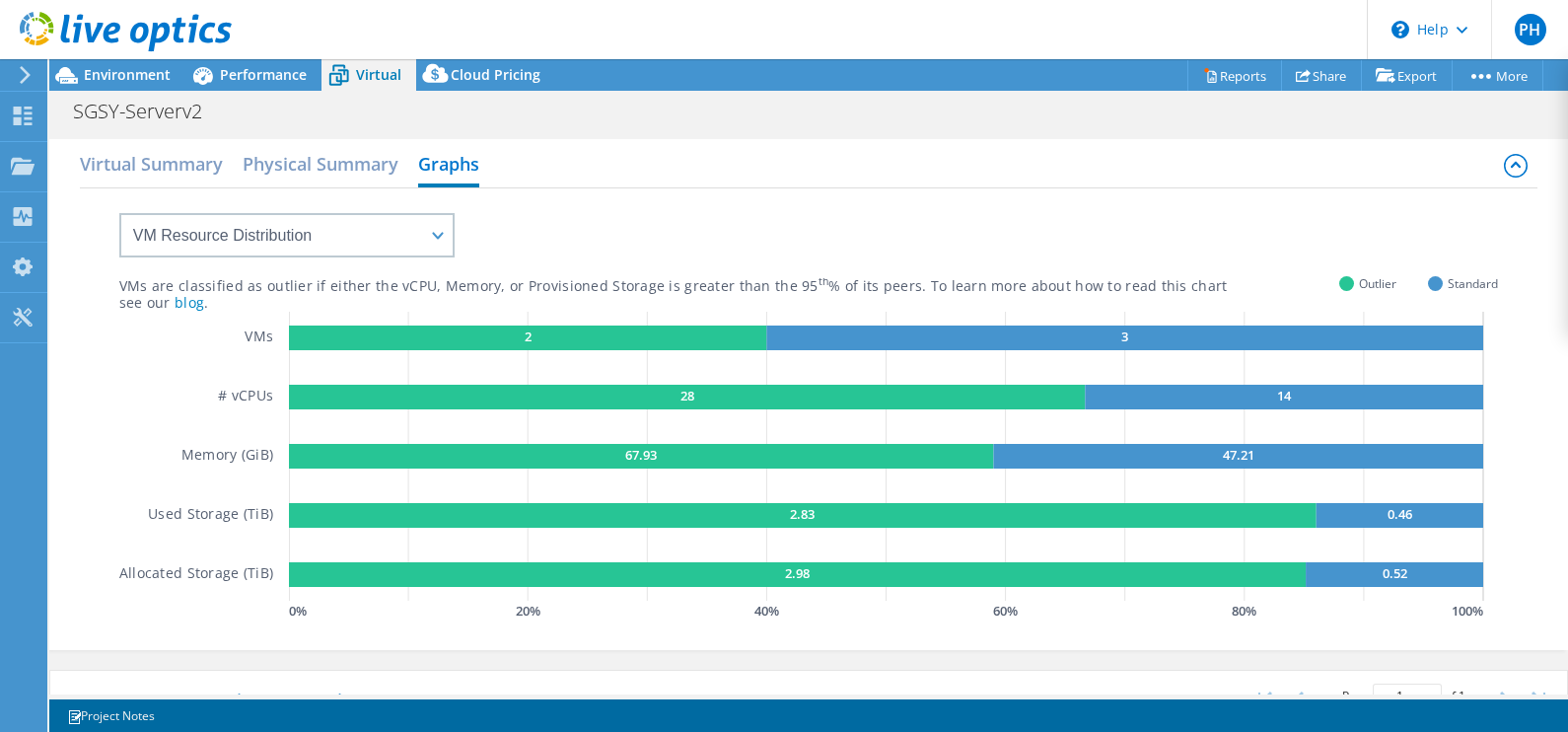 click on "VMs are classified as outlier if either the vCPU, Memory, or Provisioned Storage is greater than the 95 th % of its peers. To learn more about how to read this chart see our   blog . Outlier Standard VMs # vCPUs Memory (GiB) Used Storage (TiB) Allocated Storage (TiB) 2 3 28 14 67.93 47.21 2.83 0.46 2.98 0.52 0 % 20 % 40 % 60 % 80 % 100 % GaugeChartPercentageAxisTexta" at bounding box center (809, 406) 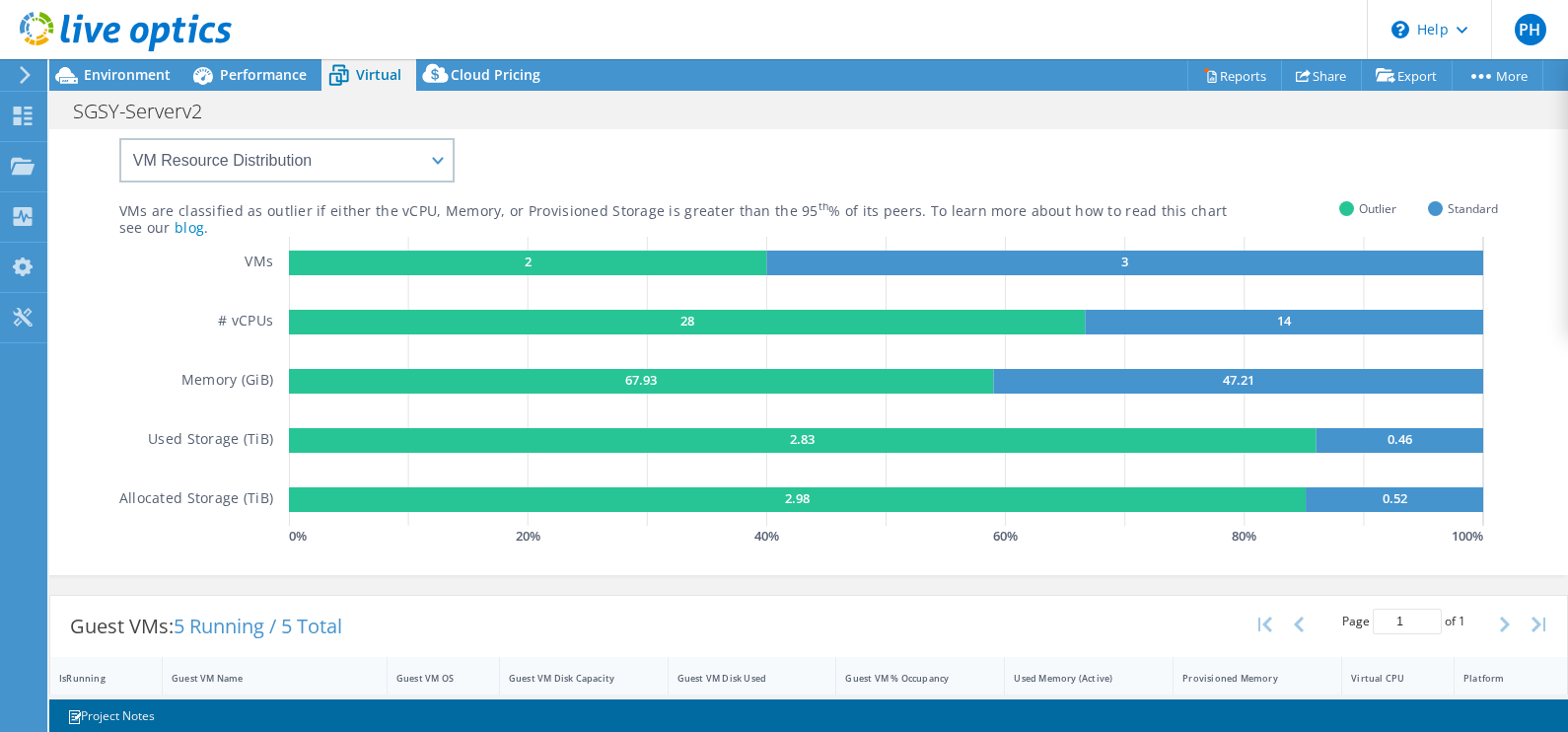 scroll, scrollTop: 0, scrollLeft: 0, axis: both 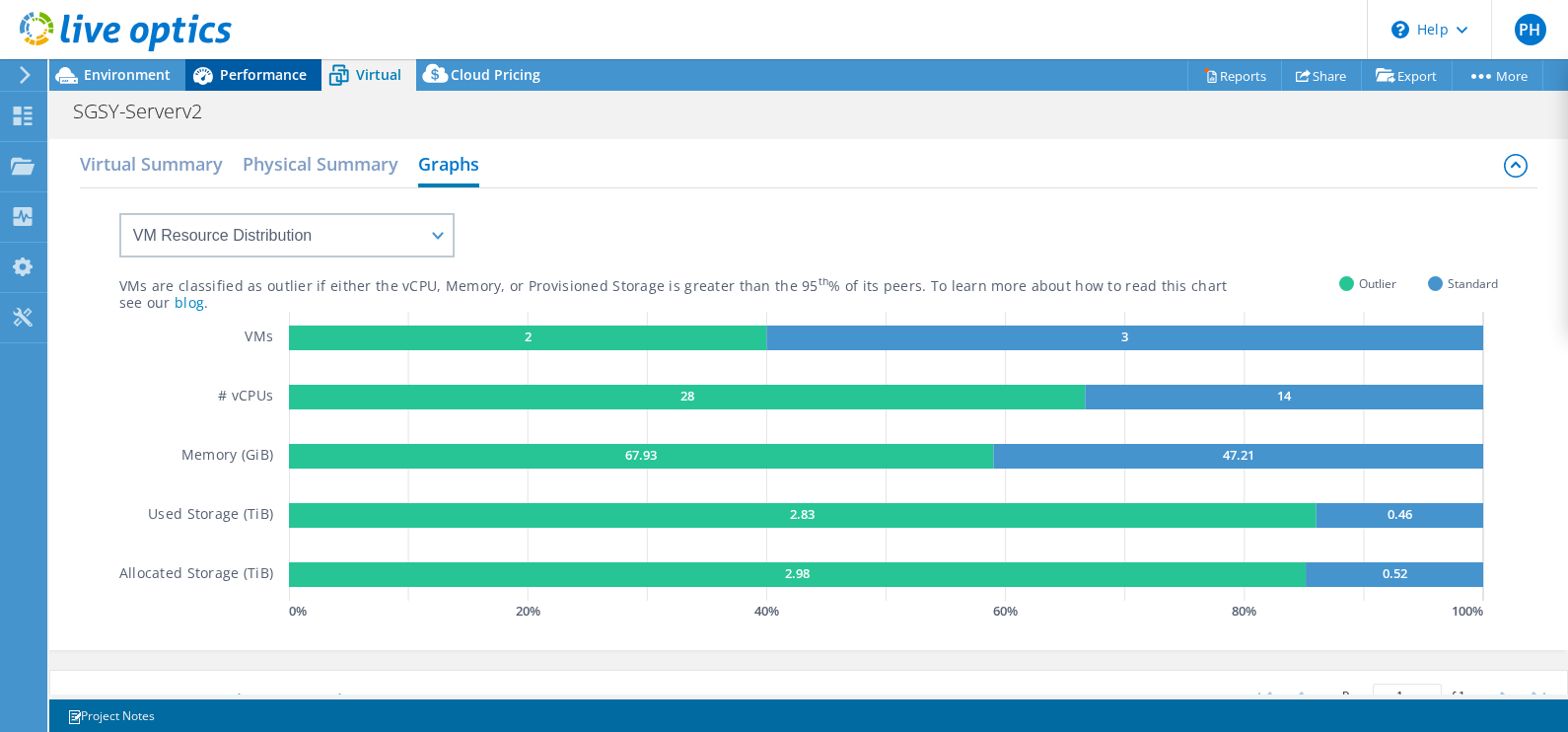 click on "Performance" at bounding box center (263, 74) 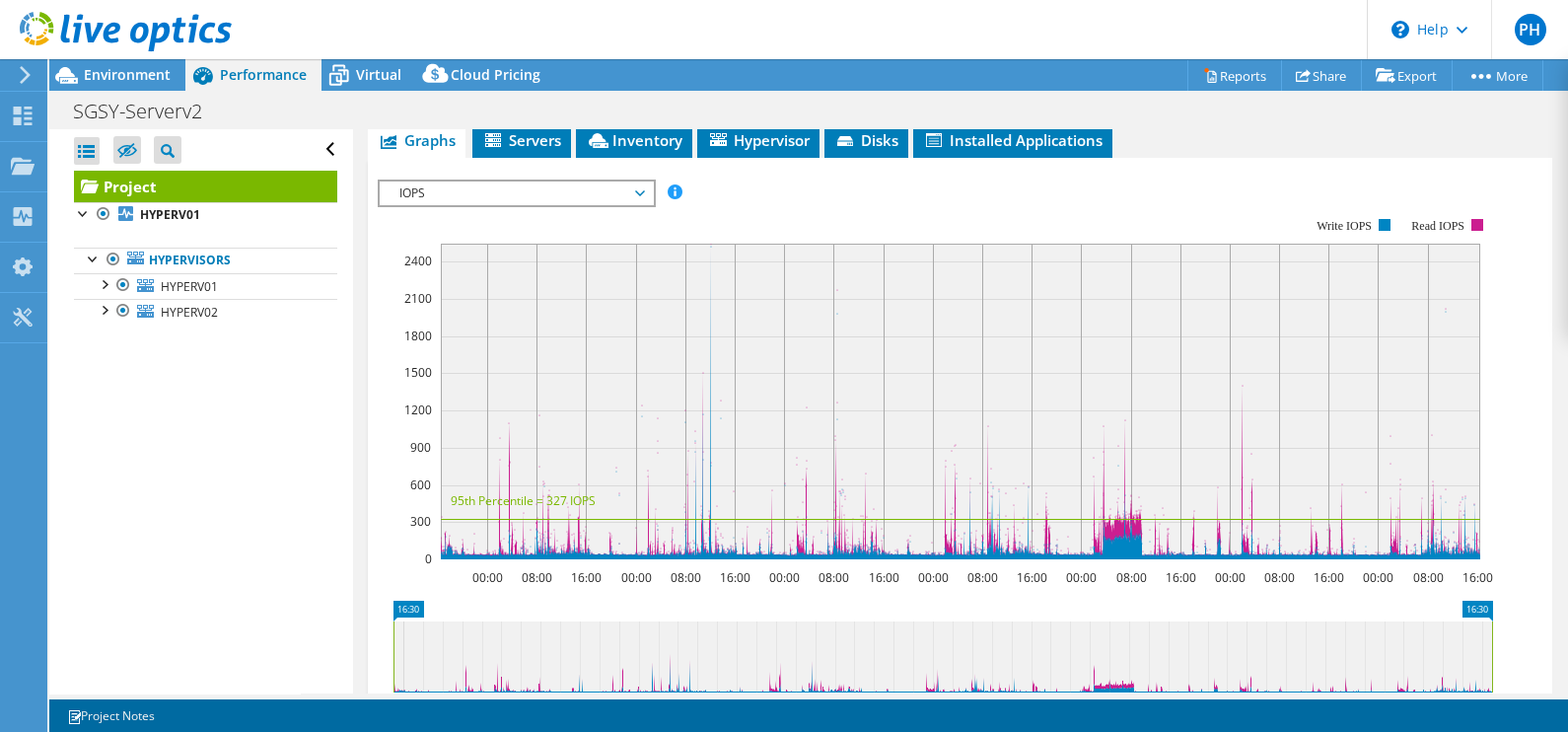 scroll, scrollTop: 370, scrollLeft: 0, axis: vertical 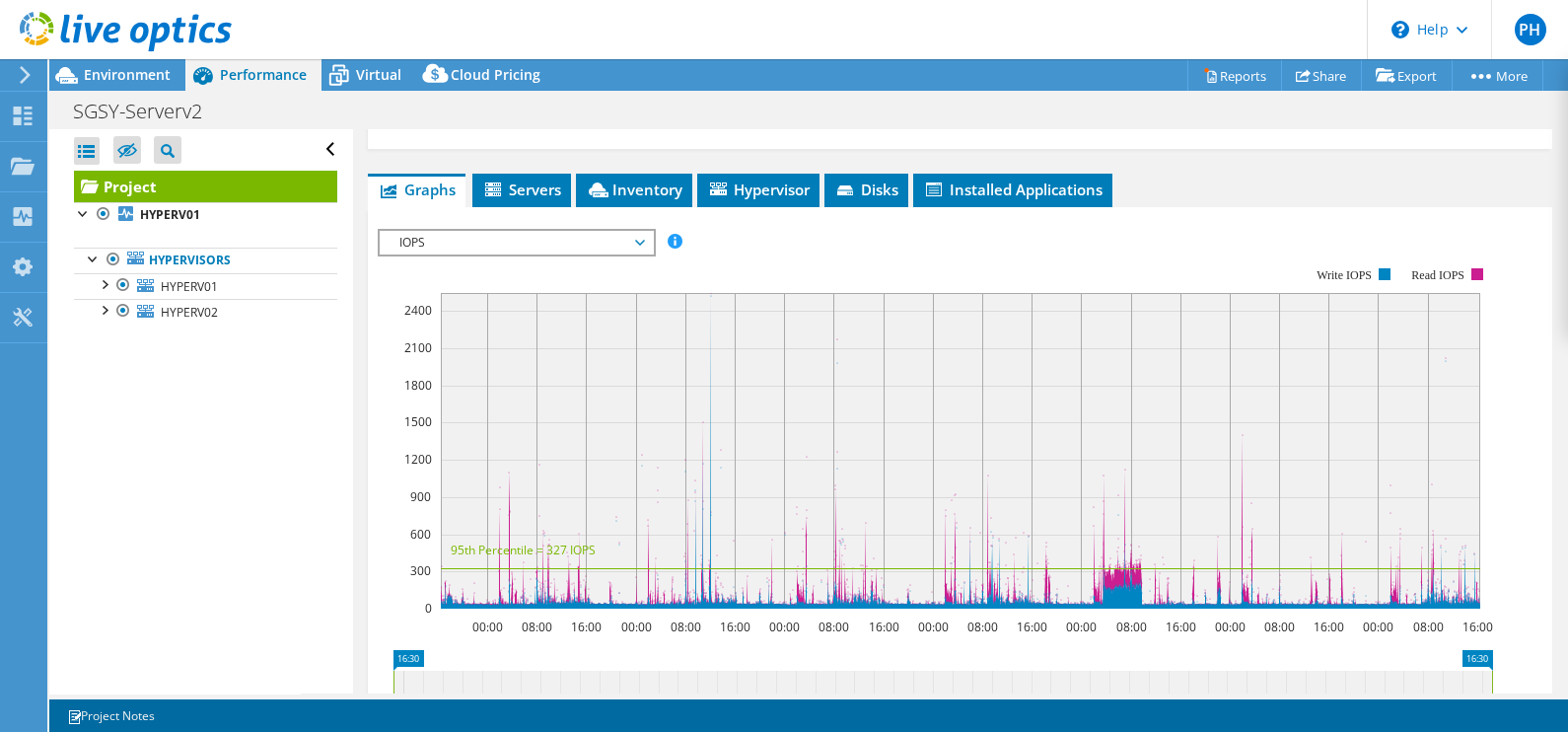 click on "Project
Details
Prepared for:
[FIRST] [LAST],  [EMAIL]
Account
Masterswitch IT
Duration
7 days, 0 hr, 0 min
Start Time
[DATE], [TIME] ([TZ])
End Time
[DATE], [TIME] ([TZ])
2" at bounding box center [960, 399] 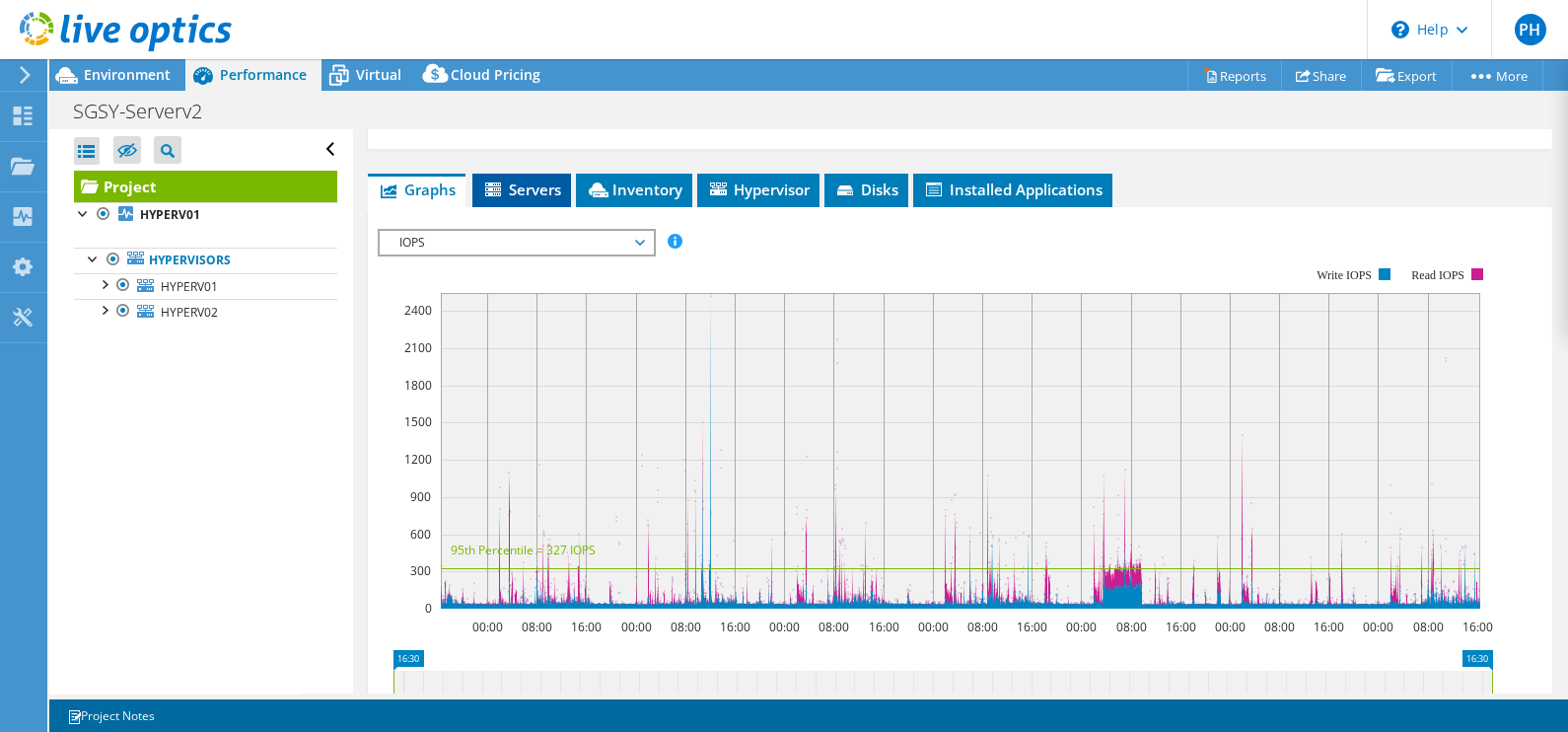 click on "Servers" at bounding box center [522, 189] 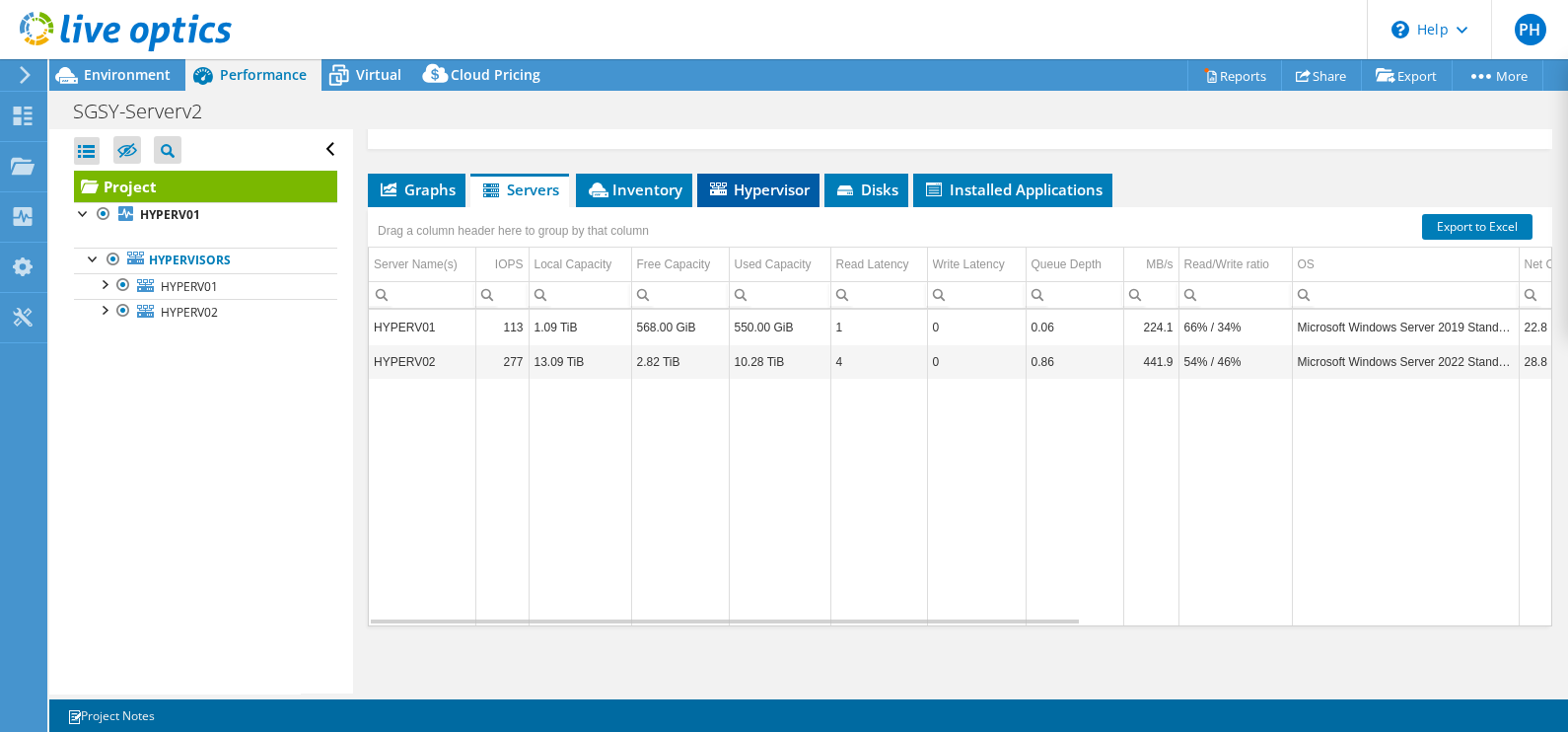 click on "Hypervisor" at bounding box center (758, 189) 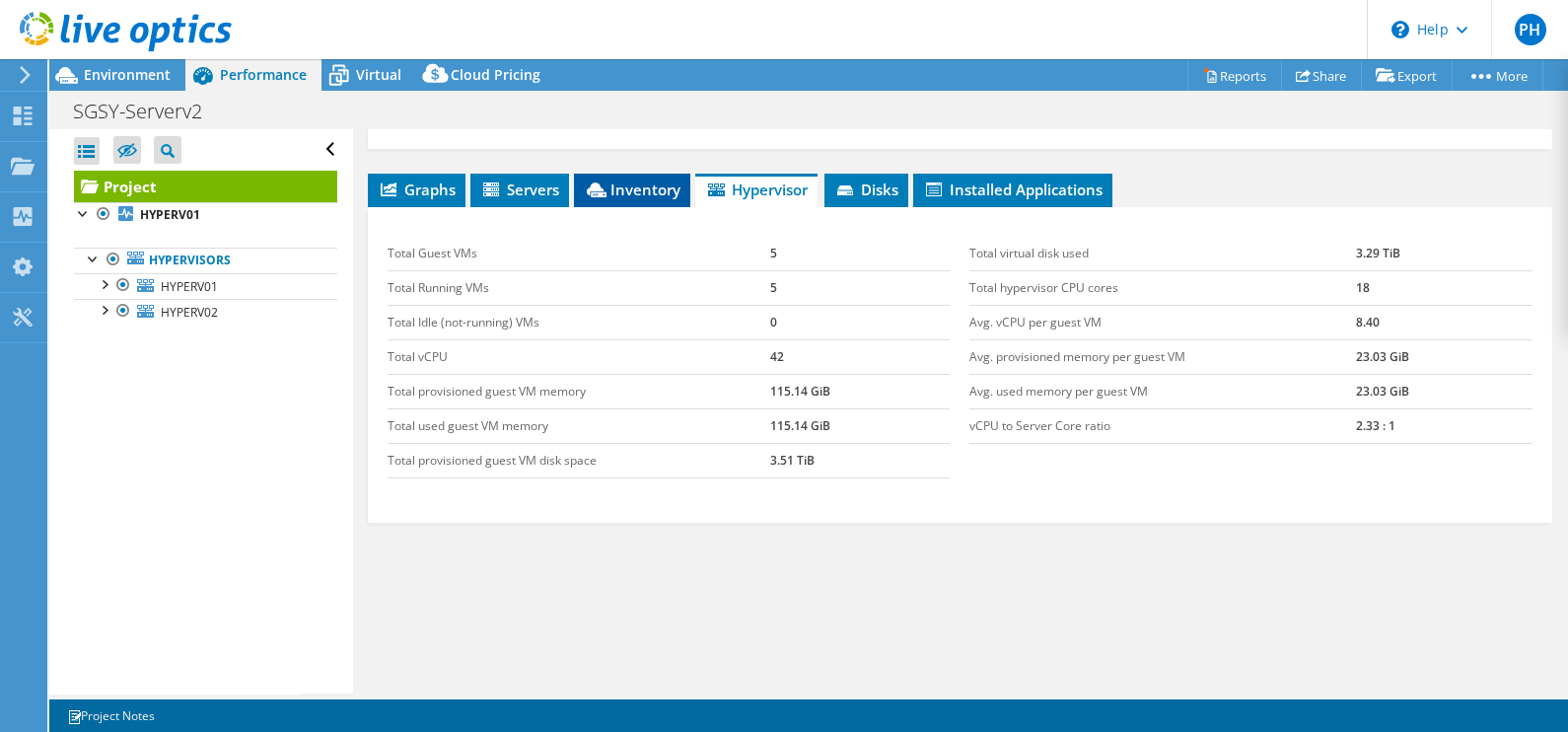 click on "Inventory" at bounding box center (632, 189) 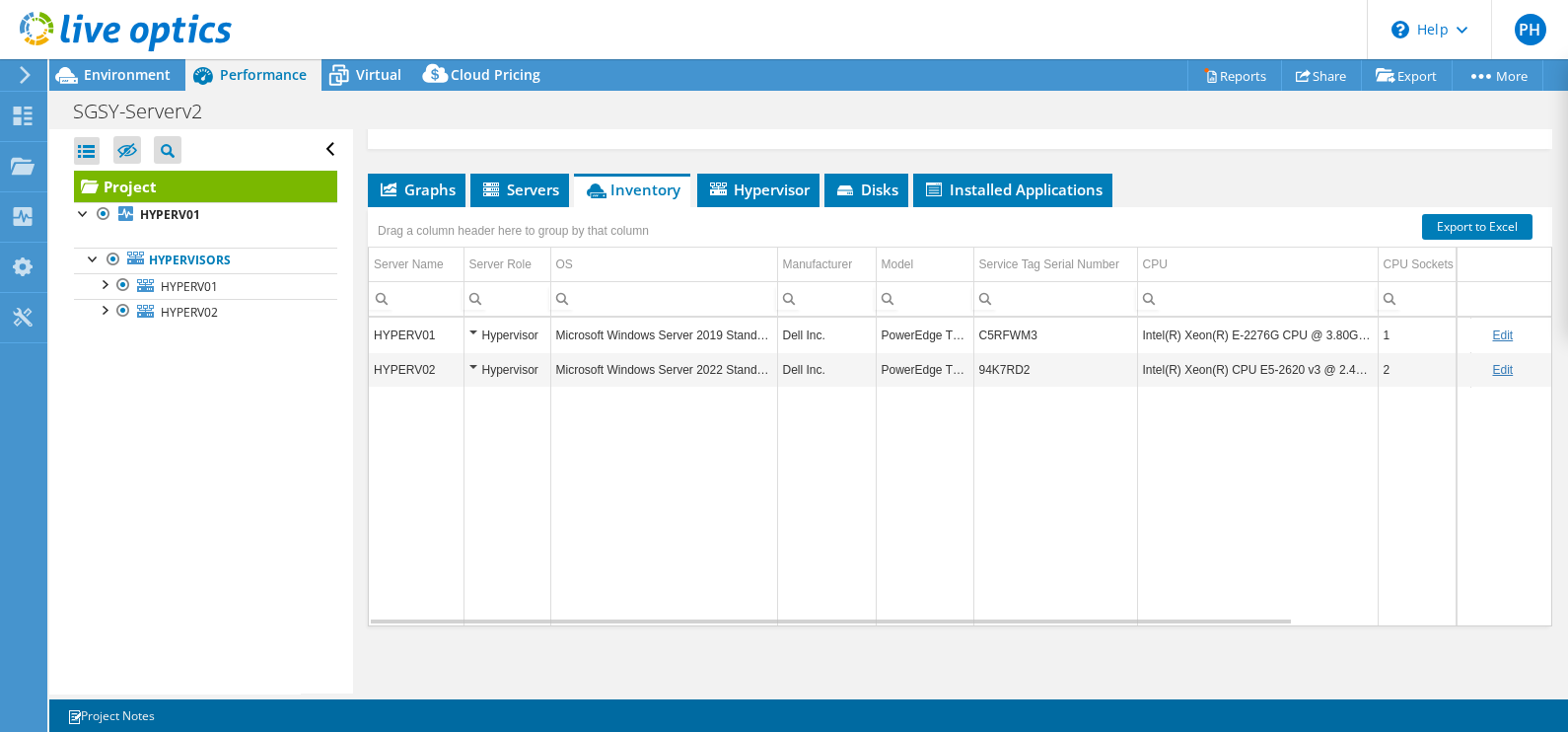 click on "Hypervisor" at bounding box center [507, 370] 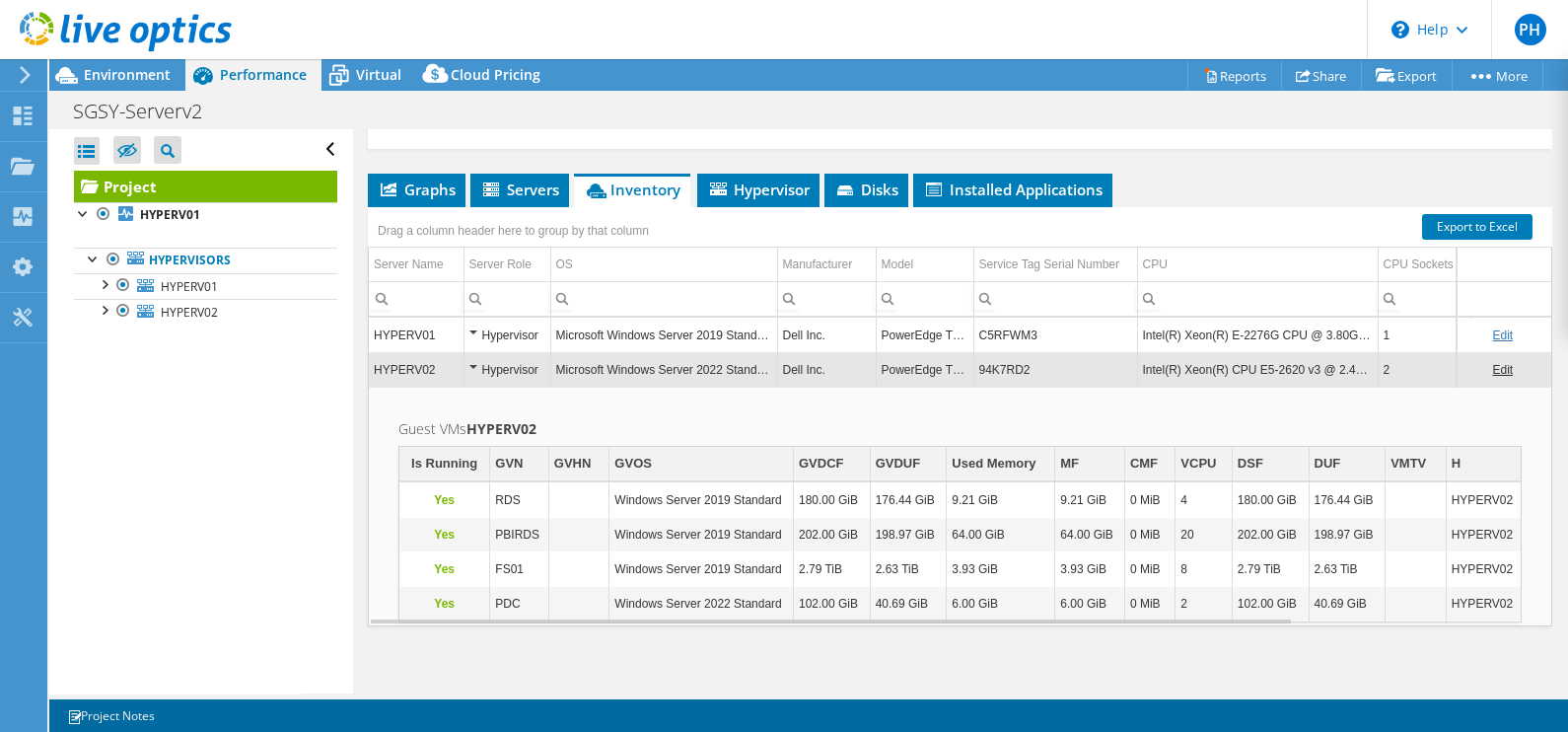 click on "Hypervisor" at bounding box center [507, 335] 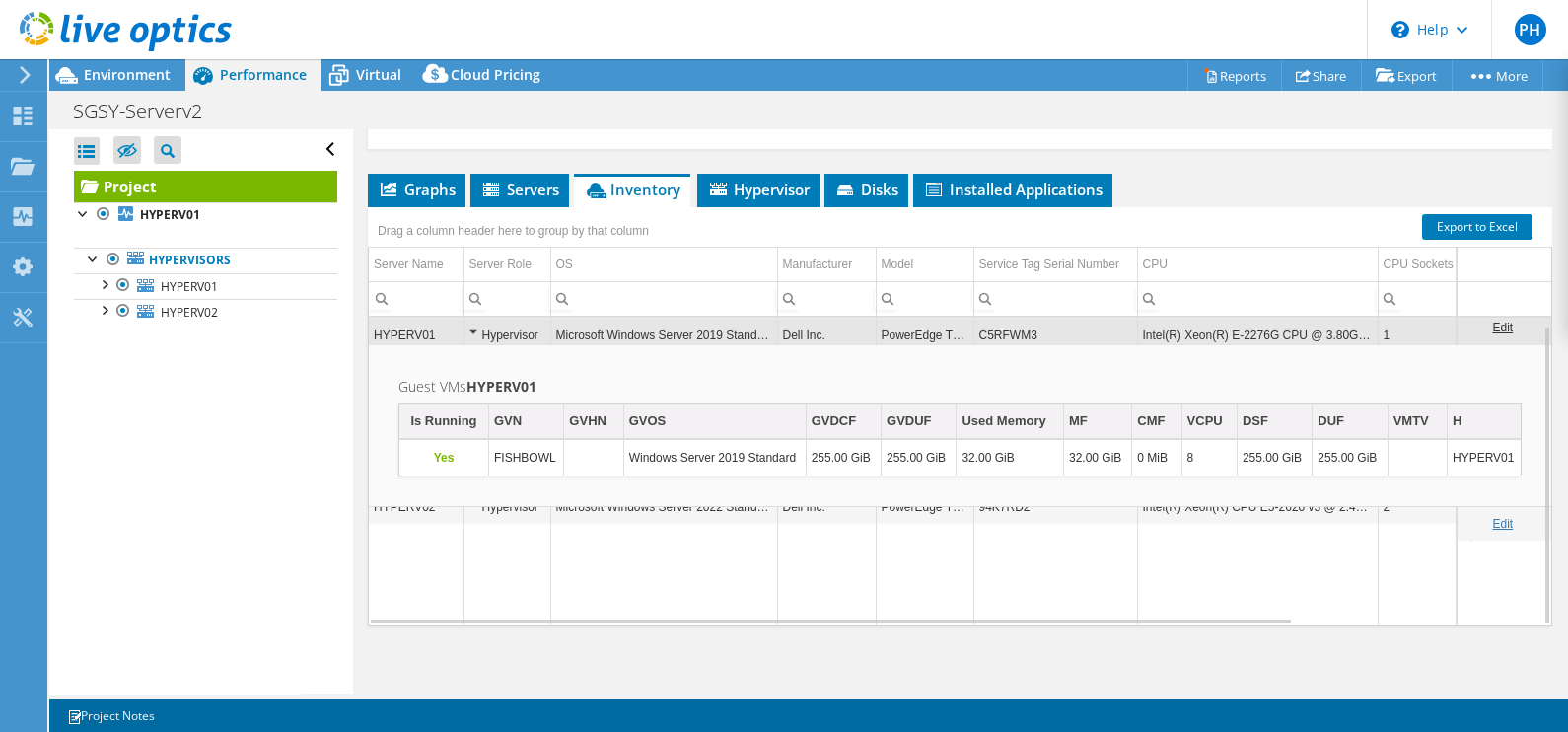 scroll, scrollTop: 7, scrollLeft: 0, axis: vertical 